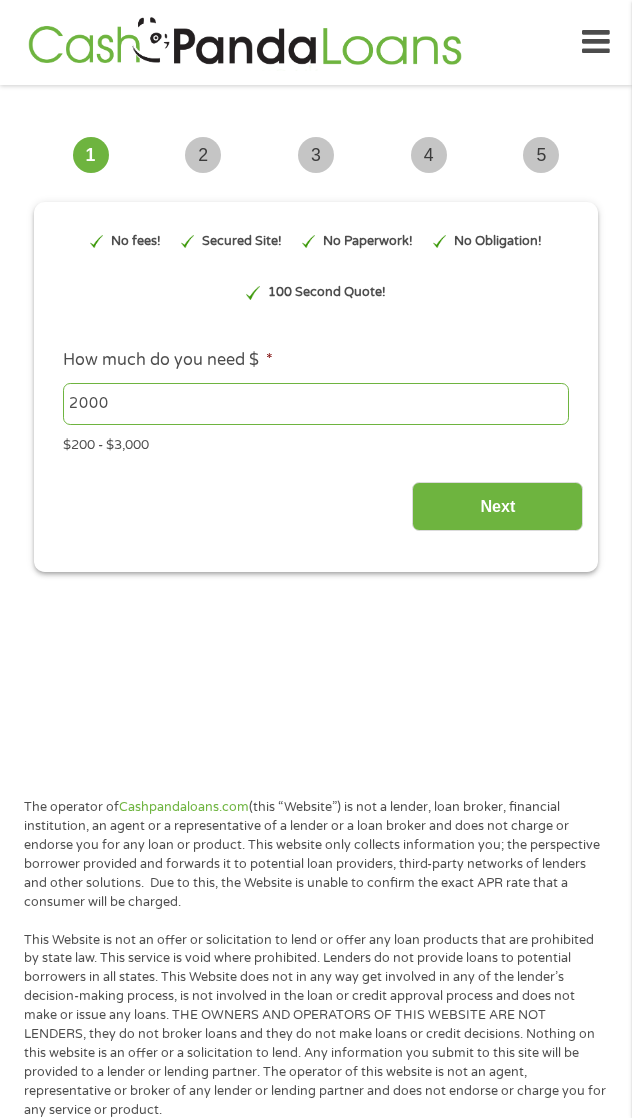 scroll, scrollTop: 0, scrollLeft: 0, axis: both 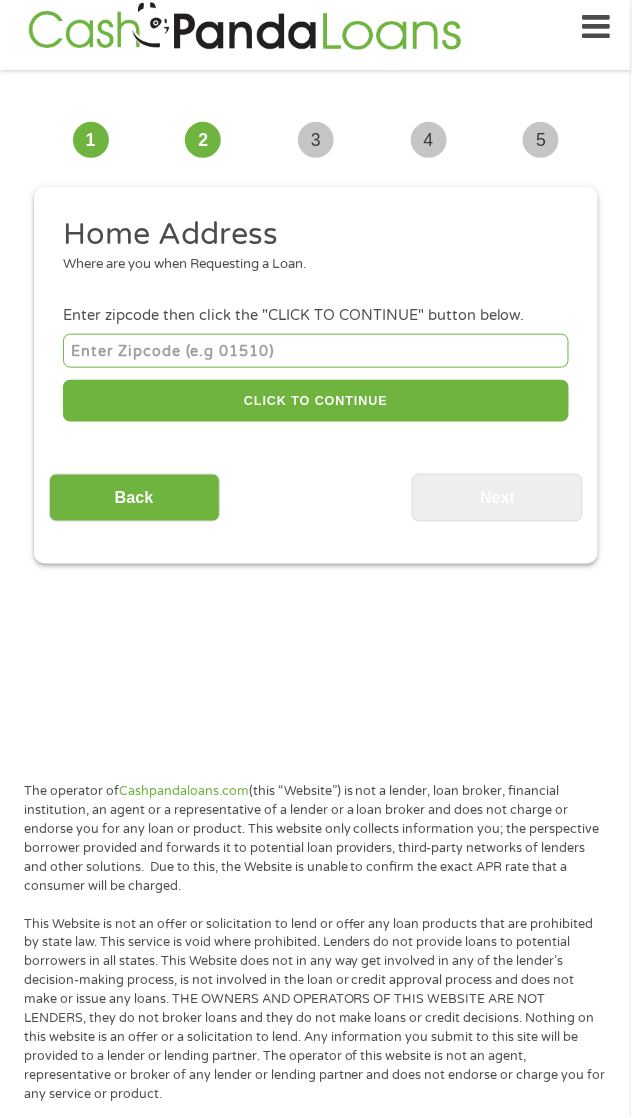 click at bounding box center [316, 350] 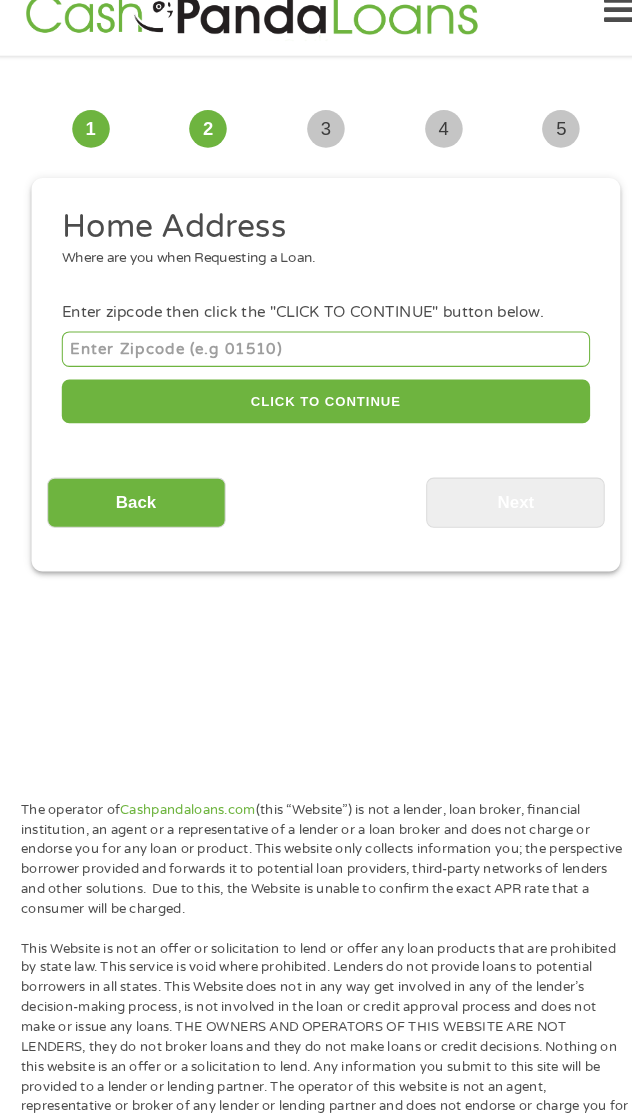 scroll, scrollTop: 15, scrollLeft: 0, axis: vertical 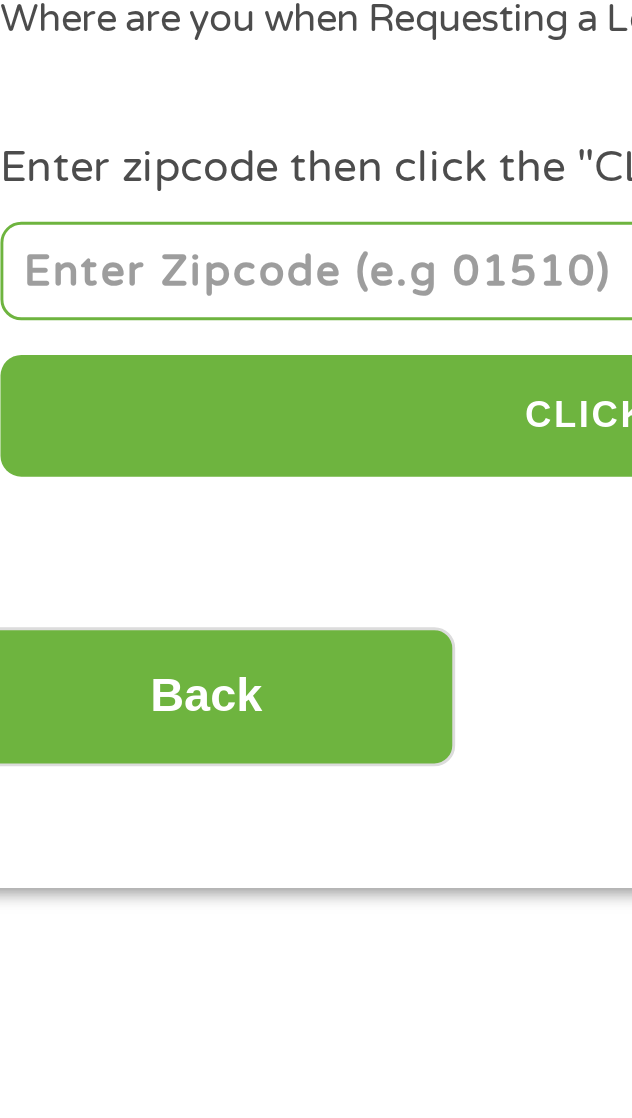 type on "77354" 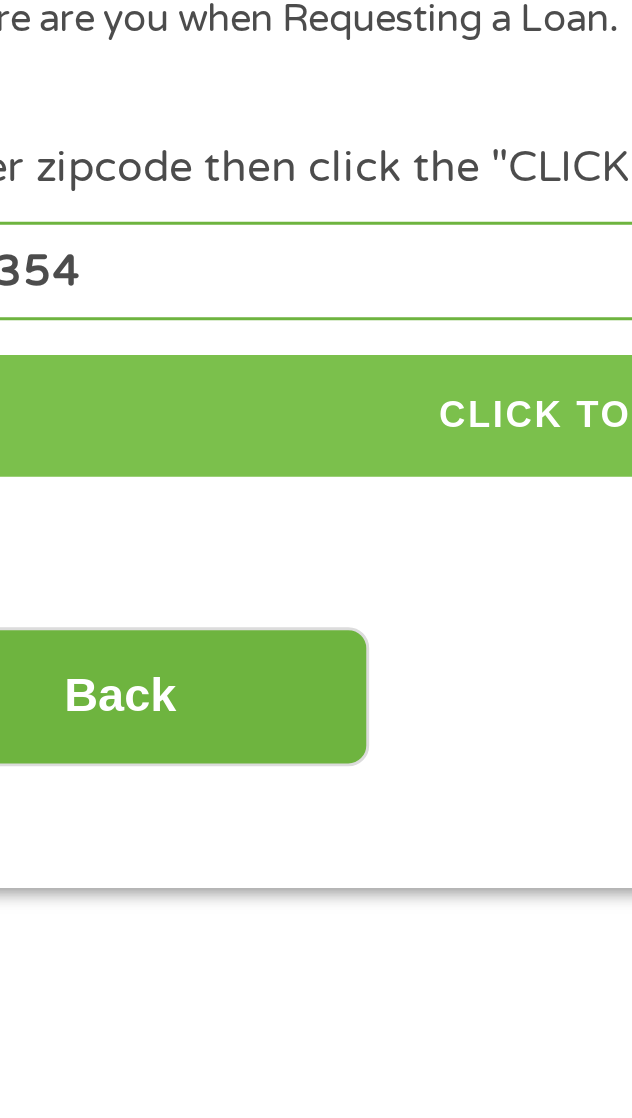 click on "CLICK TO CONTINUE" at bounding box center (316, 401) 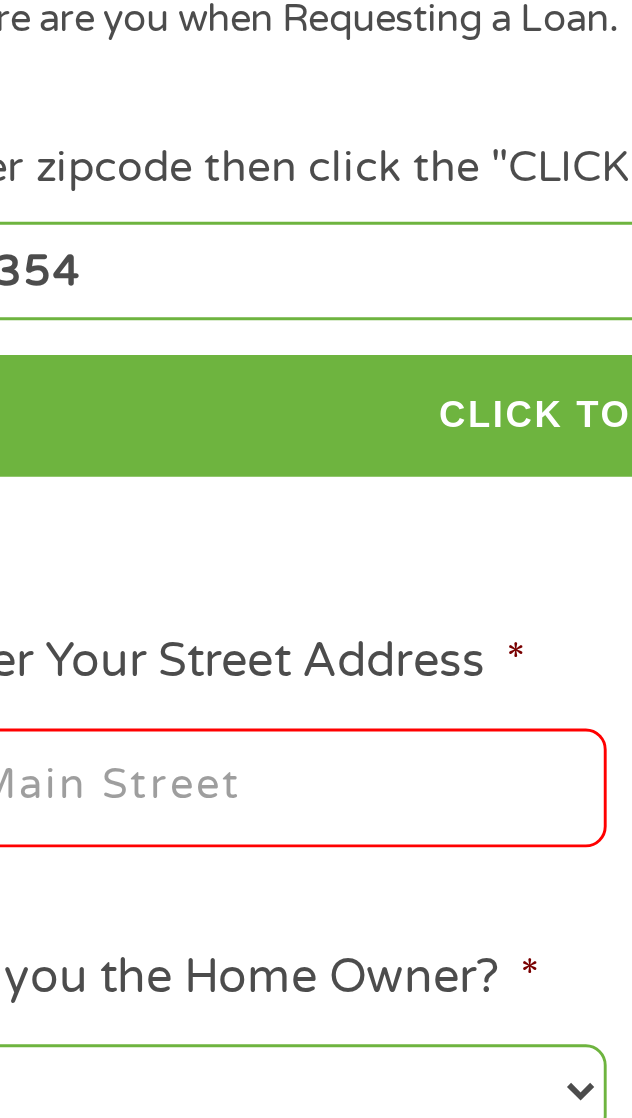 click on "Enter Your Street Address *" at bounding box center (182, 530) 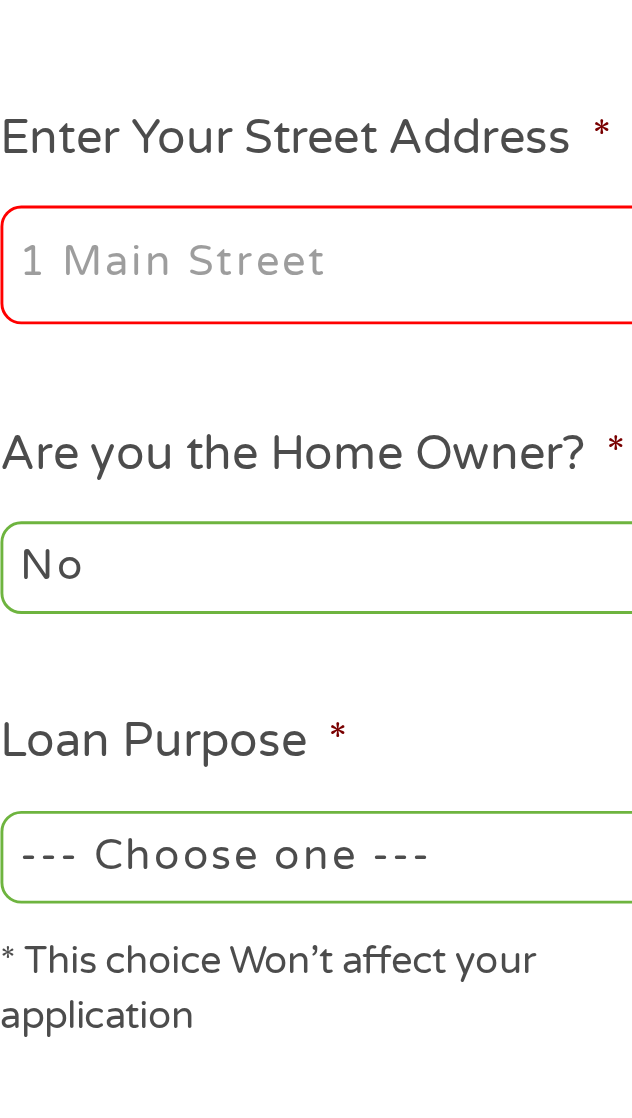 type on "[NUMBER] [STREET]" 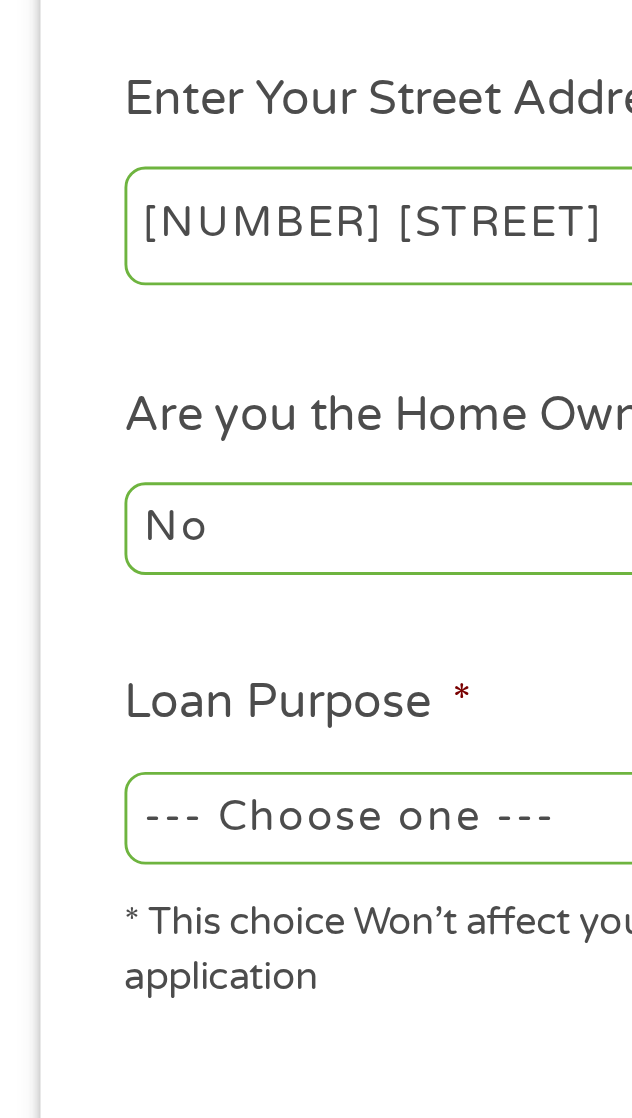 click on "--- Choose one --- Pay Bills Debt Consolidation Home Improvement Major Purchase Car Loan Short Term Cash Medical Expenses Other" at bounding box center (182, 734) 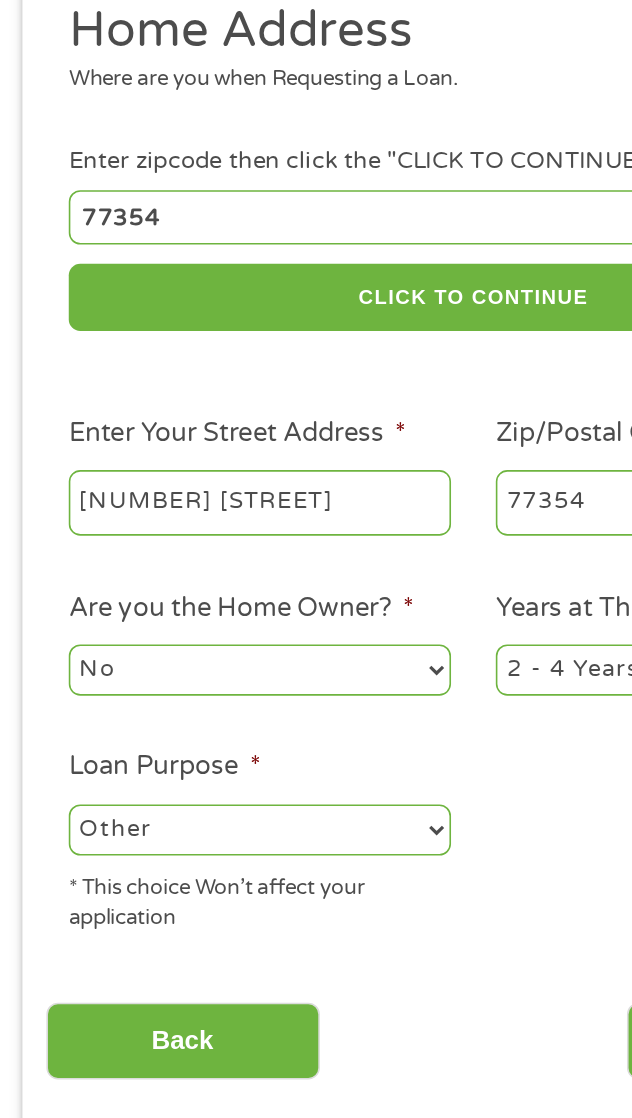 scroll, scrollTop: 15, scrollLeft: 0, axis: vertical 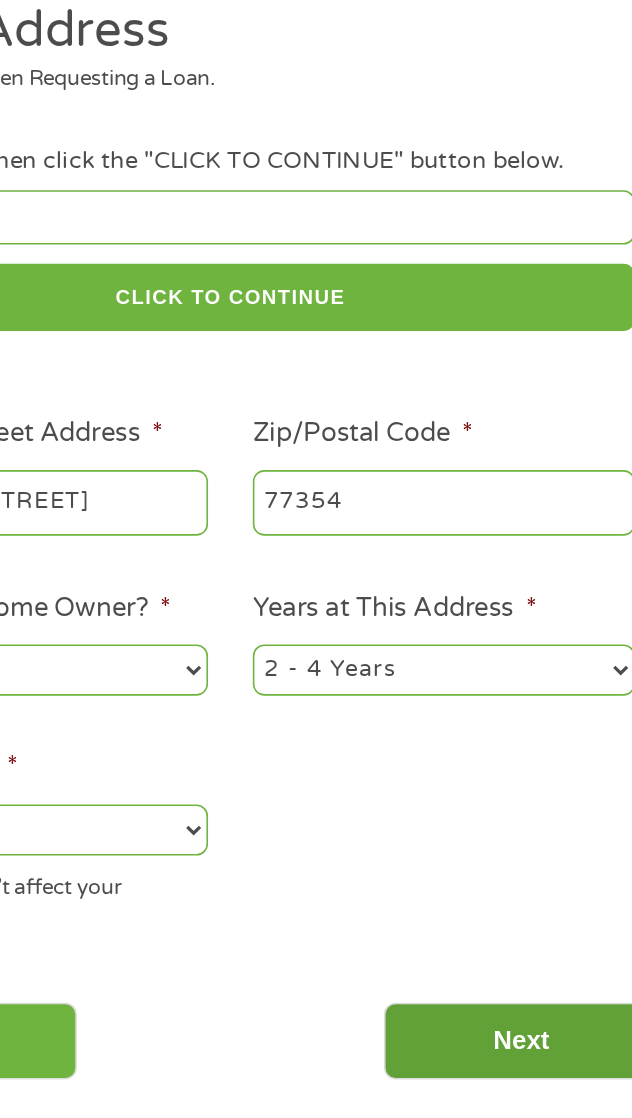 click on "Next" at bounding box center [497, 866] 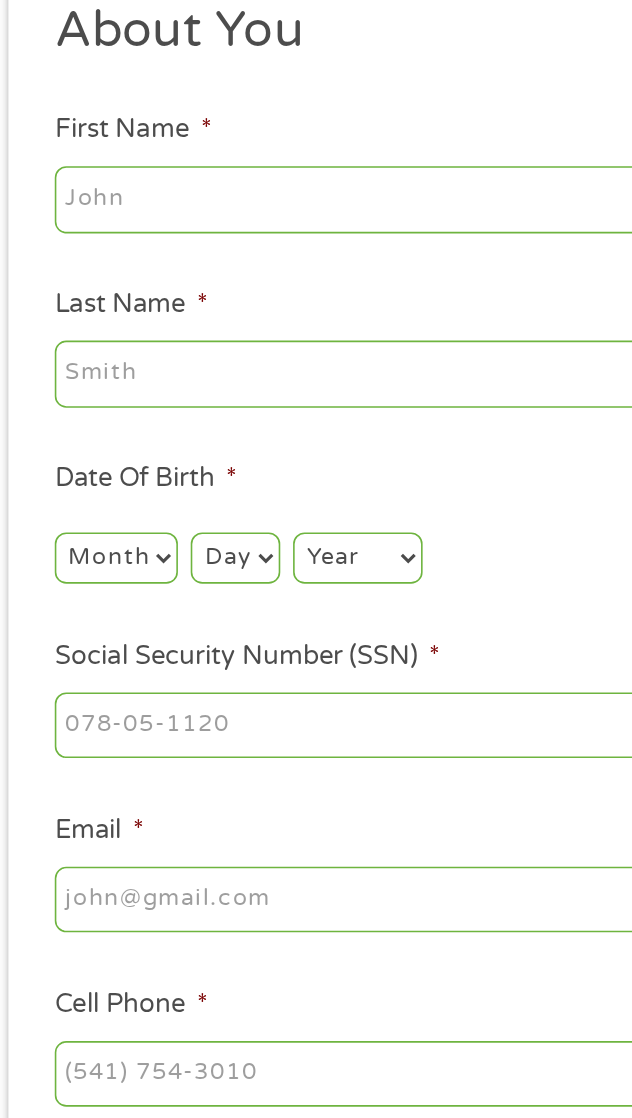 click on "First Name *" at bounding box center [316, 340] 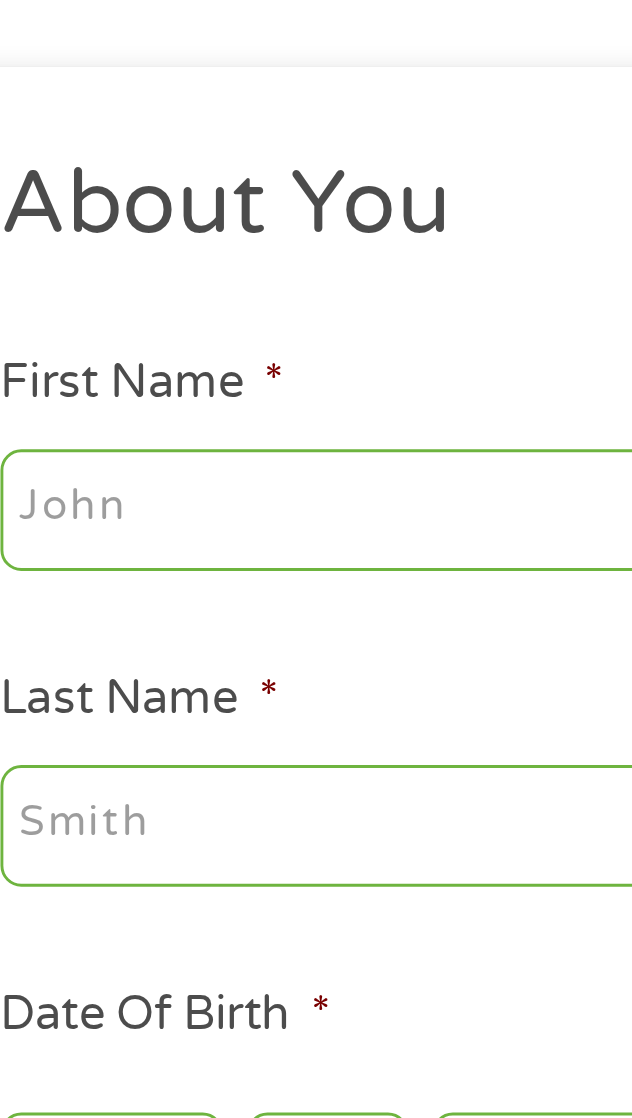 type on "[FIRST]" 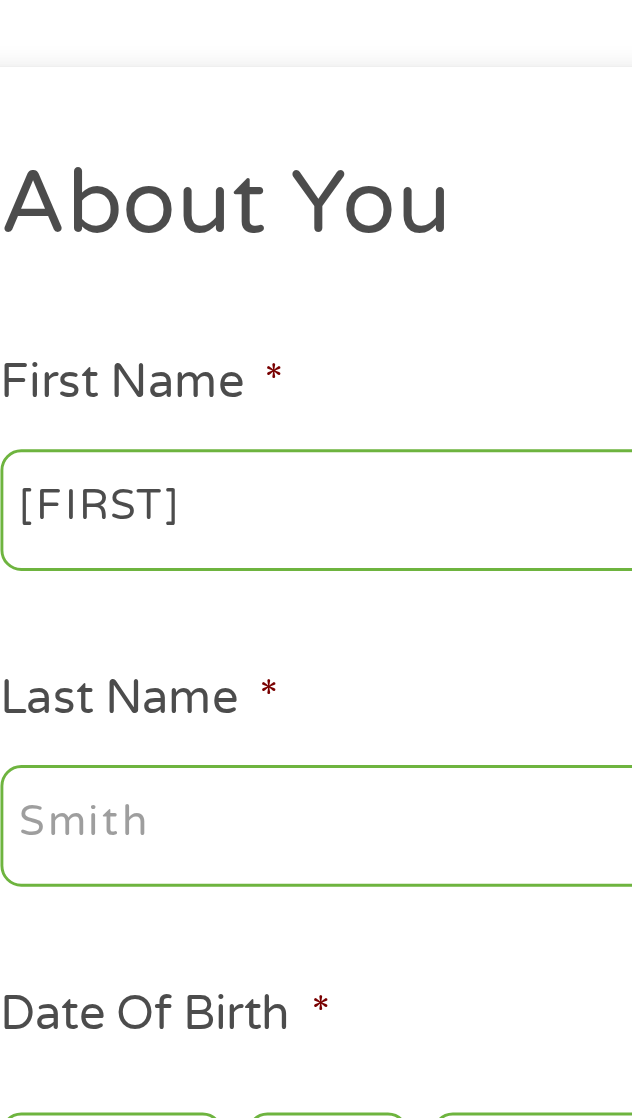 type on "Coll" 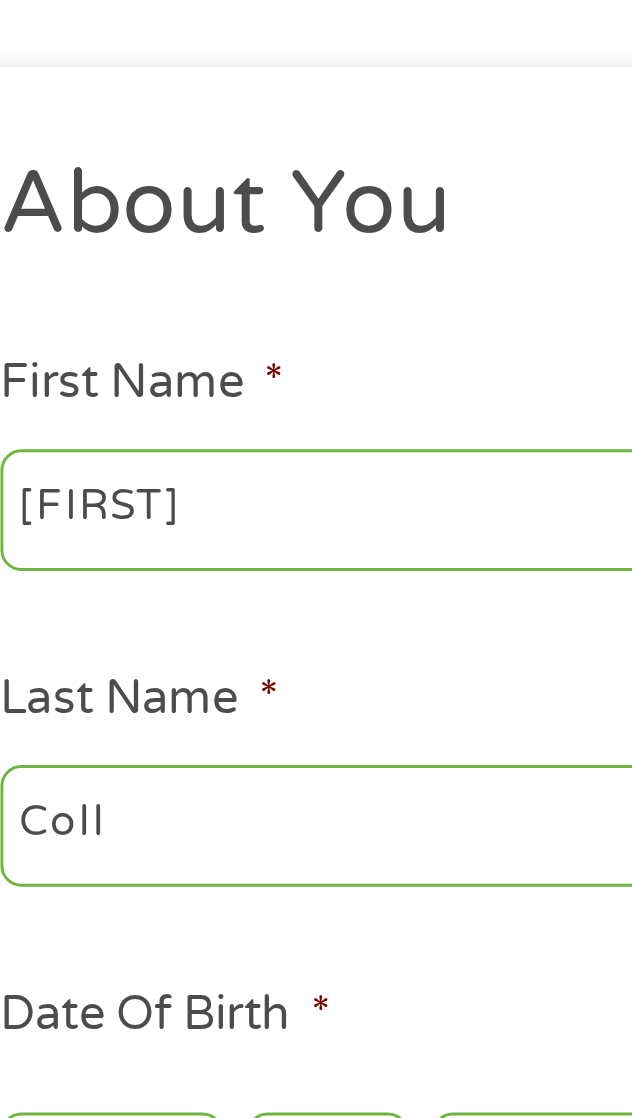 type on "[EMAIL]" 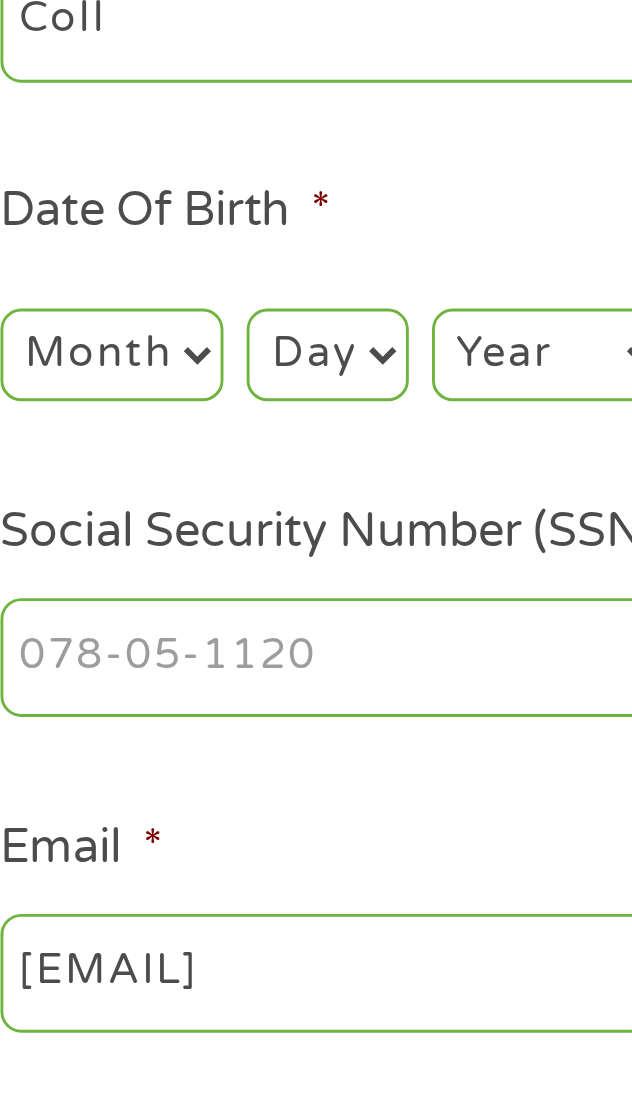 scroll, scrollTop: 15, scrollLeft: 0, axis: vertical 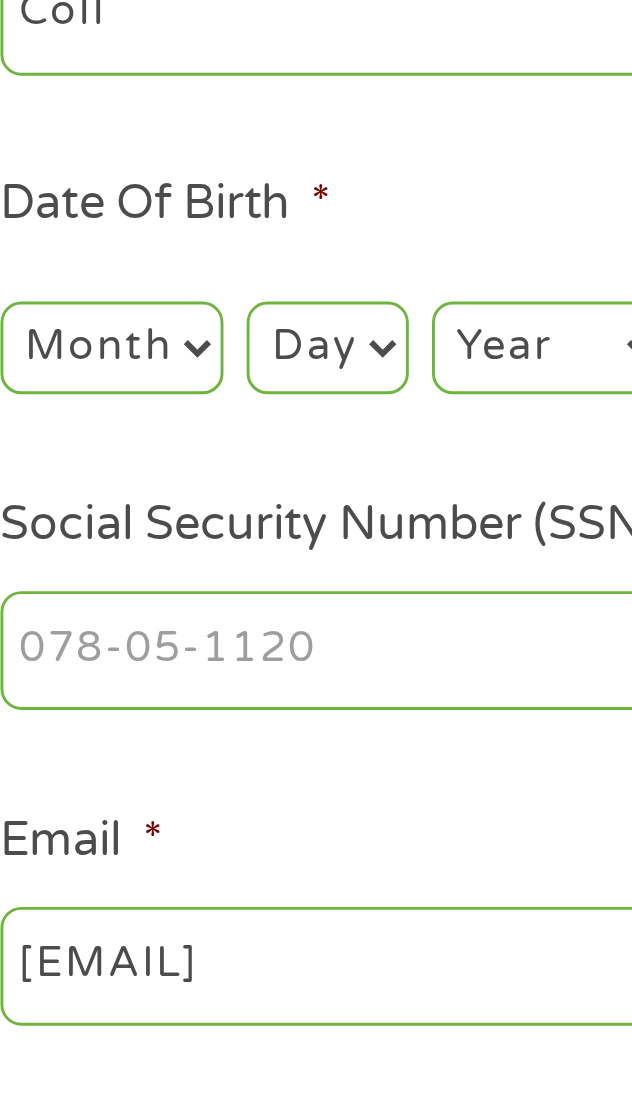 click on "Month 1 2 3 4 5 6 7 8 9 10 11 12" at bounding box center (101, 564) 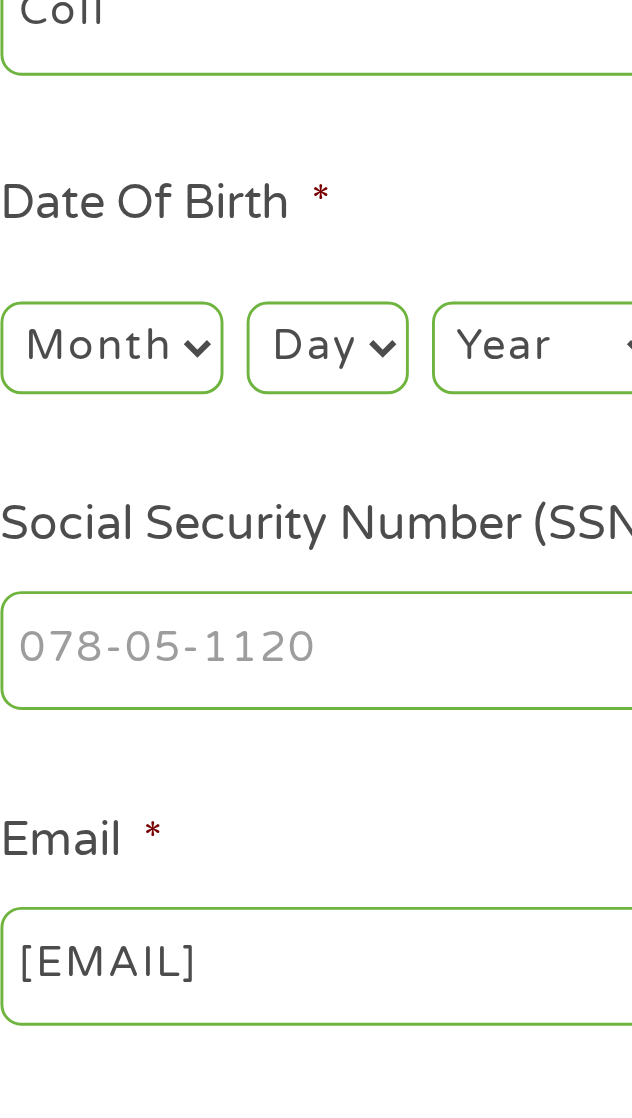 select on "2" 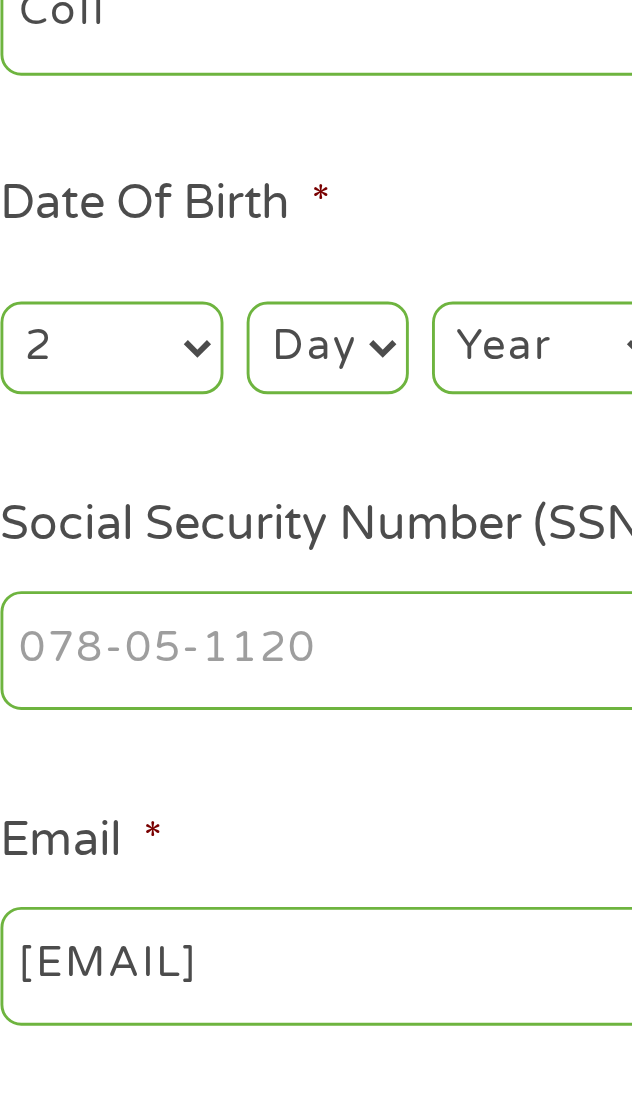 click on "Day 1 2 3 4 5 6 7 8 9 10 11 12 13 14 15 16 17 18 19 20 21 22 23 24 25 26 27 28 29 30 31" at bounding box center (175, 564) 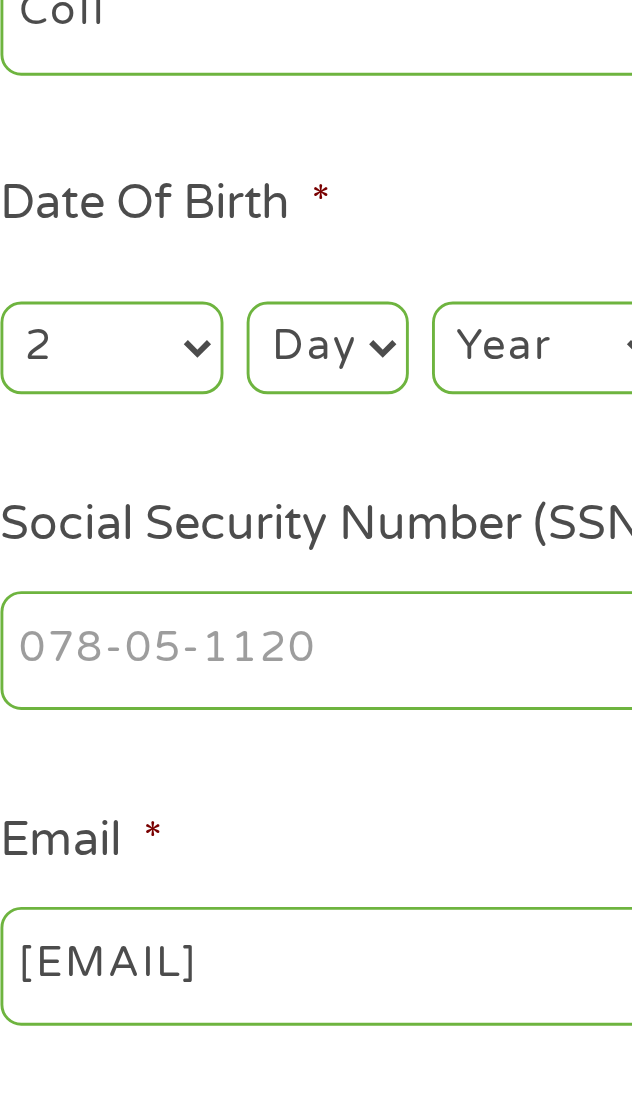 select on "28" 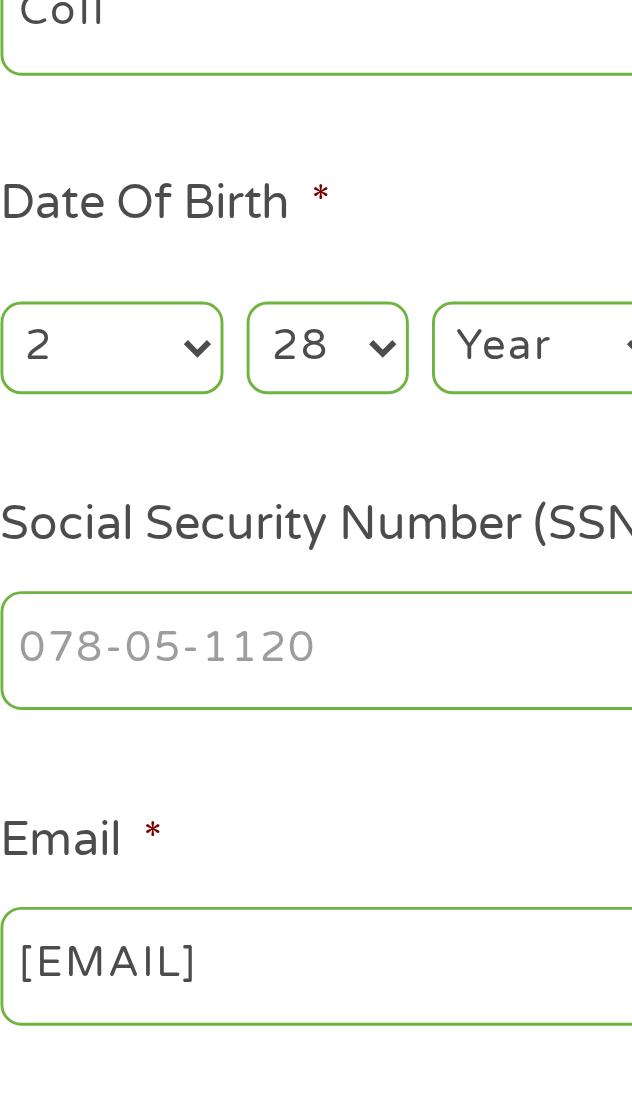 scroll, scrollTop: 15, scrollLeft: 0, axis: vertical 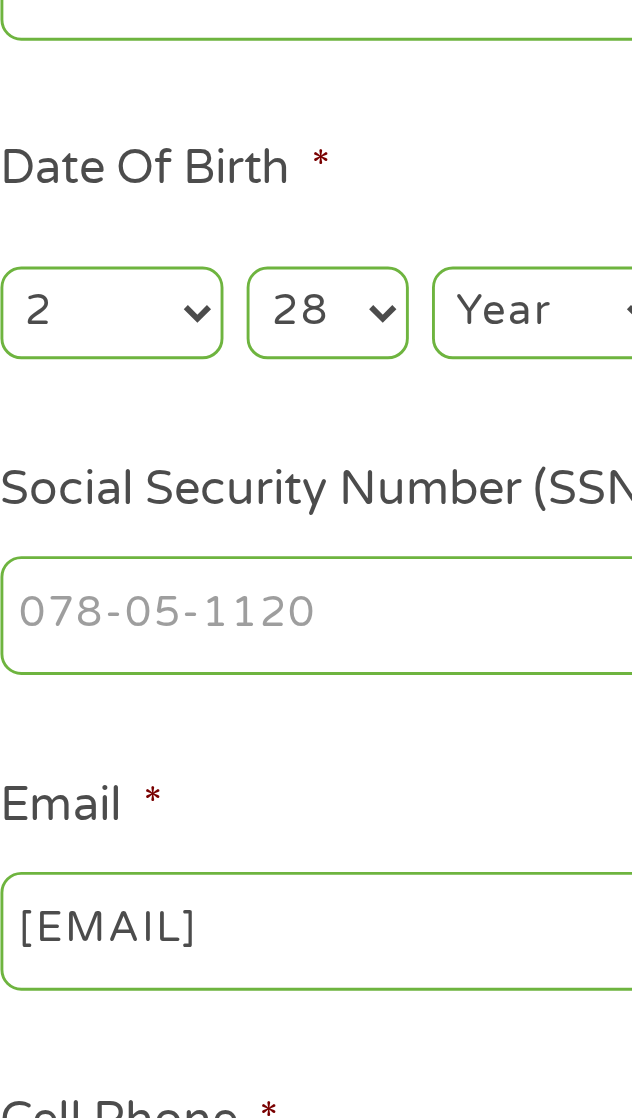 click on "Year 2007 2006 2005 2004 2003 2002 2001 2000 1999 1998 1997 1996 1995 1994 1993 1992 1991 1990 1989 1988 1987 1986 1985 1984 1983 1982 1981 1980 1979 1978 1977 1976 1975 1974 1973 1972 1971 1970 1969 1968 1967 1966 1965 1964 1963 1962 1961 1960 1959 1958 1957 1956 1955 1954 1953 1952 1951 1950 1949 1948 1947 1946 1945 1944 1943 1942 1941 1940 1939 1938 1937 1936 1935 1934 1933 1932 1931 1930 1929 1928 1927 1926 1925 1924 1923 1922 1921 1920" at bounding box center (252, 564) 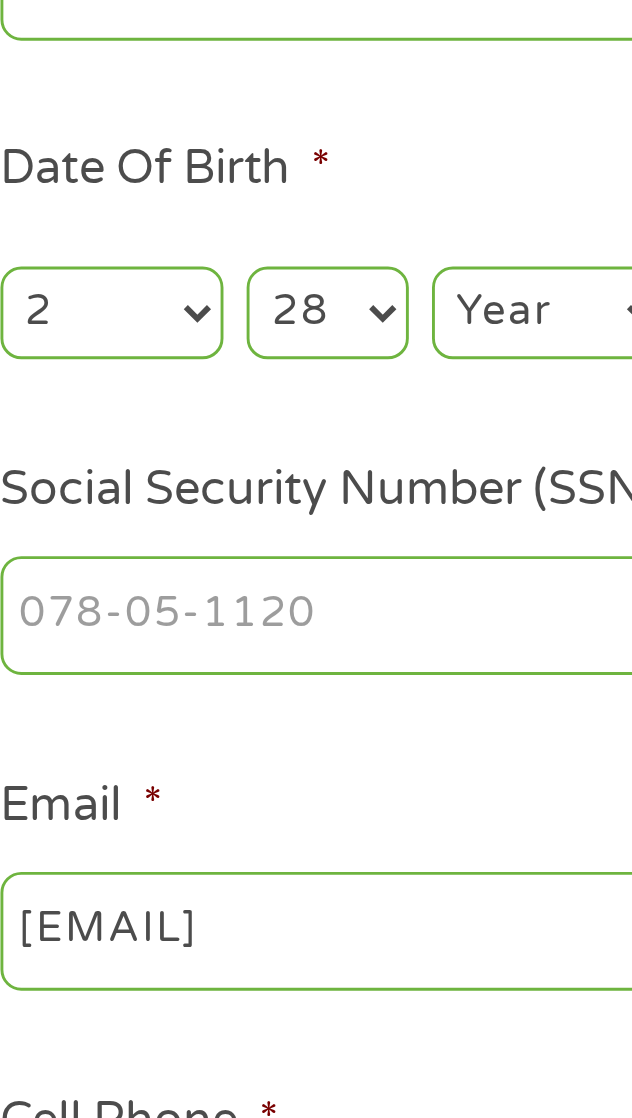 select on "1970" 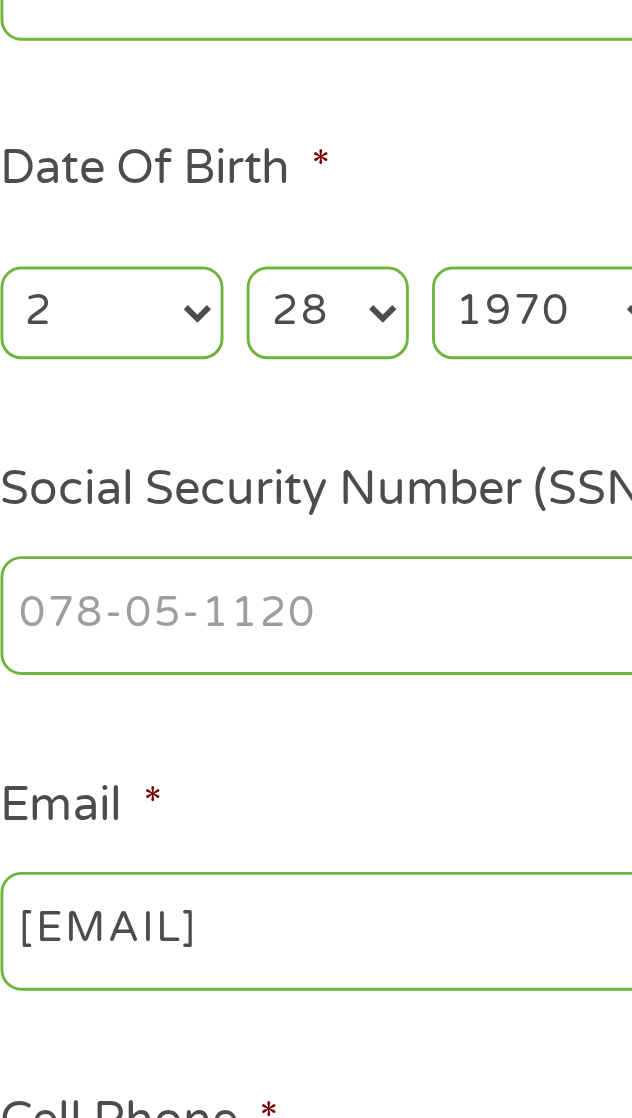 click on "Social Security Number (SSN) *" at bounding box center (316, 669) 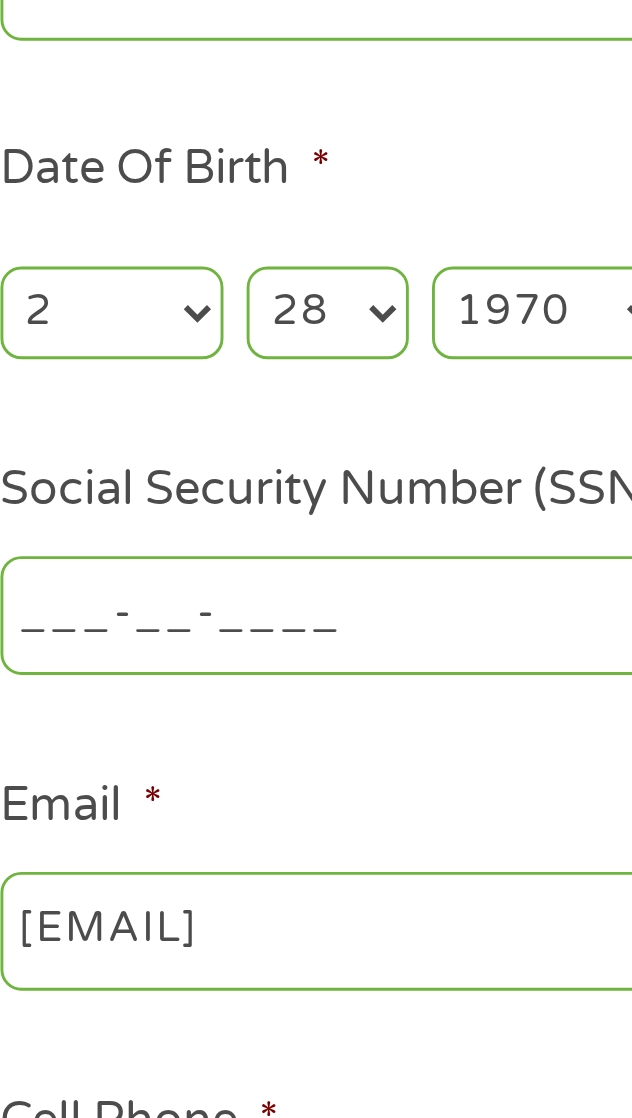 scroll, scrollTop: 15, scrollLeft: 0, axis: vertical 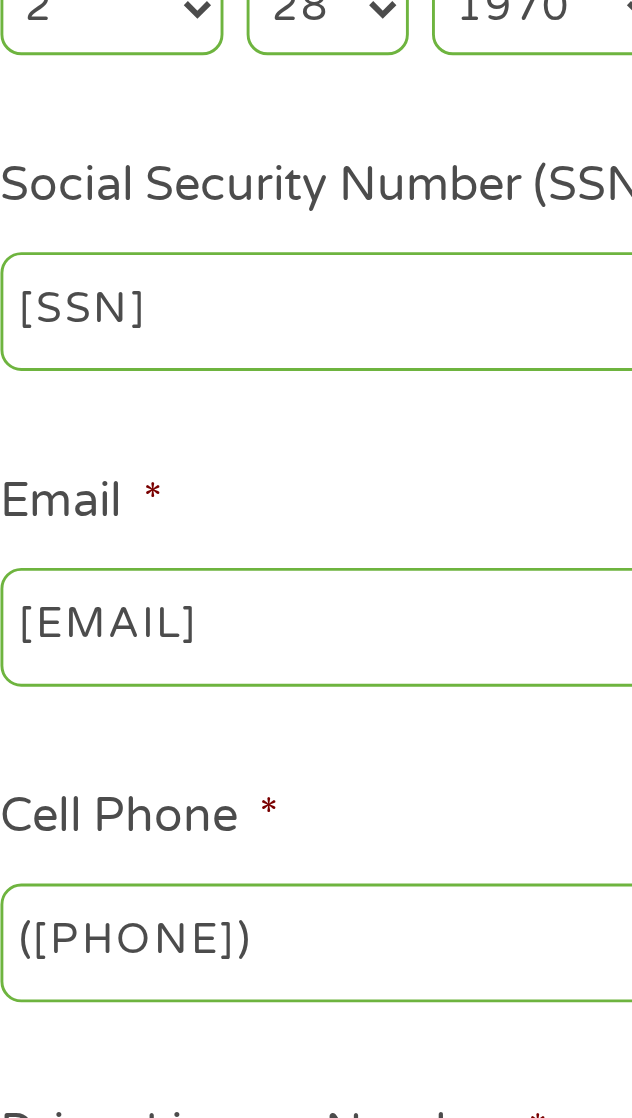 type on "459-89-9067" 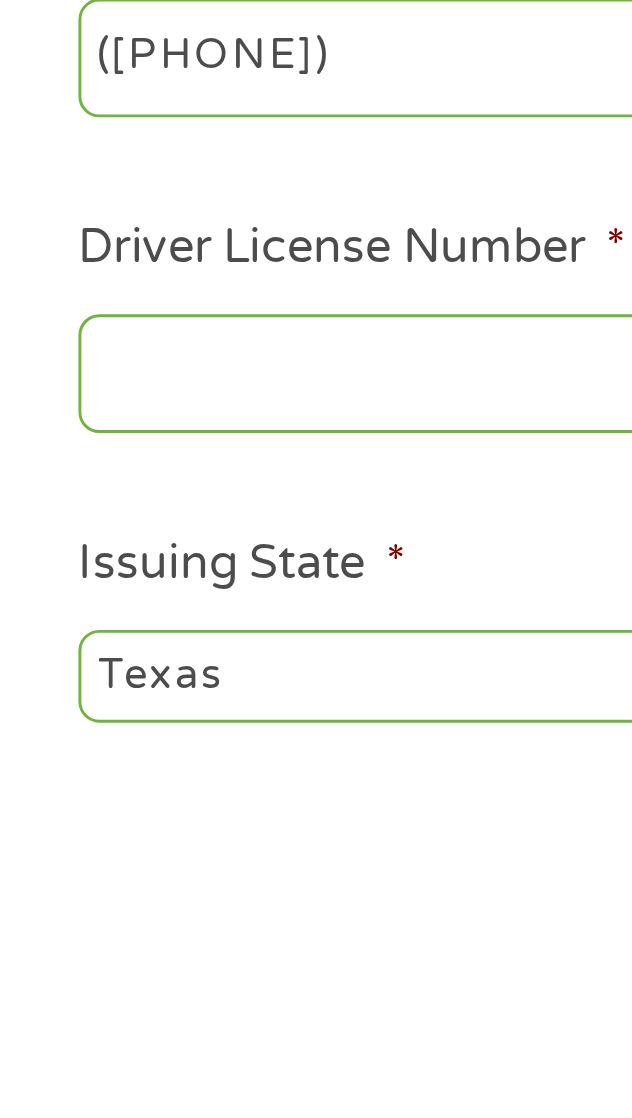 click on "Driver License Number *" at bounding box center (316, 996) 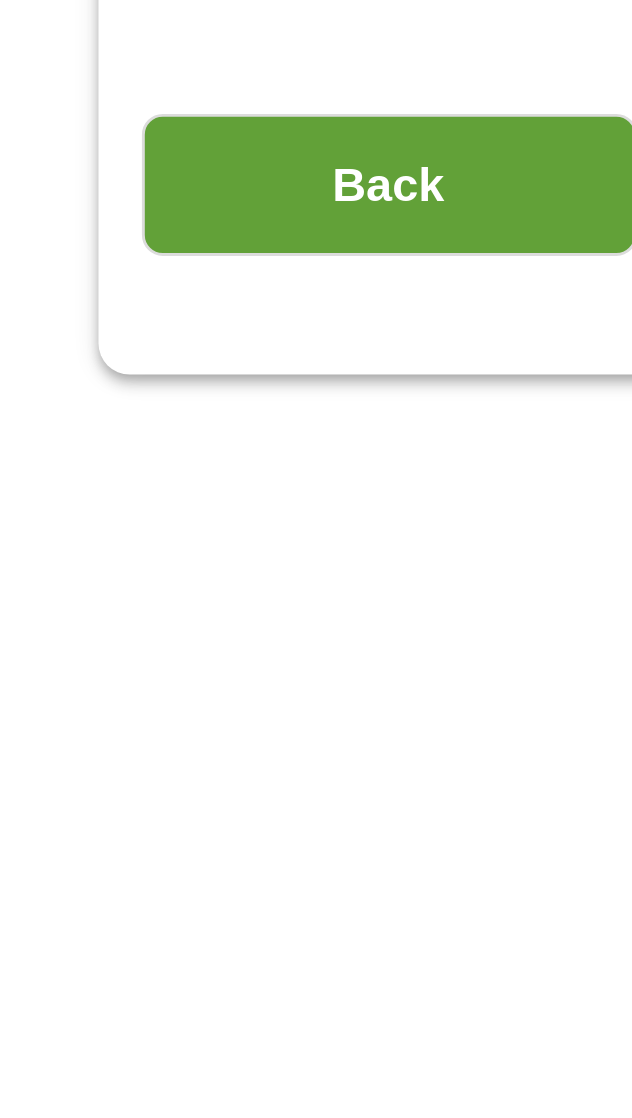 type on "01665584" 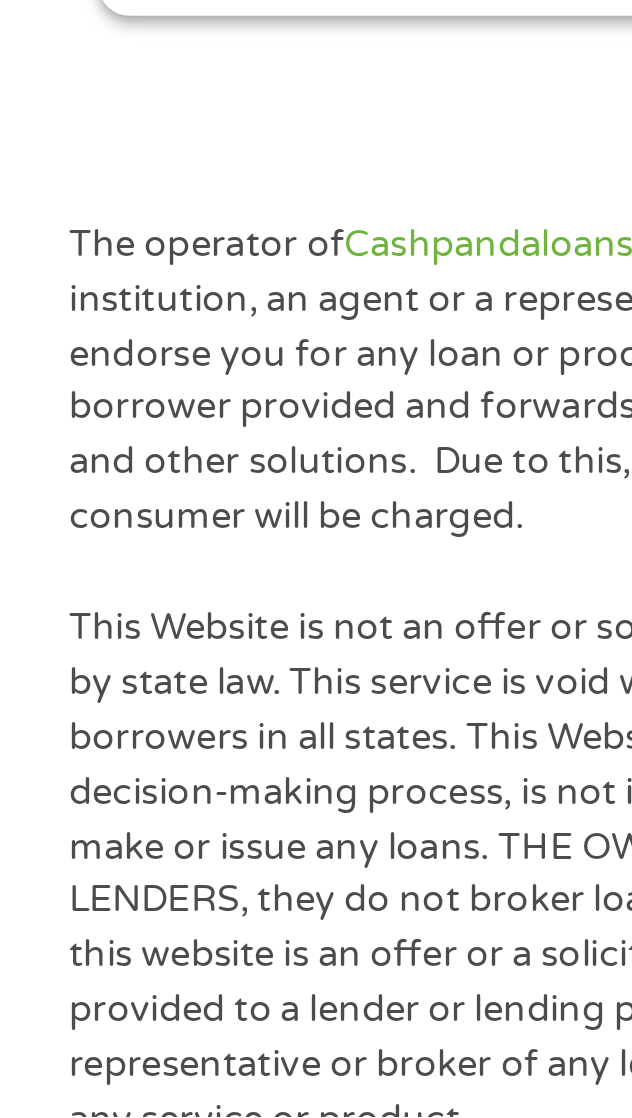 scroll, scrollTop: 8, scrollLeft: 8, axis: both 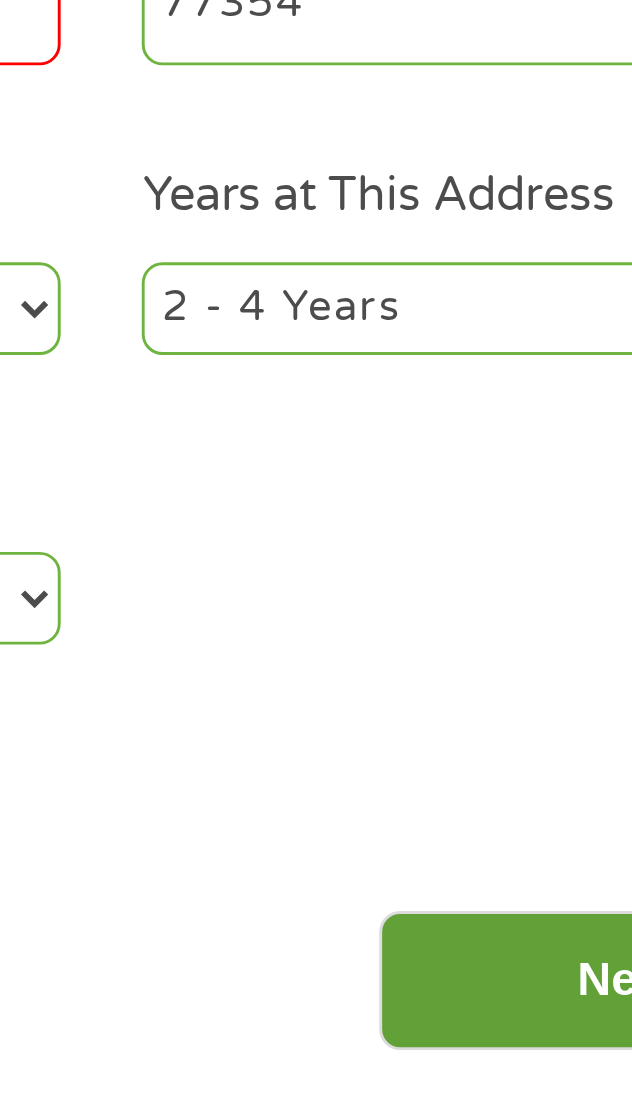 click on "Next" at bounding box center (497, 867) 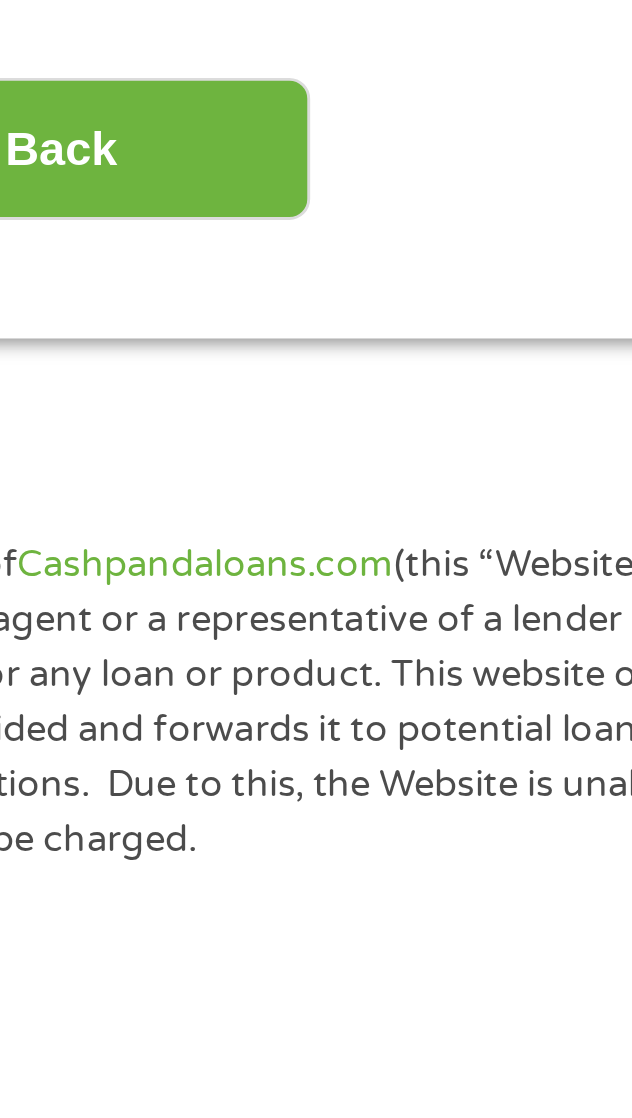 scroll, scrollTop: 348, scrollLeft: 0, axis: vertical 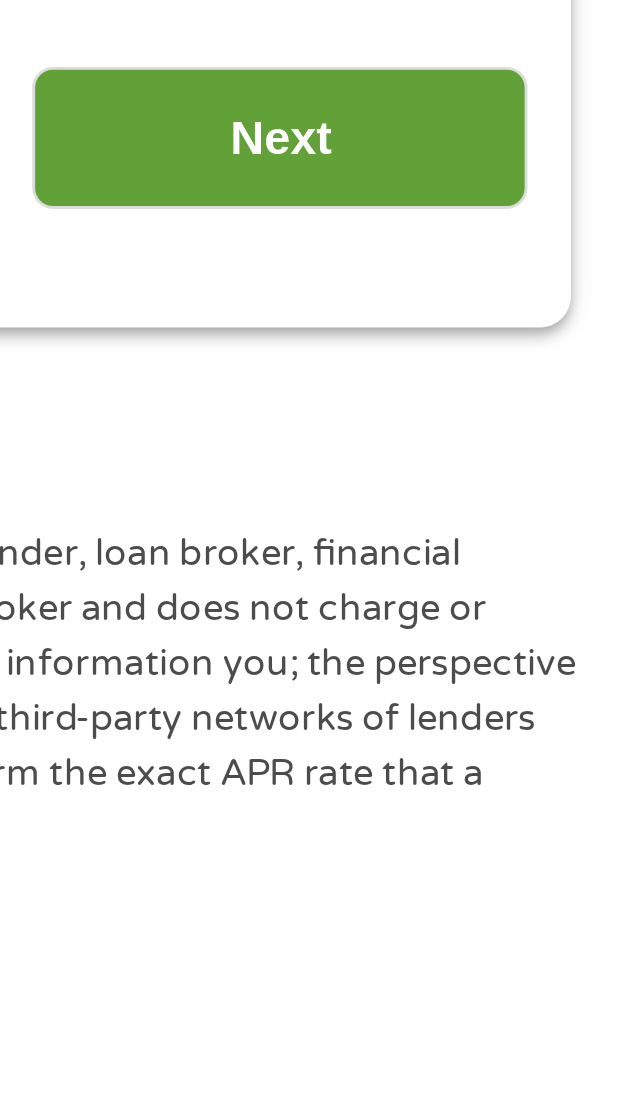 click on "Next" at bounding box center [497, 852] 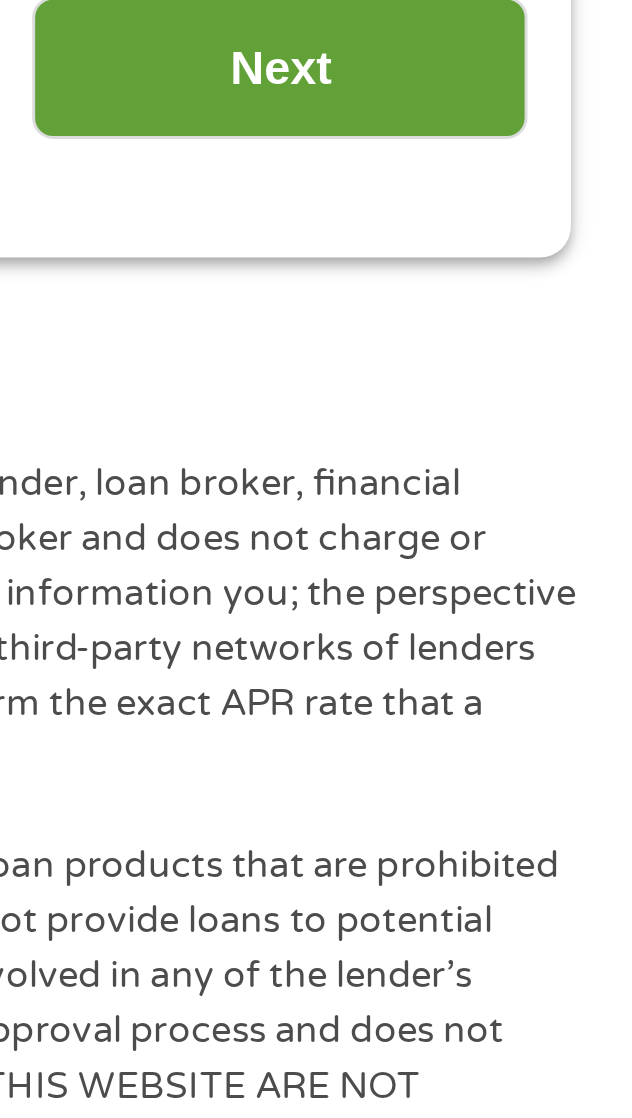 scroll, scrollTop: 8, scrollLeft: 8, axis: both 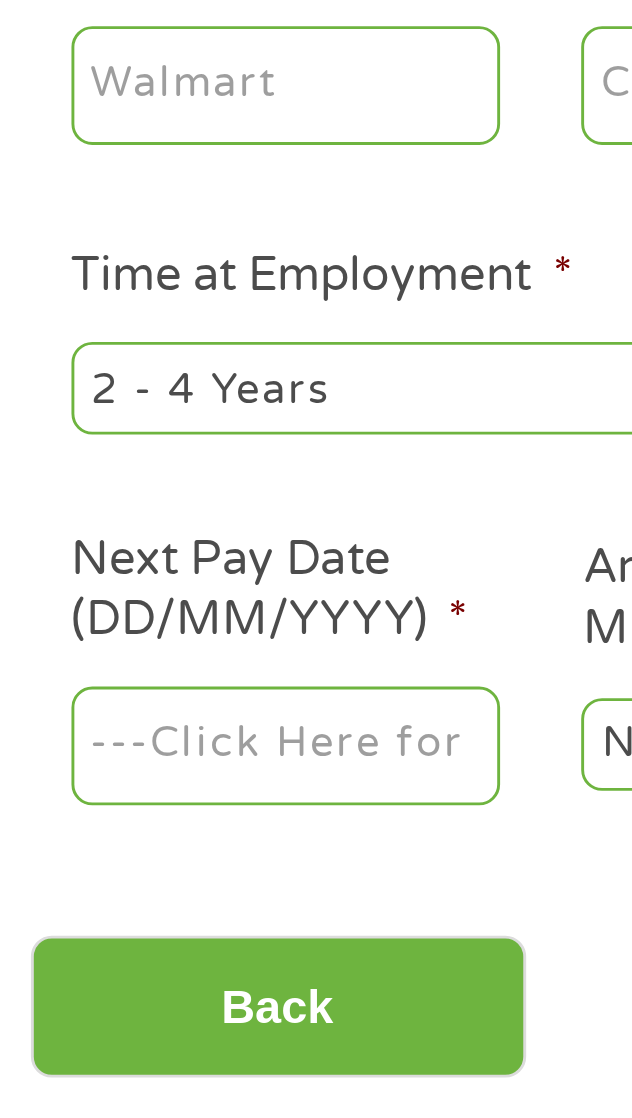click on "Home   Get Loan Offer   How it works   FAQs   Blog   Cash Loans   Quick Loans   Online Loans   Payday Loans   Cash Advances   Préstamos   Paycheck Loans Near Me   Artificial Intelligence Loans   Contact Us                     1         Start   2         Your Home   3         About You   4         Employment   5         Banking   6
This field is hidden when viewing the form gclid EAIaIQobChMI4M-trfn4jgMVTivUAR2YWTXKEAAYAyAAEgJw9PD_BwE This field is hidden when viewing the form Referrer https://www.cashpandaloans.com/?medium=adwords&source=adwords&campaign=22747246762&adgroup=181722780453&creative=761512430325&position&keyword=instant%20approval%20direct%20deposit%20loans&utm_term=%7Bsearchterm%7D&matchtype=%7Bterm%7D&device=c&network=s&gad_source=5&gad_campaignid=22747246762&gclid=EAIaIQobChMI4M-trfn4jgMVTivUAR2YWTXKEAAYAyAAEgJw9PD_BwE This field is hidden when viewing the form Source adwords This field is hidden when viewing the form Medium" at bounding box center [316, 1451] 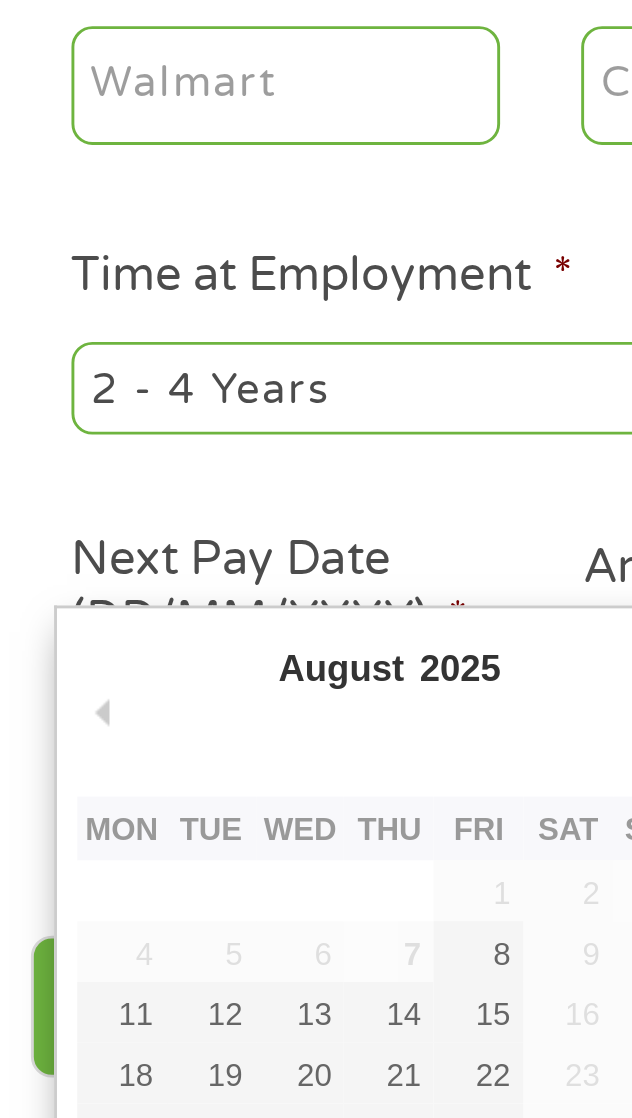 type on "08/08/2025" 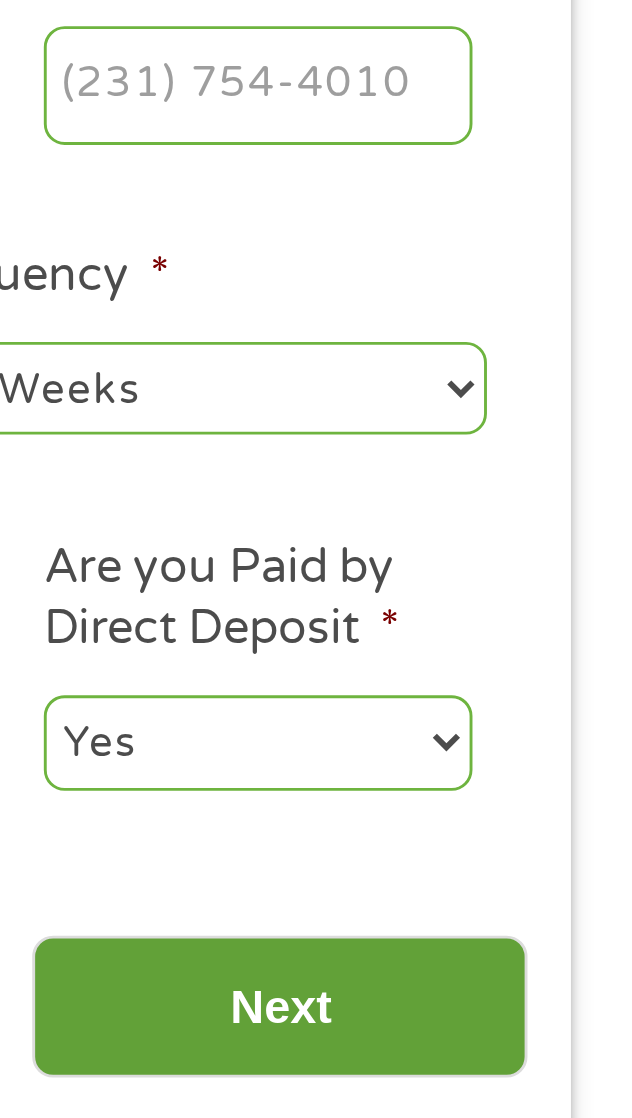 click on "Next" at bounding box center (497, 793) 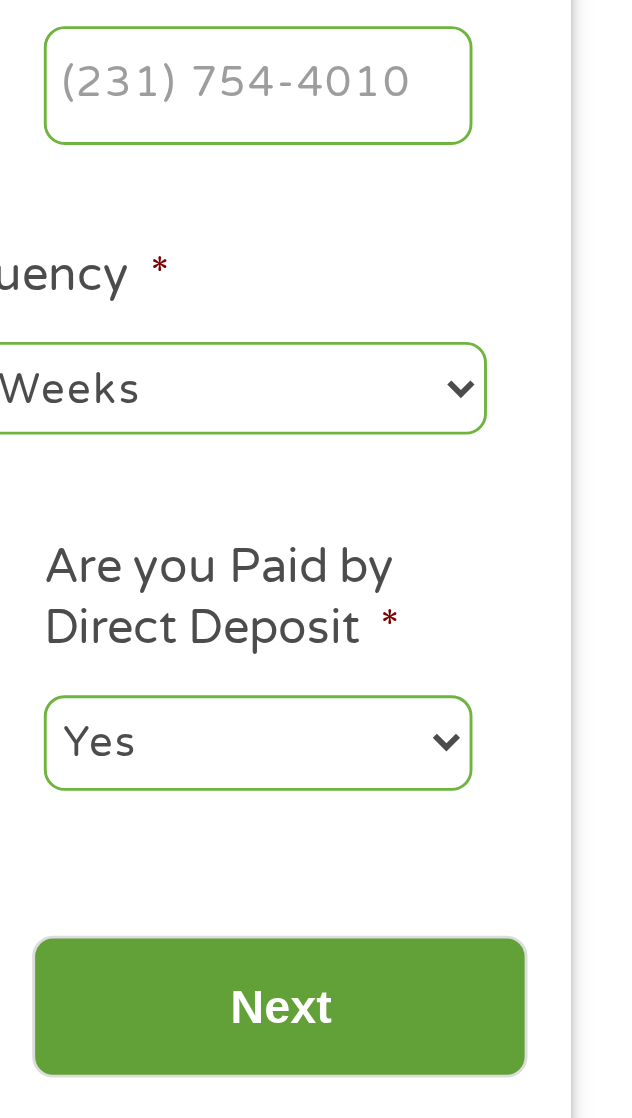 scroll, scrollTop: 15, scrollLeft: 0, axis: vertical 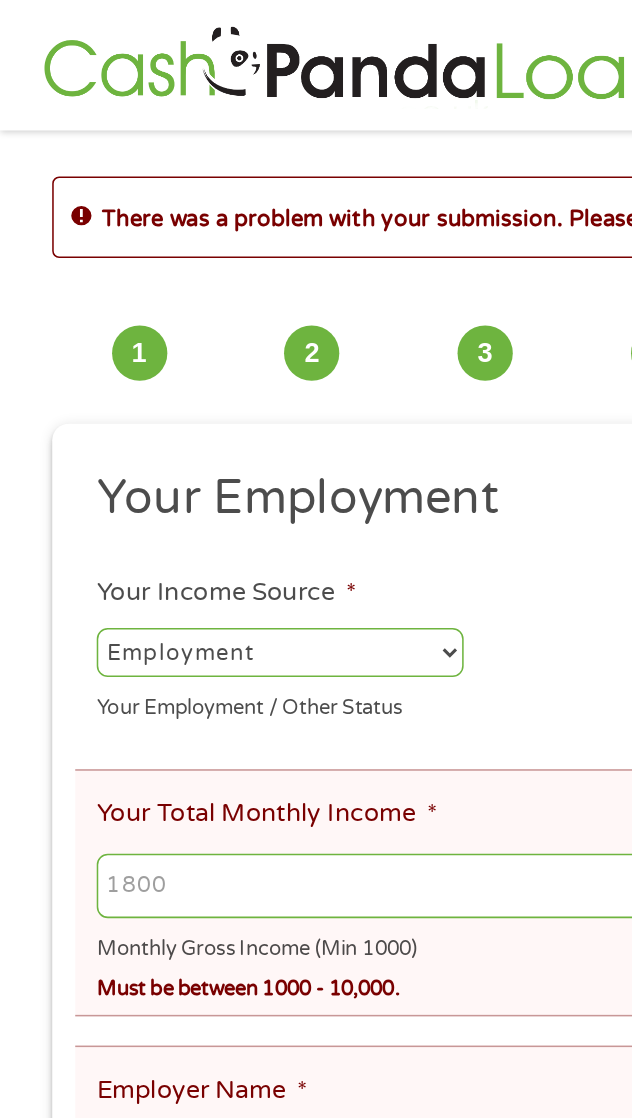 click on "--- Choose one --- Employment Self Employed Benefits" at bounding box center (182, 425) 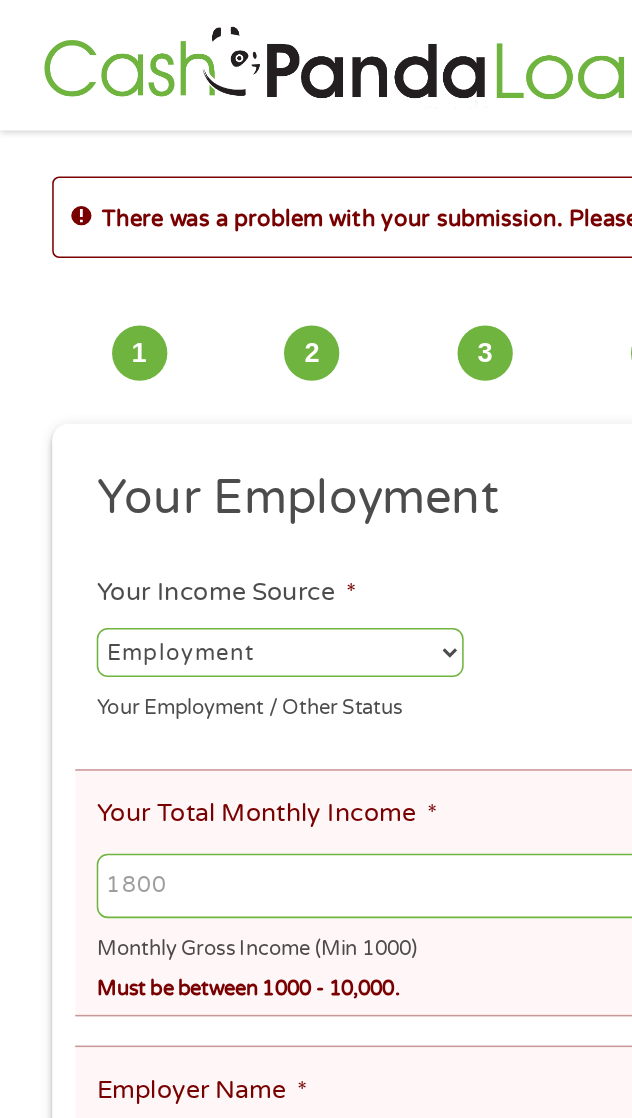select on "benefits" 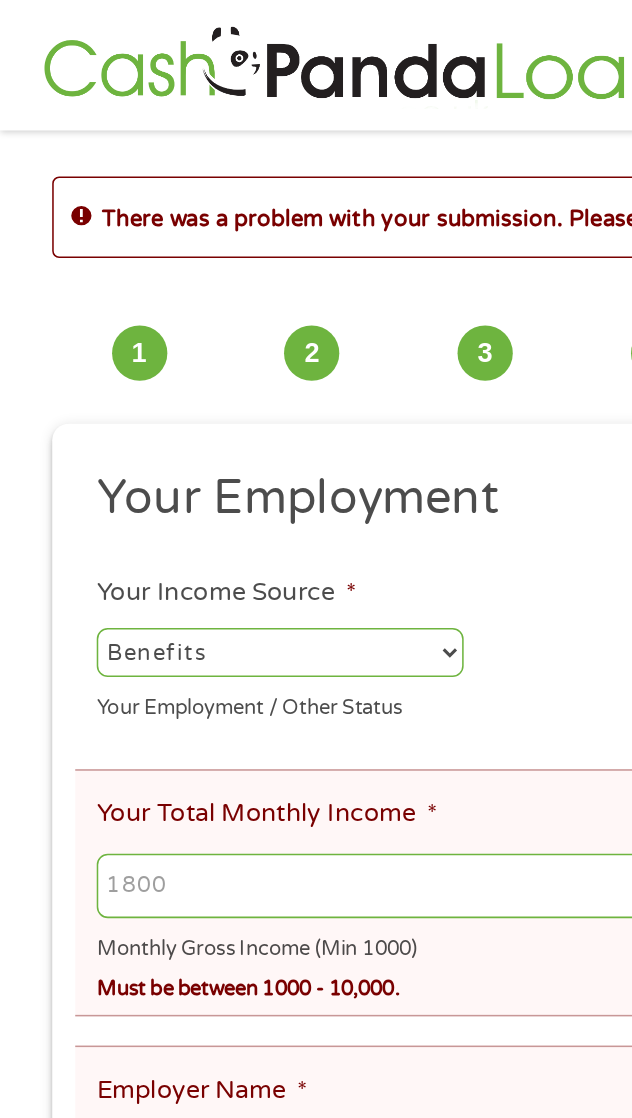 type on "Other" 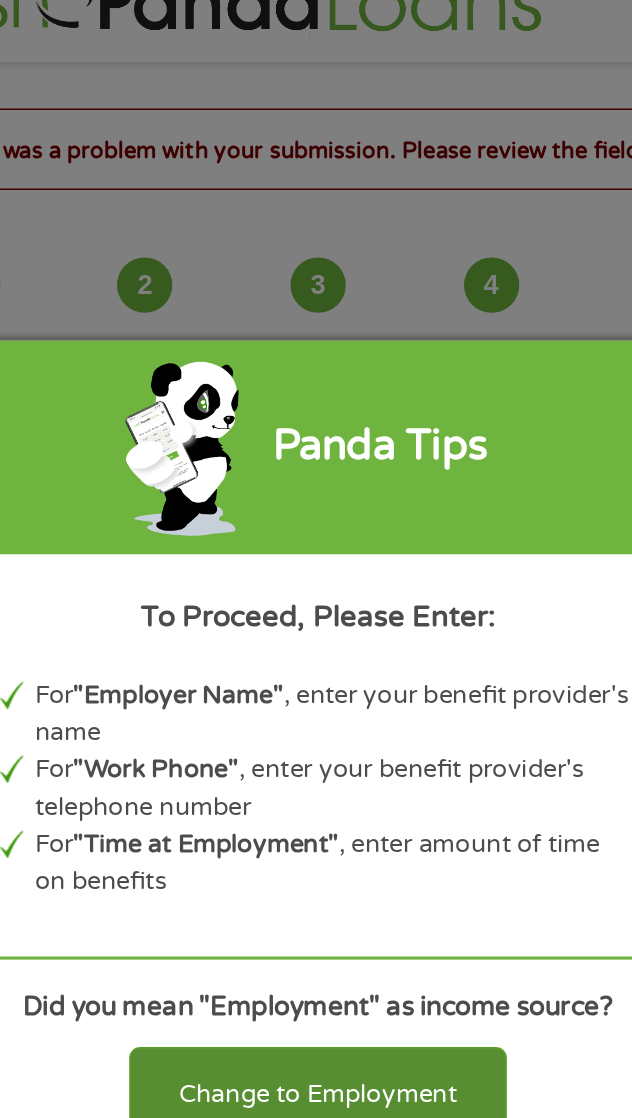 click on "Change to Employment" at bounding box center (316, 757) 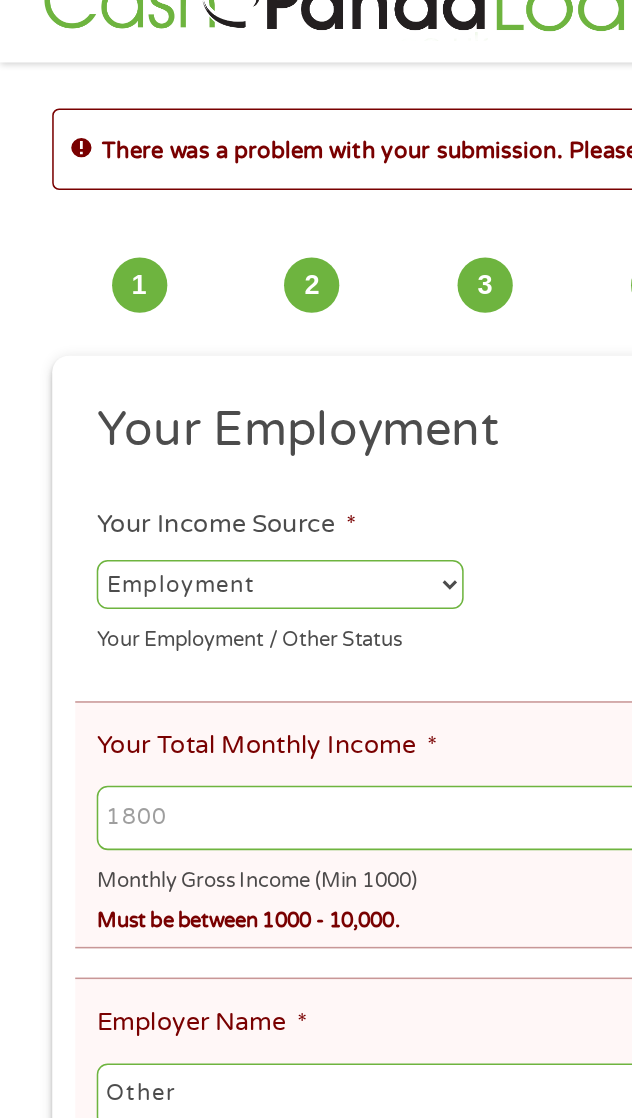 click on "Your Total Monthly Income *" at bounding box center [322, 577] 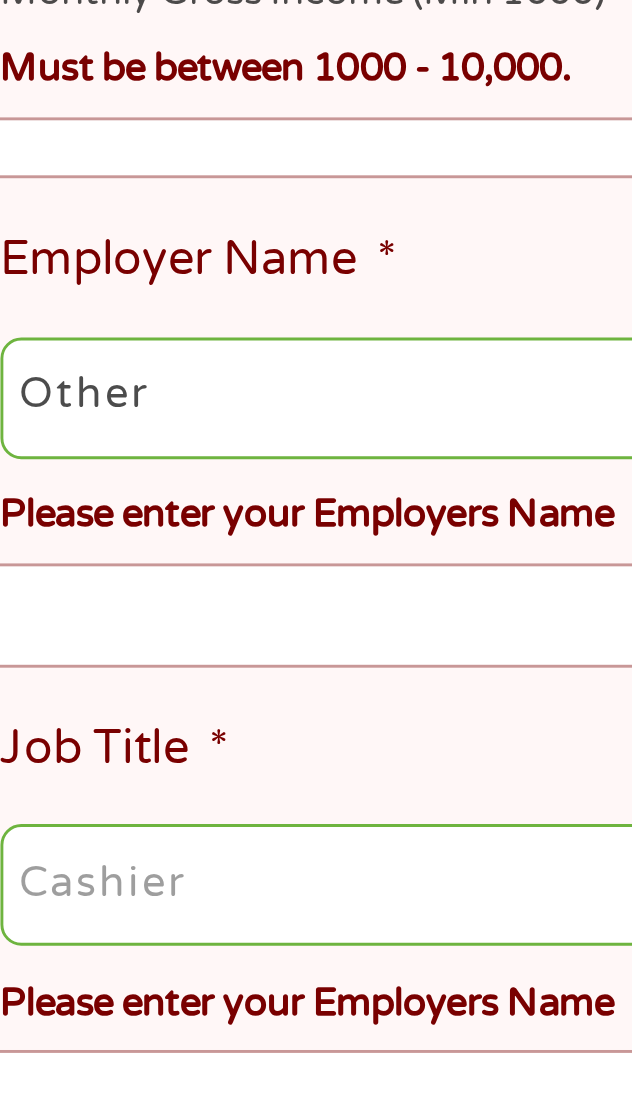 type on "1800" 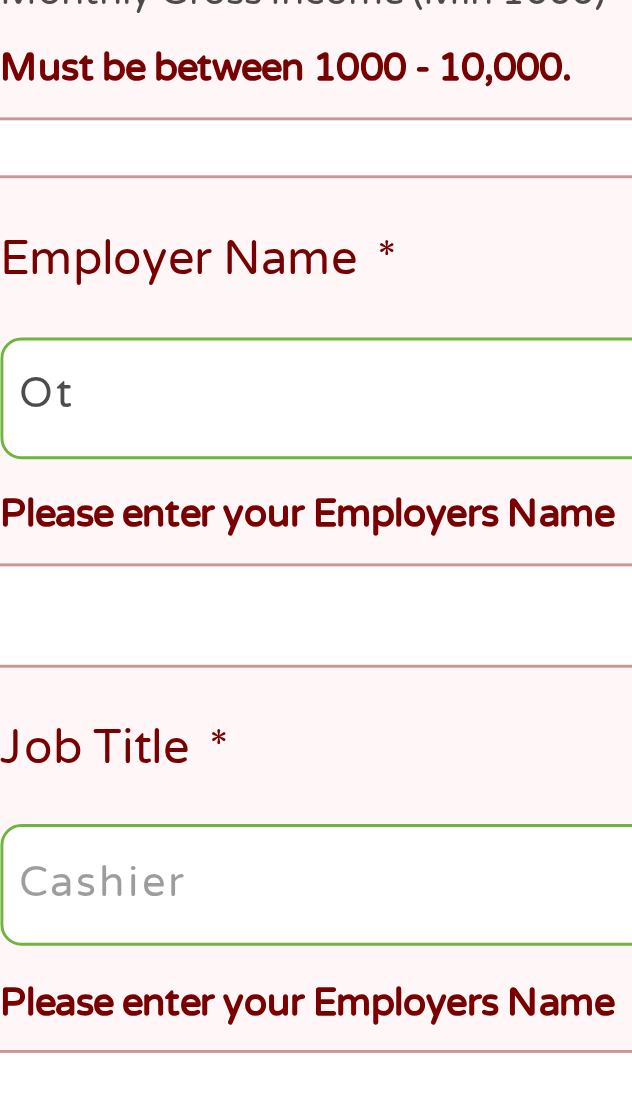 type on "O" 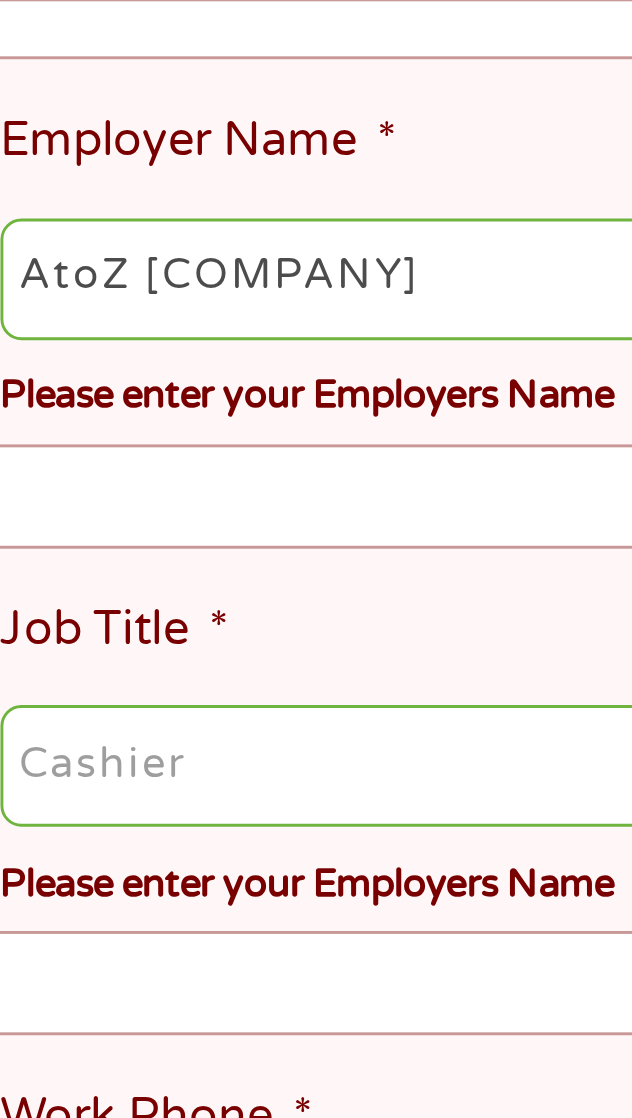 type on "AtoZ Millworks" 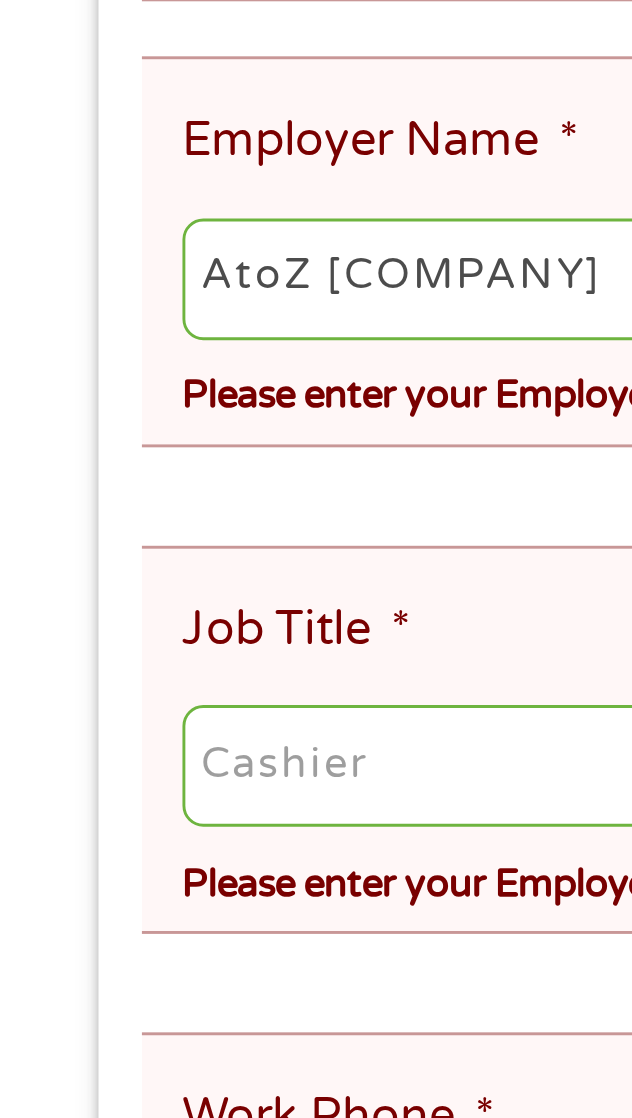 click on "Your Employment Your Income Source * --- Choose one --- Employment Self Employed Benefits Your Employment / Other Status Your Total Monthly Income * 1800 Monthly Gross Income (Min 1000) Must be between 1000 - 10,000. This field is hidden when viewing the form Other Income * 0 Pension, Spouse & any Other Income Employer Name * AtoZ Millworks Please enter your Employers Name Job Title * Please enter your Employers Name Work Phone * (936) 276-1010 Phone format: (###) ###-#### Please enter a valid US phone number. Time at Employment * --- Choose one --- 1 Year or less 1 - 2 Years 2 - 4 Years Over 4 Years Pay Frequency * --- Choose one --- Every 2 Weeks Every Week Monthly Semi-Monthly Next Pay Date (DD/MM/YYYY) * 08/08/2025 Are you Active Military * No Yes Are you Paid by Direct Deposit * Yes No" at bounding box center [316, 859] 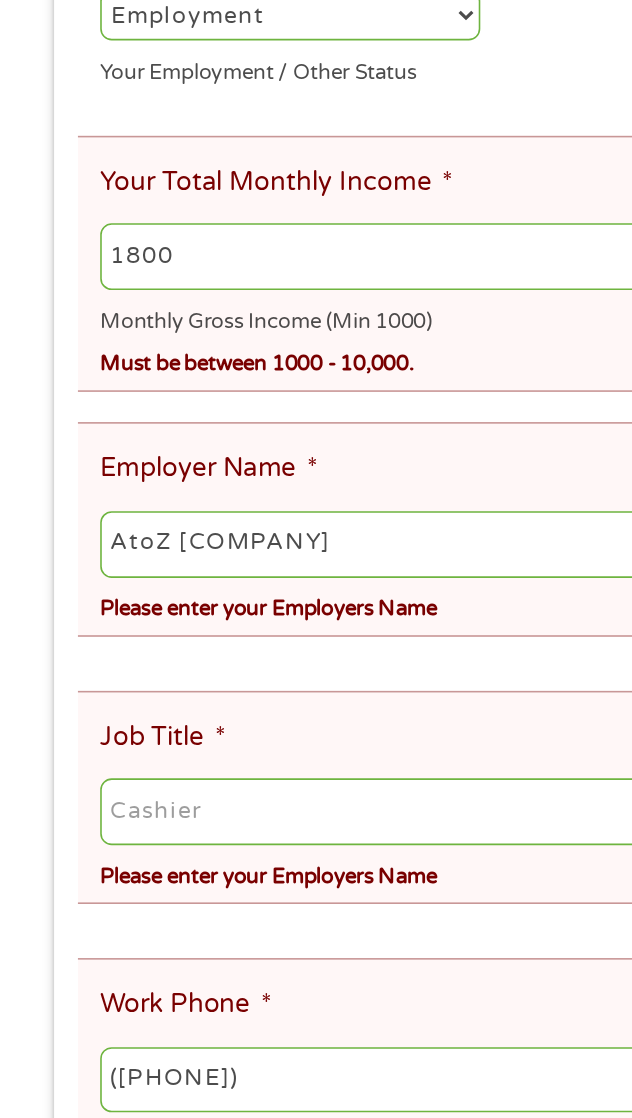 scroll, scrollTop: 0, scrollLeft: 0, axis: both 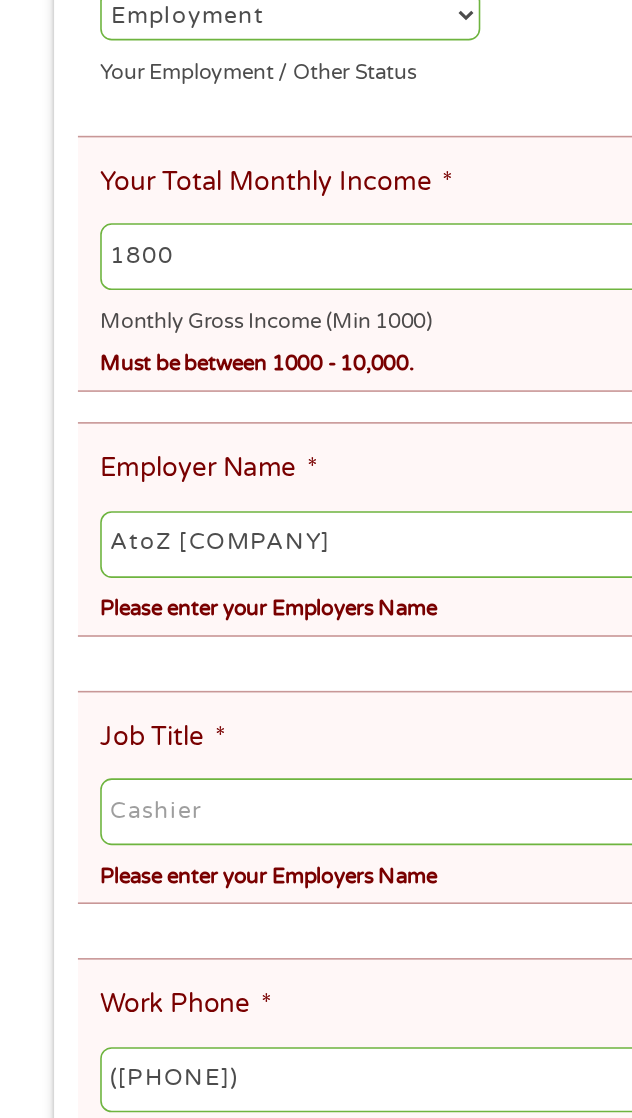 click on "Your Employment Your Income Source * --- Choose one --- Employment Self Employed Benefits Your Employment / Other Status Your Total Monthly Income * 1800 Monthly Gross Income (Min 1000) Must be between 1000 - 10,000. This field is hidden when viewing the form Other Income * 0 Pension, Spouse & any Other Income Employer Name * AtoZ Millworks Please enter your Employers Name Job Title * Please enter your Employers Name Work Phone * (936) 276-1010 Phone format: (###) ###-#### Please enter a valid US phone number. Time at Employment * --- Choose one --- 1 Year or less 1 - 2 Years 2 - 4 Years Over 4 Years Pay Frequency * --- Choose one --- Every 2 Weeks Every Week Monthly Semi-Monthly Next Pay Date (DD/MM/YYYY) * 08/08/2025 Are you Active Military * No Yes Are you Paid by Direct Deposit * Yes No" at bounding box center [316, 859] 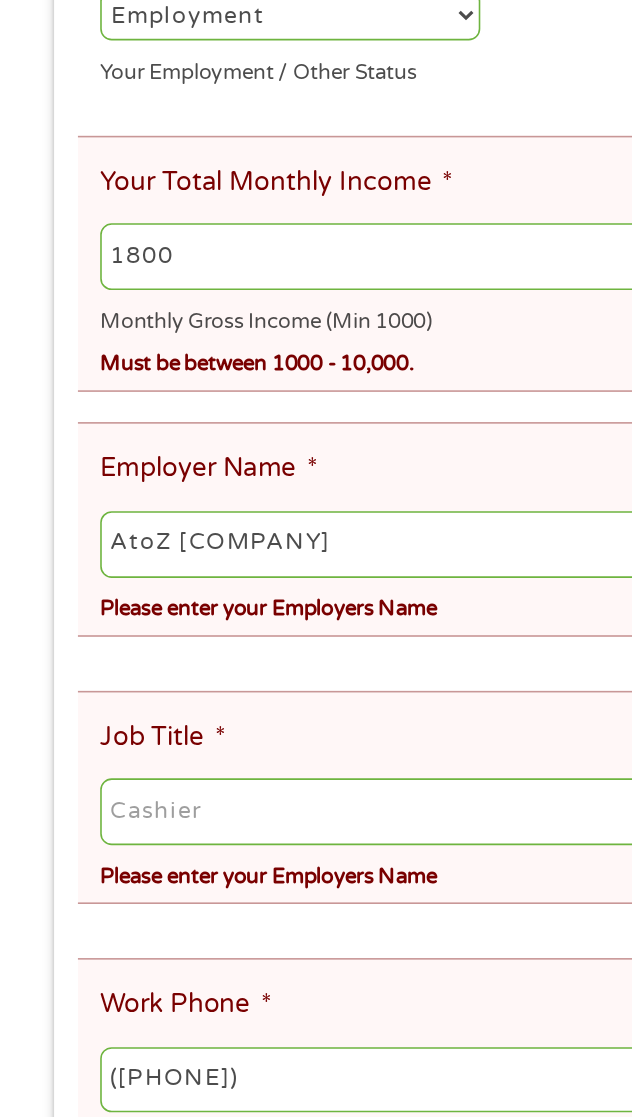 click on "Your Employment Your Income Source * --- Choose one --- Employment Self Employed Benefits Your Employment / Other Status Your Total Monthly Income * 1800 Monthly Gross Income (Min 1000) Must be between 1000 - 10,000. This field is hidden when viewing the form Other Income * 0 Pension, Spouse & any Other Income Employer Name * AtoZ Millworks Please enter your Employers Name Job Title * Please enter your Employers Name Work Phone * (936) 276-1010 Phone format: (###) ###-#### Please enter a valid US phone number. Time at Employment * --- Choose one --- 1 Year or less 1 - 2 Years 2 - 4 Years Over 4 Years Pay Frequency * --- Choose one --- Every 2 Weeks Every Week Monthly Semi-Monthly Next Pay Date (DD/MM/YYYY) * 08/08/2025 Are you Active Military * No Yes Are you Paid by Direct Deposit * Yes No" at bounding box center (316, 859) 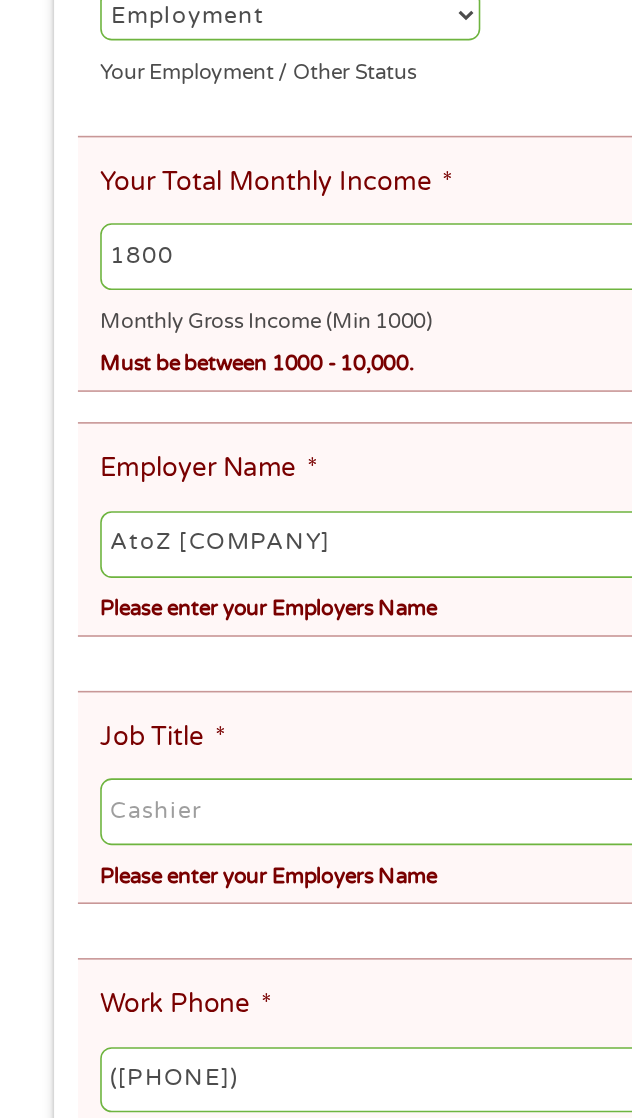 click on "Your Employment Your Income Source * --- Choose one --- Employment Self Employed Benefits Your Employment / Other Status Your Total Monthly Income * 1800 Monthly Gross Income (Min 1000) Must be between 1000 - 10,000. This field is hidden when viewing the form Other Income * 0 Pension, Spouse & any Other Income Employer Name * AtoZ Millworks Please enter your Employers Name Job Title * Please enter your Employers Name Work Phone * (936) 276-1010 Phone format: (###) ###-#### Please enter a valid US phone number. Time at Employment * --- Choose one --- 1 Year or less 1 - 2 Years 2 - 4 Years Over 4 Years Pay Frequency * --- Choose one --- Every 2 Weeks Every Week Monthly Semi-Monthly Next Pay Date (DD/MM/YYYY) * 08/08/2025 Are you Active Military * No Yes Are you Paid by Direct Deposit * Yes No" at bounding box center [316, 859] 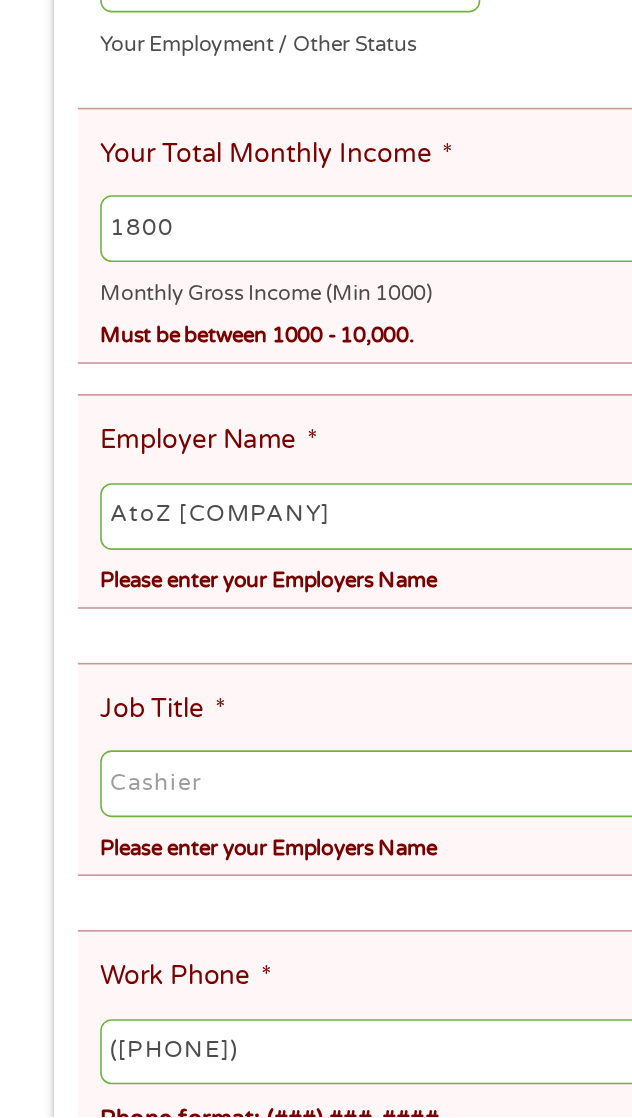 scroll, scrollTop: 21, scrollLeft: 0, axis: vertical 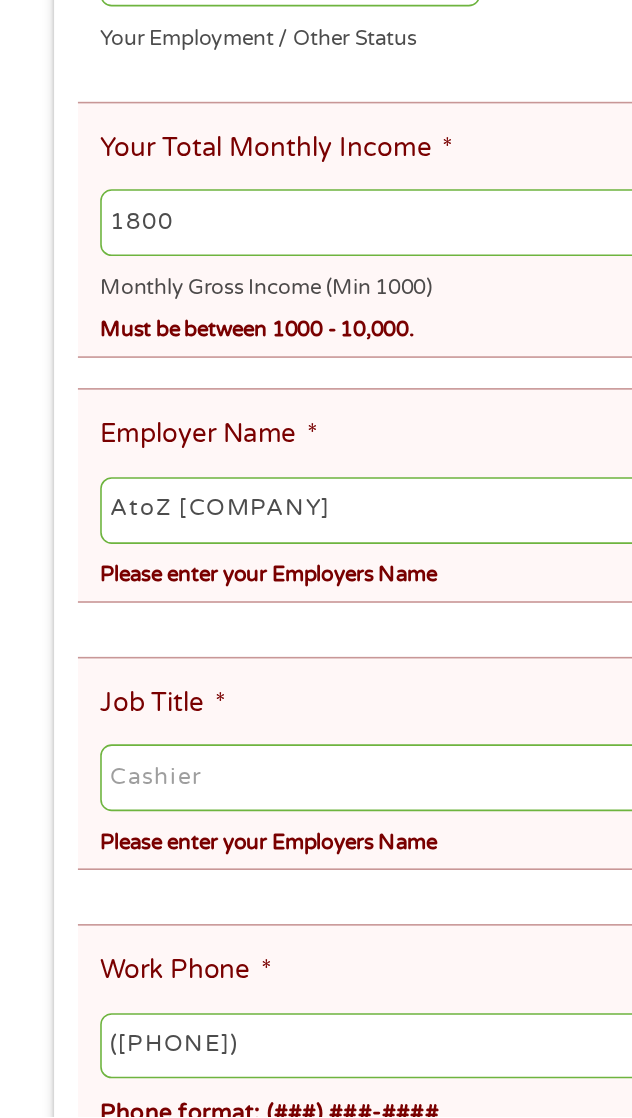 click on "Your Employment Your Income Source * --- Choose one --- Employment Self Employed Benefits Your Employment / Other Status Your Total Monthly Income * 1800 Monthly Gross Income (Min 1000) Must be between 1000 - 10,000. This field is hidden when viewing the form Other Income * 0 Pension, Spouse & any Other Income Employer Name * AtoZ Millworks Please enter your Employers Name Job Title * Please enter your Employers Name Work Phone * (936) 276-1010 Phone format: (###) ###-#### Please enter a valid US phone number. Time at Employment * --- Choose one --- 1 Year or less 1 - 2 Years 2 - 4 Years Over 4 Years Pay Frequency * --- Choose one --- Every 2 Weeks Every Week Monthly Semi-Monthly Next Pay Date (DD/MM/YYYY) * 08/08/2025 Are you Active Military * No Yes Are you Paid by Direct Deposit * Yes No" at bounding box center (316, 838) 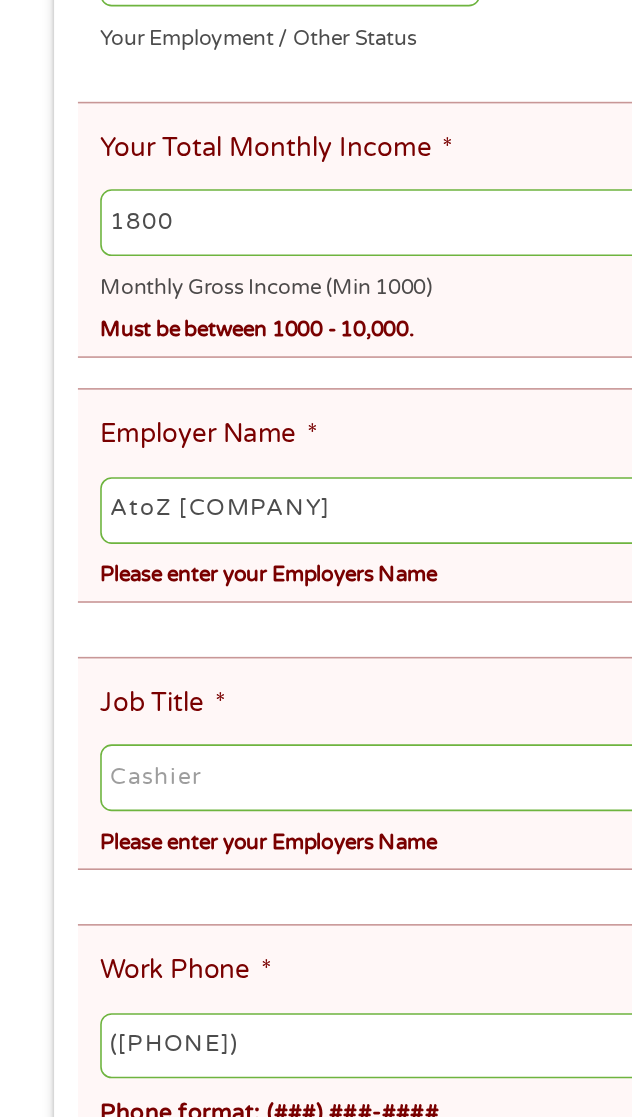 scroll, scrollTop: 21, scrollLeft: 0, axis: vertical 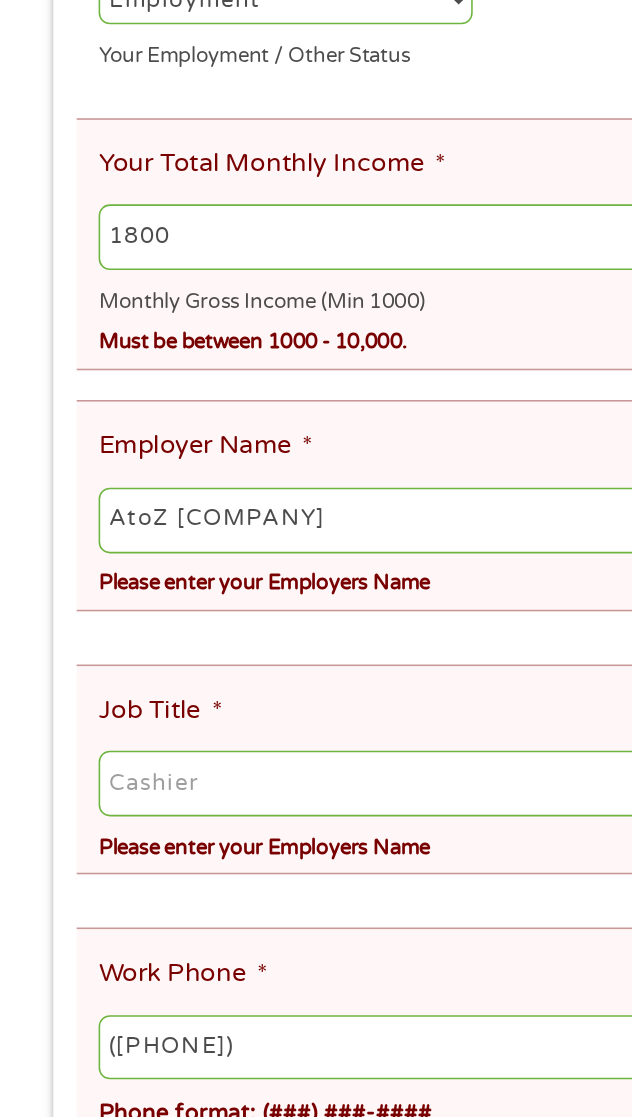 click on "AtoZ Millworks" at bounding box center (322, 737) 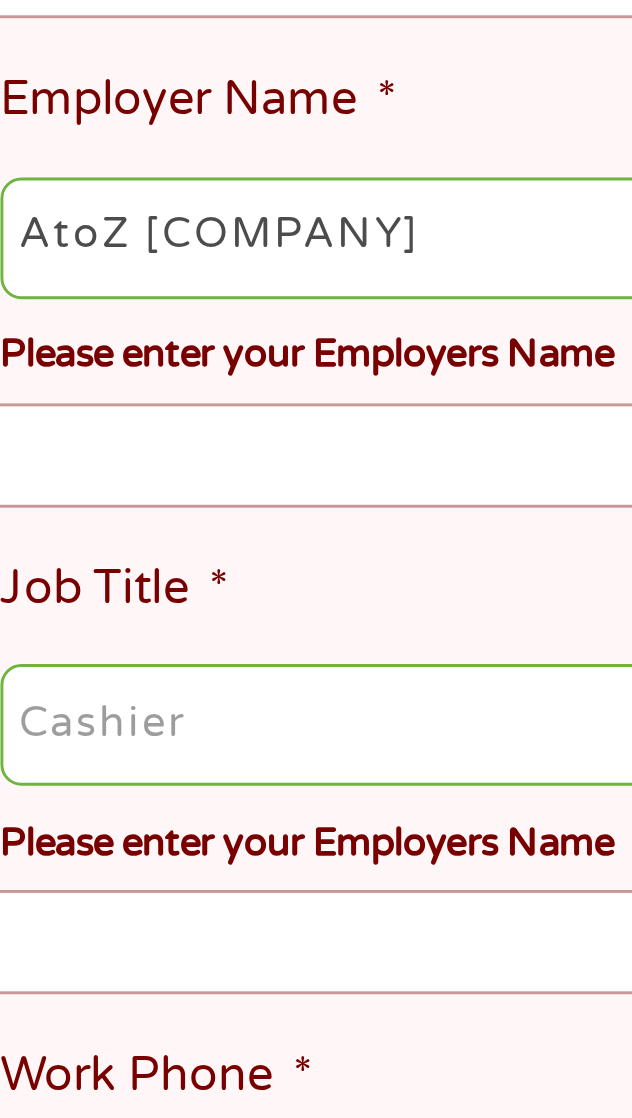 scroll, scrollTop: 21, scrollLeft: 0, axis: vertical 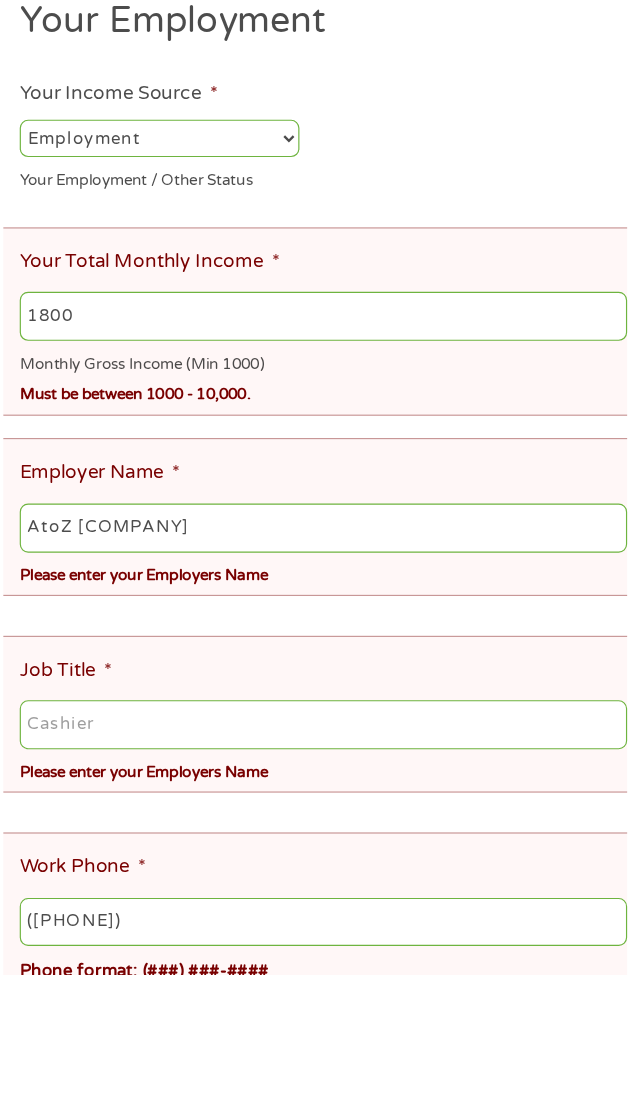 click on "Your Employment Your Income Source * --- Choose one --- Employment Self Employed Benefits Your Employment / Other Status Your Total Monthly Income * 1800 Monthly Gross Income (Min 1000) Must be between 1000 - 10,000. This field is hidden when viewing the form Other Income * 0 Pension, Spouse & any Other Income Employer Name * AtoZ Millworks Please enter your Employers Name Job Title * Please enter your Employers Name Work Phone * (936) 276-1010 Phone format: (###) ###-#### Please enter a valid US phone number. Time at Employment * --- Choose one --- 1 Year or less 1 - 2 Years 2 - 4 Years Over 4 Years Pay Frequency * --- Choose one --- Every 2 Weeks Every Week Monthly Semi-Monthly Next Pay Date (DD/MM/YYYY) * 08/08/2025 Are you Active Military * No Yes Are you Paid by Direct Deposit * Yes No" at bounding box center [316, 838] 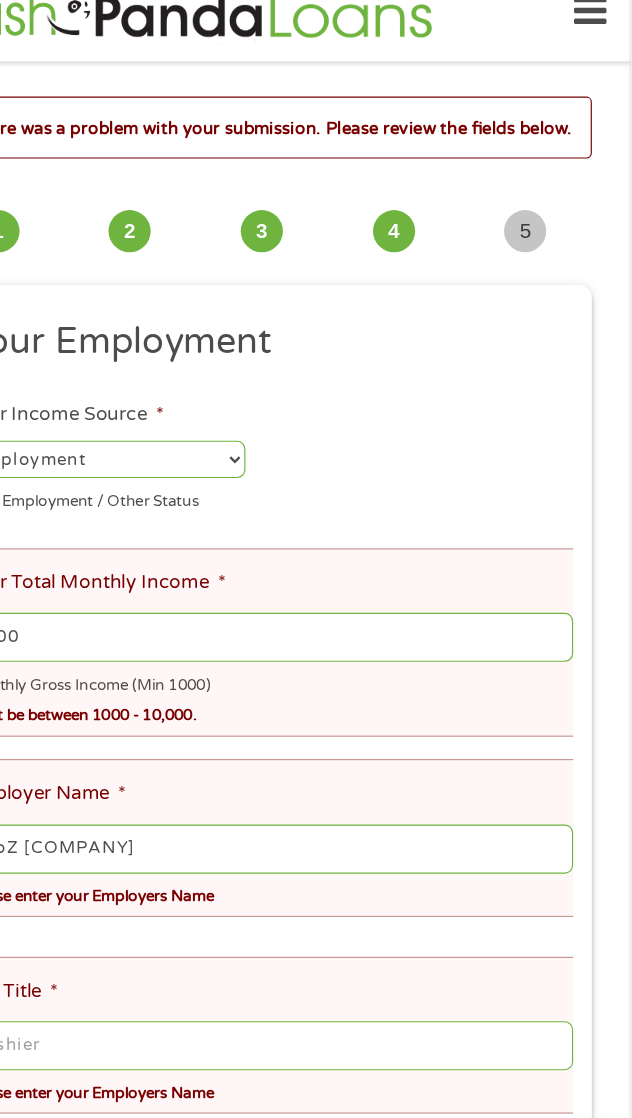 scroll, scrollTop: 0, scrollLeft: 0, axis: both 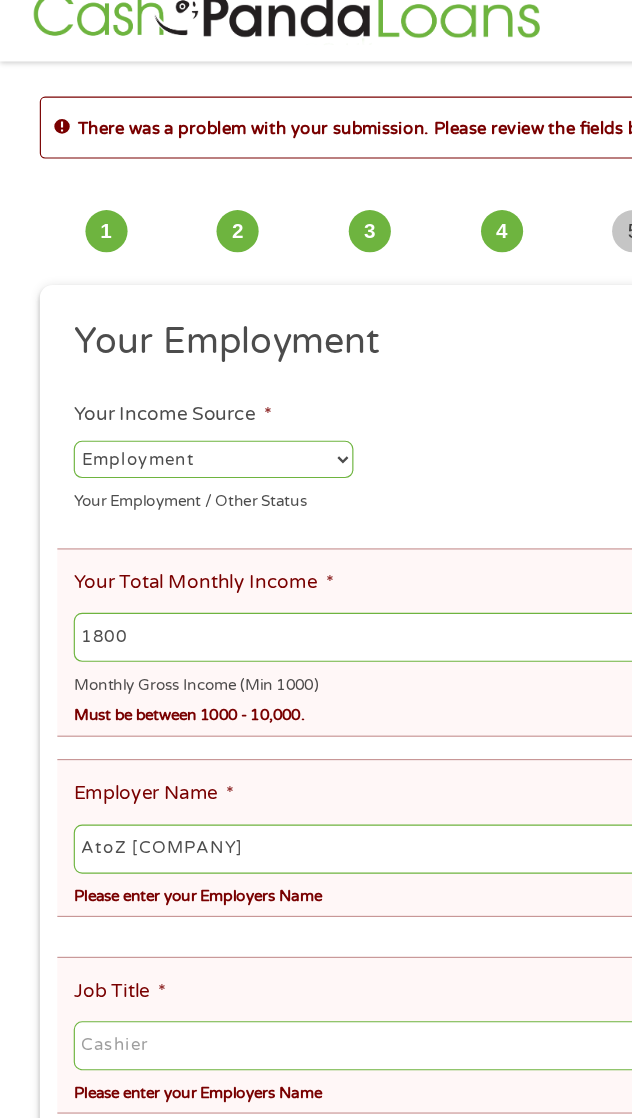 click on "Job Title *" at bounding box center (322, 926) 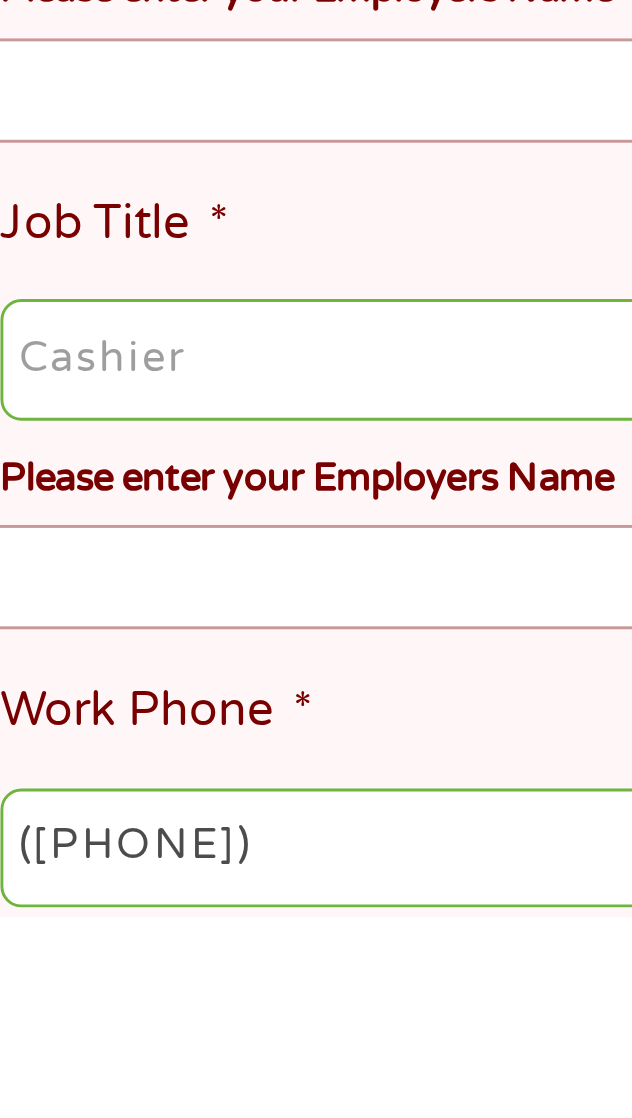 click on "Job Title *" at bounding box center [322, 926] 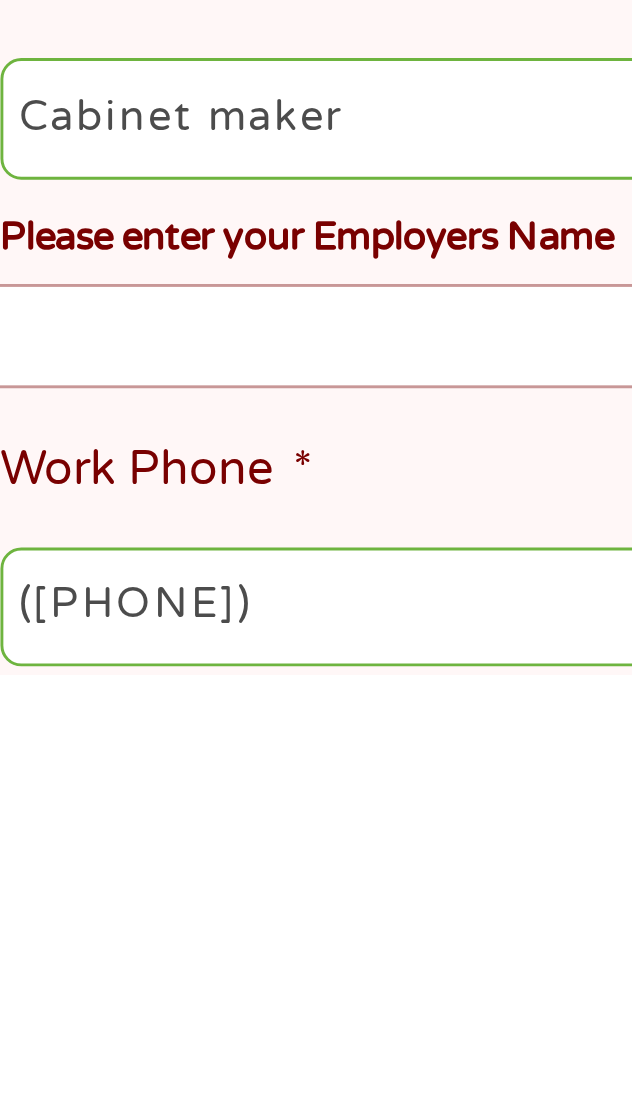 type on "Cabinet maker" 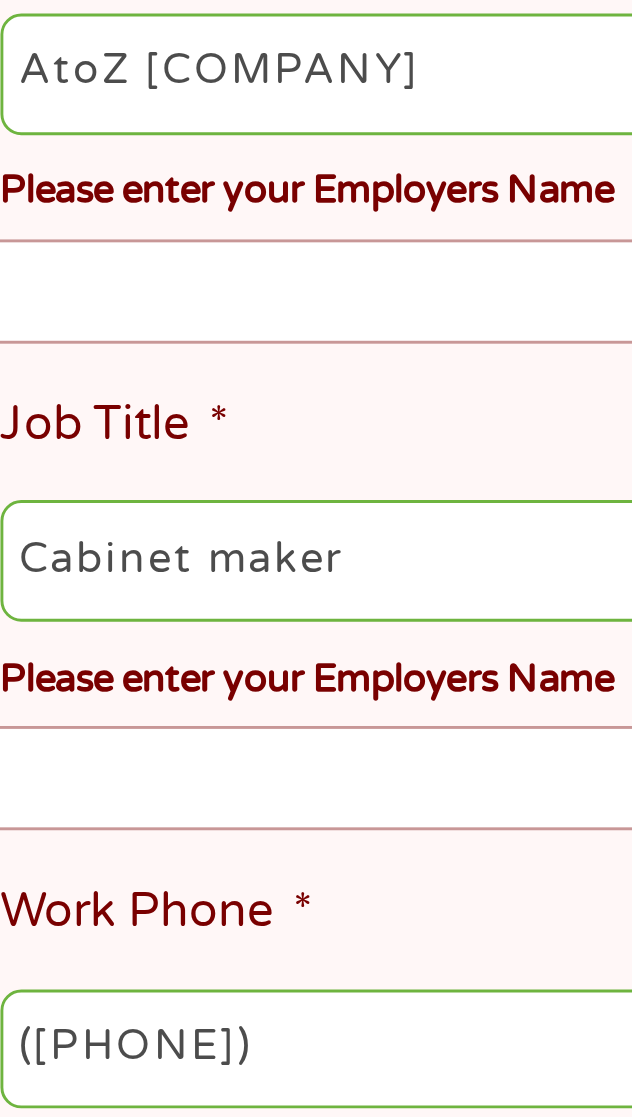 click on "Job Title * Cabinet maker Please enter your Employers Name" at bounding box center (315, 917) 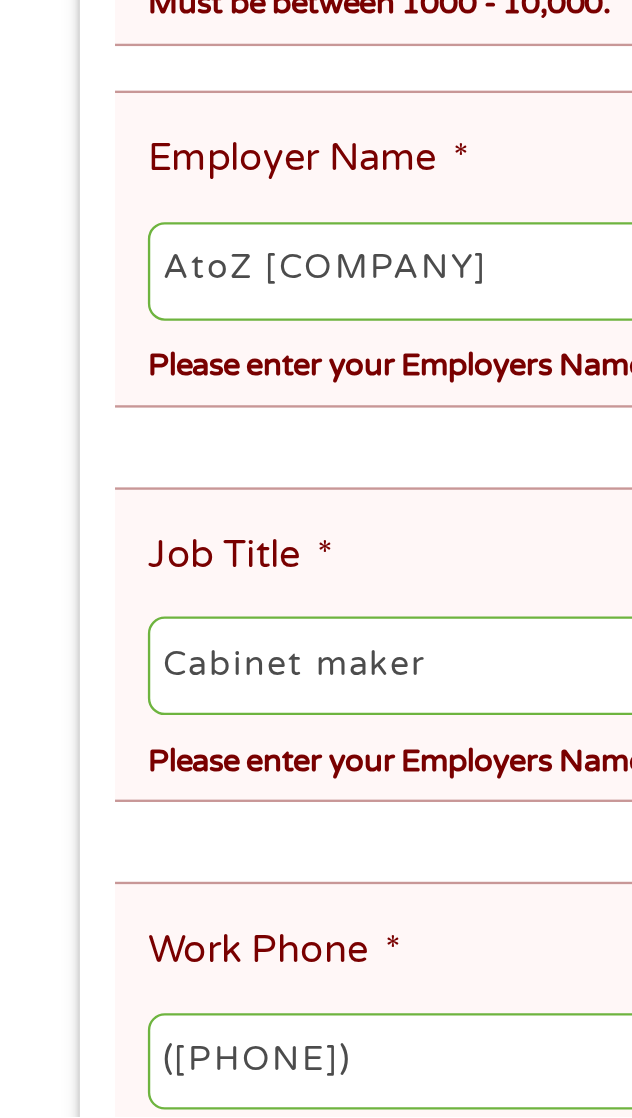 scroll, scrollTop: 0, scrollLeft: 0, axis: both 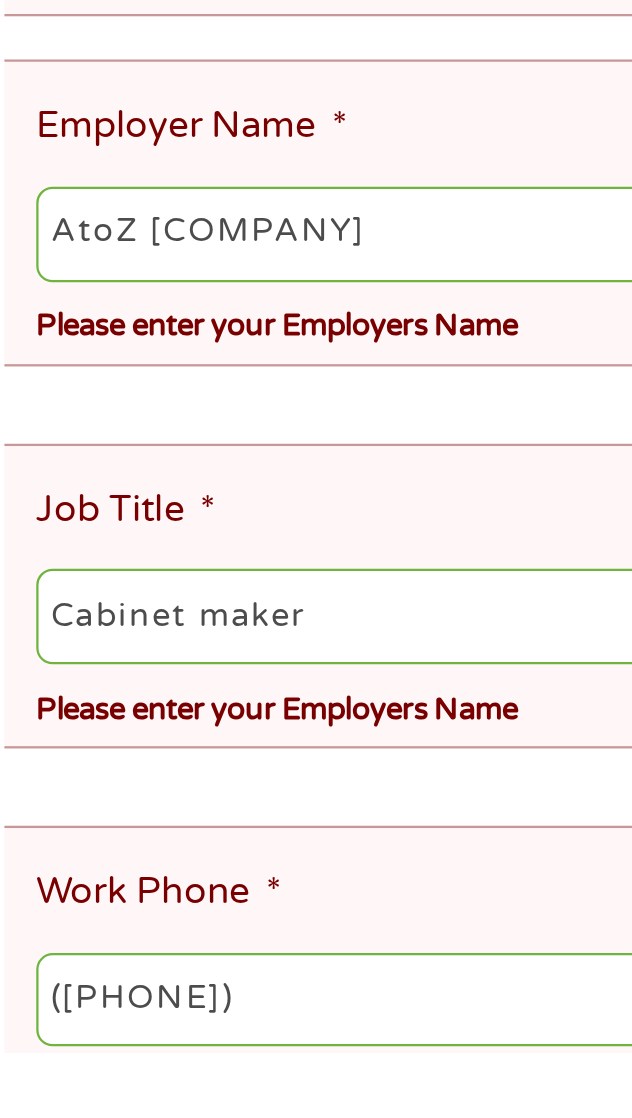 click on "Your Employment Your Income Source * --- Choose one --- Employment Self Employed Benefits Your Employment / Other Status Your Total Monthly Income * 1800 Monthly Gross Income (Min 1000) Must be between 1000 - 10,000. This field is hidden when viewing the form Other Income * 0 Pension, Spouse & any Other Income Employer Name * AtoZ Millworks Please enter your Employers Name Job Title * Cabinet maker Please enter your Employers Name Work Phone * (936) 276-1010 Phone format: (###) ###-#### Please enter a valid US phone number. Time at Employment * --- Choose one --- 1 Year or less 1 - 2 Years 2 - 4 Years Over 4 Years Pay Frequency * --- Choose one --- Every 2 Weeks Every Week Monthly Semi-Monthly Next Pay Date (DD/MM/YYYY) * 08/08/2025 Are you Active Military * No Yes Are you Paid by Direct Deposit * Yes No" at bounding box center [316, 859] 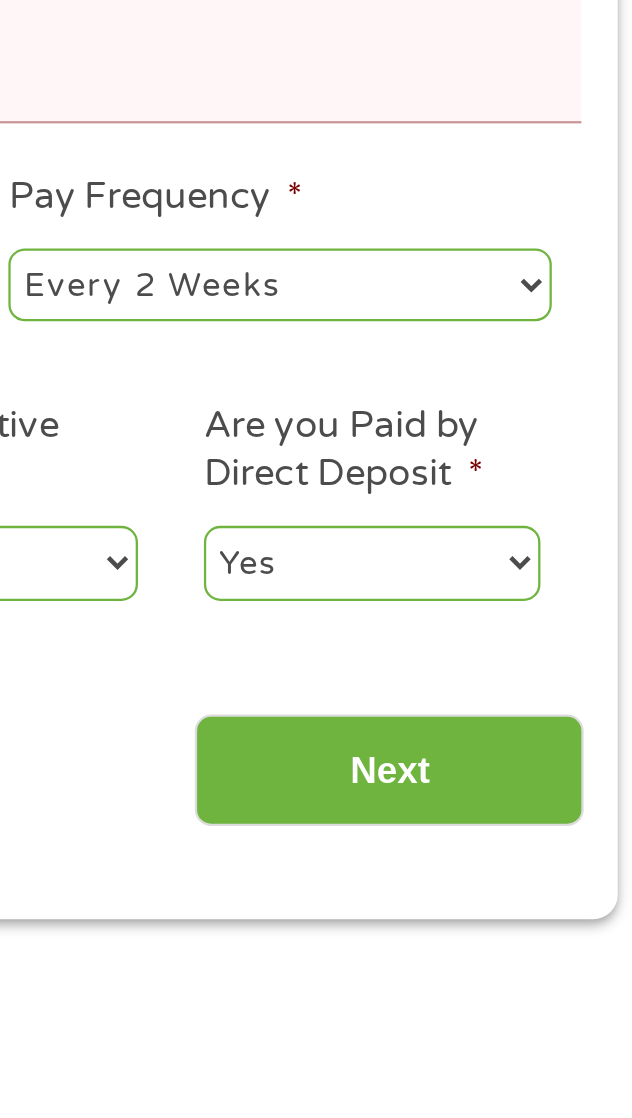 scroll, scrollTop: 440, scrollLeft: 0, axis: vertical 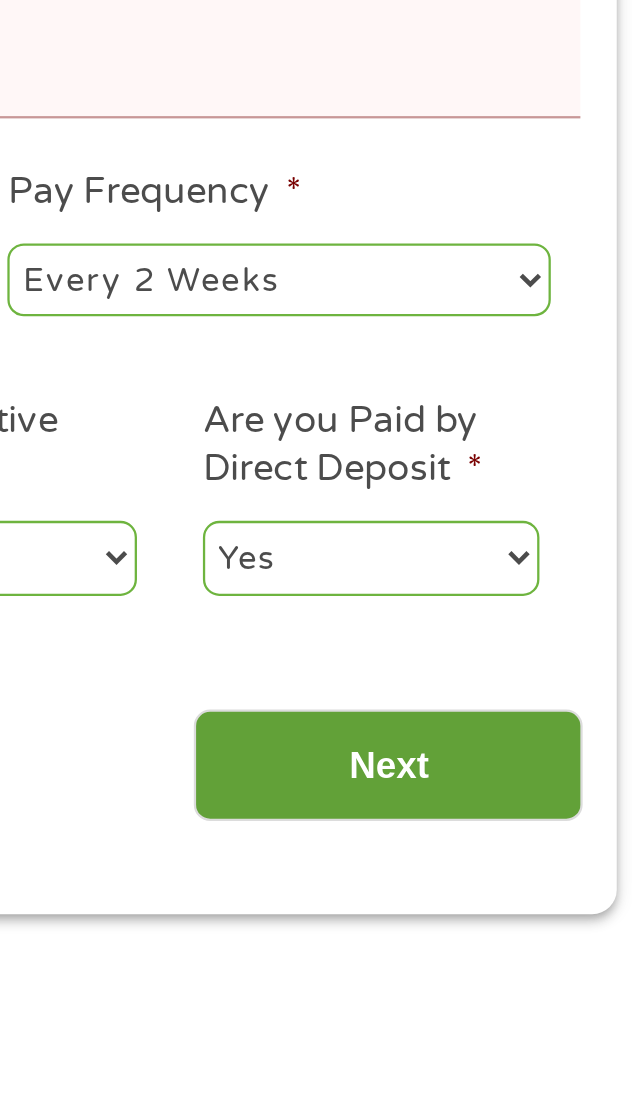 click on "Next" at bounding box center (497, 1025) 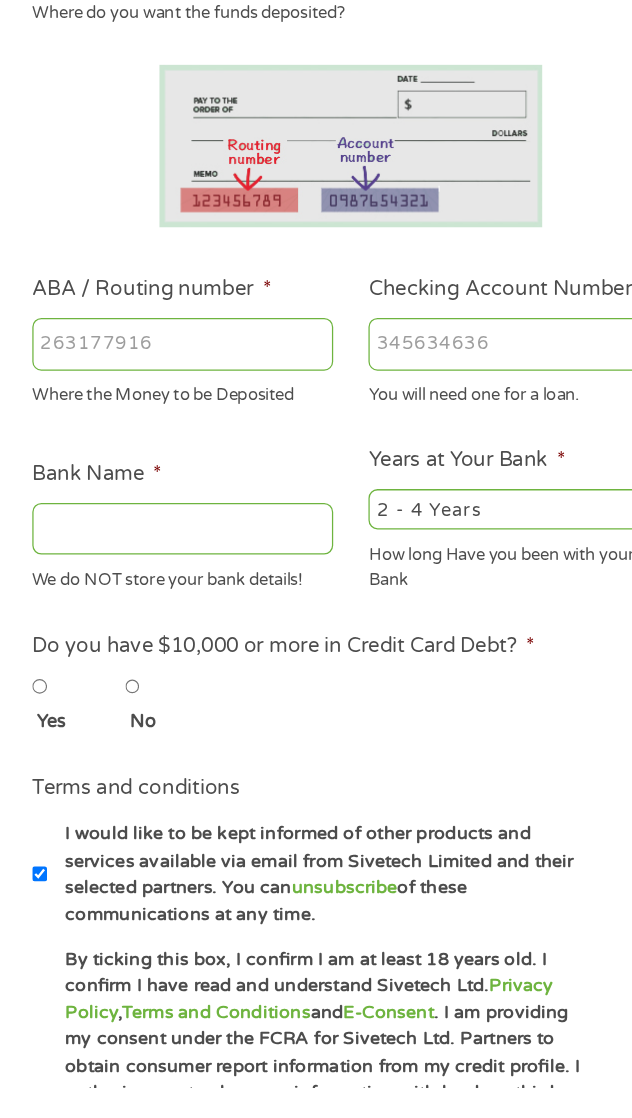 scroll, scrollTop: 17, scrollLeft: 0, axis: vertical 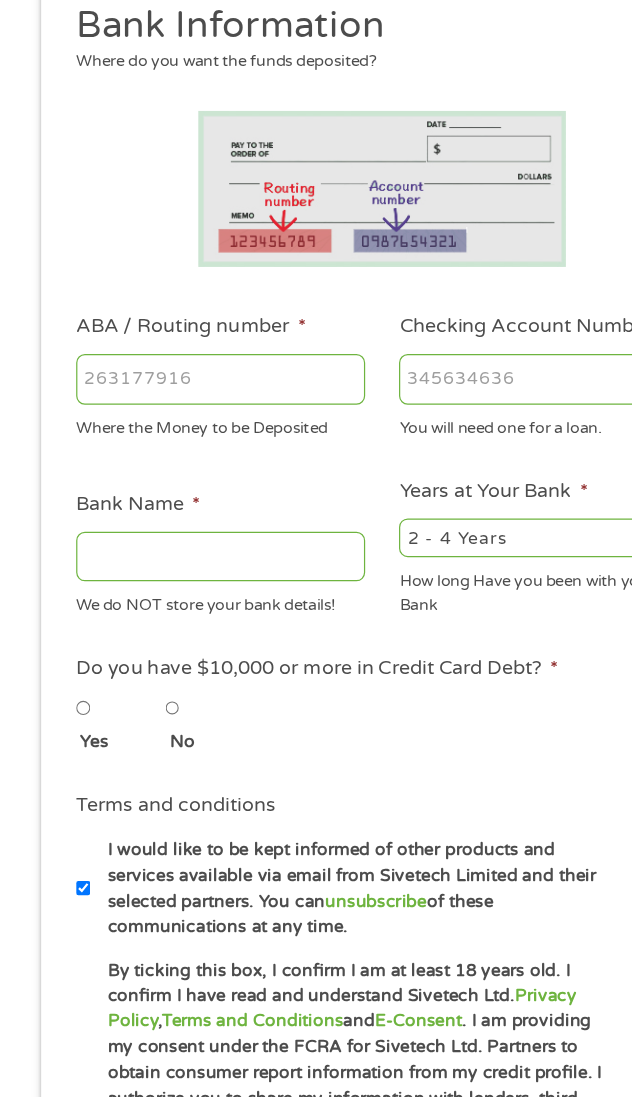 click on "ABA / Routing number *" at bounding box center (182, 525) 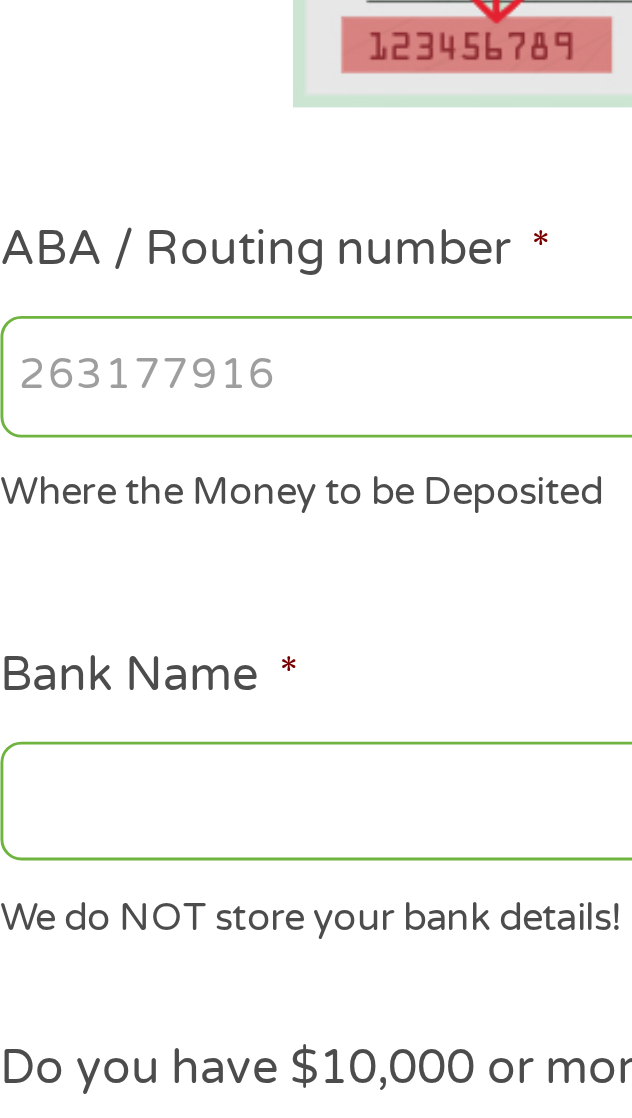 click on "ABA / Routing number *" at bounding box center [182, 458] 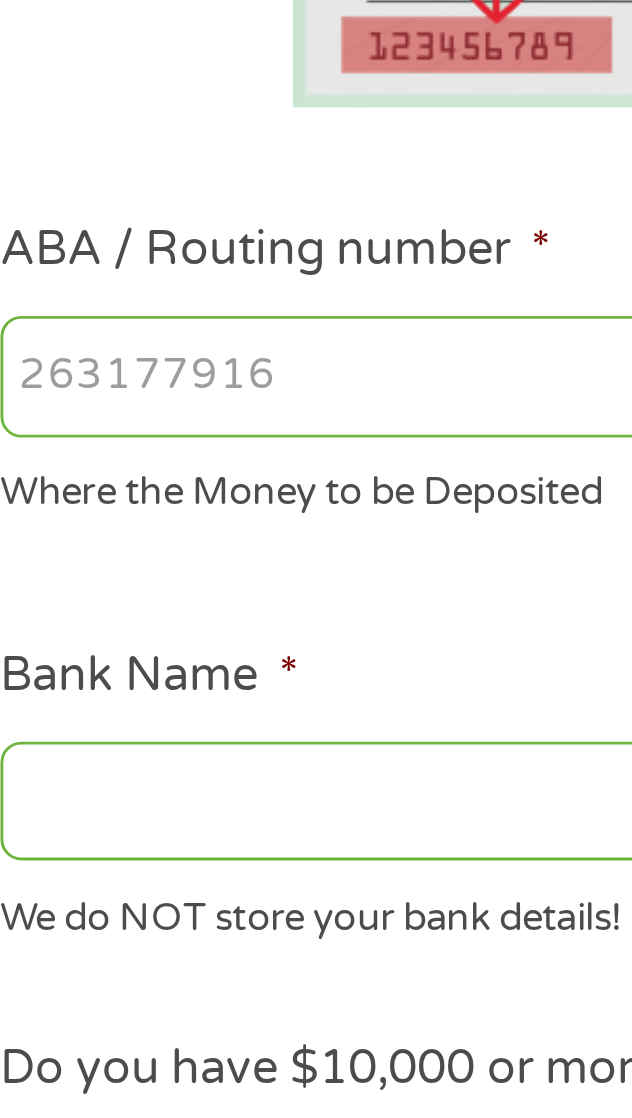 type on "113008465" 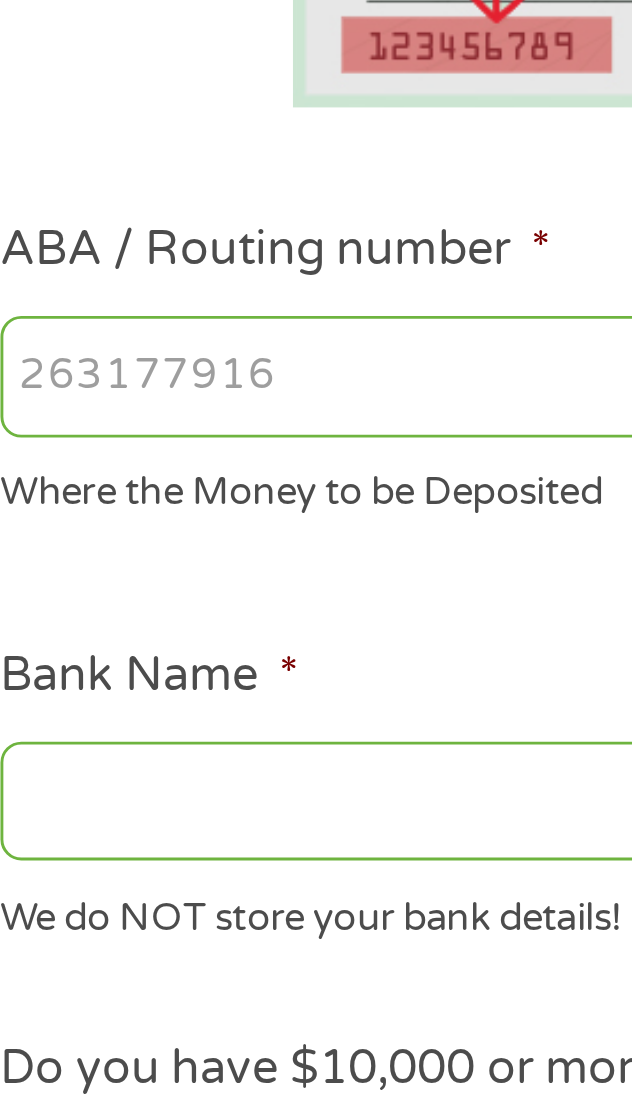 type on "WOODFOREST NATIONAL BANK" 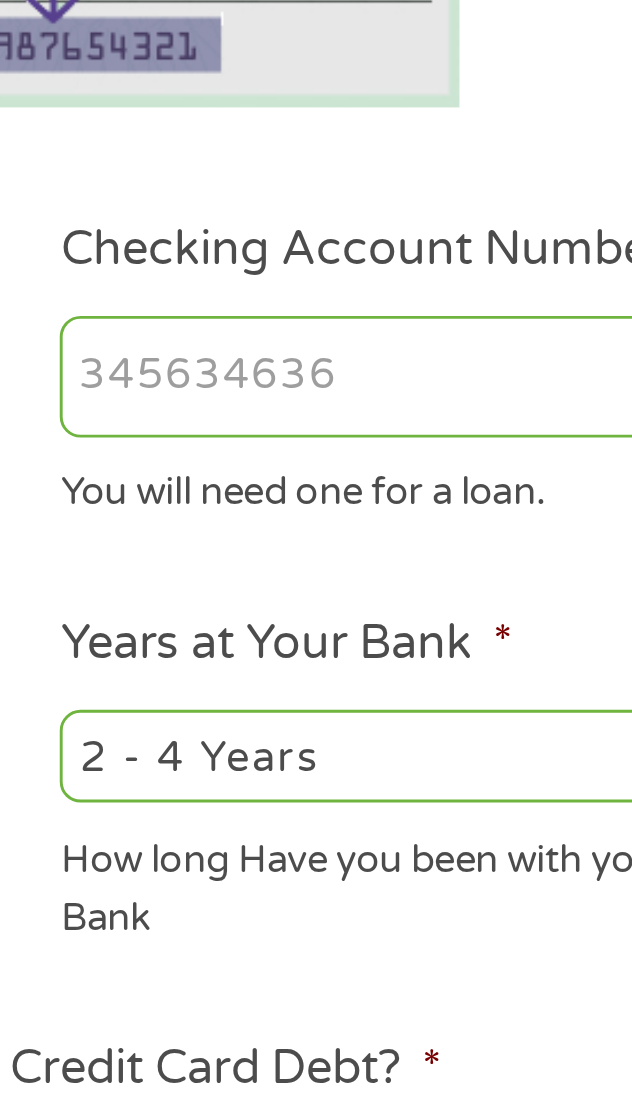 type on "113008465" 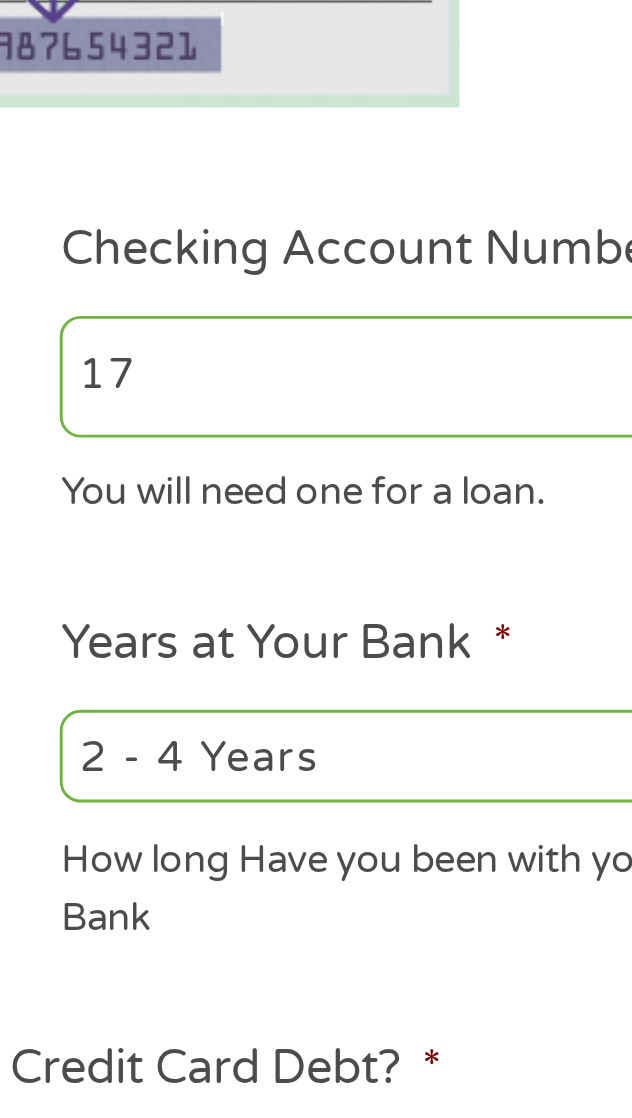 scroll, scrollTop: 0, scrollLeft: 31, axis: horizontal 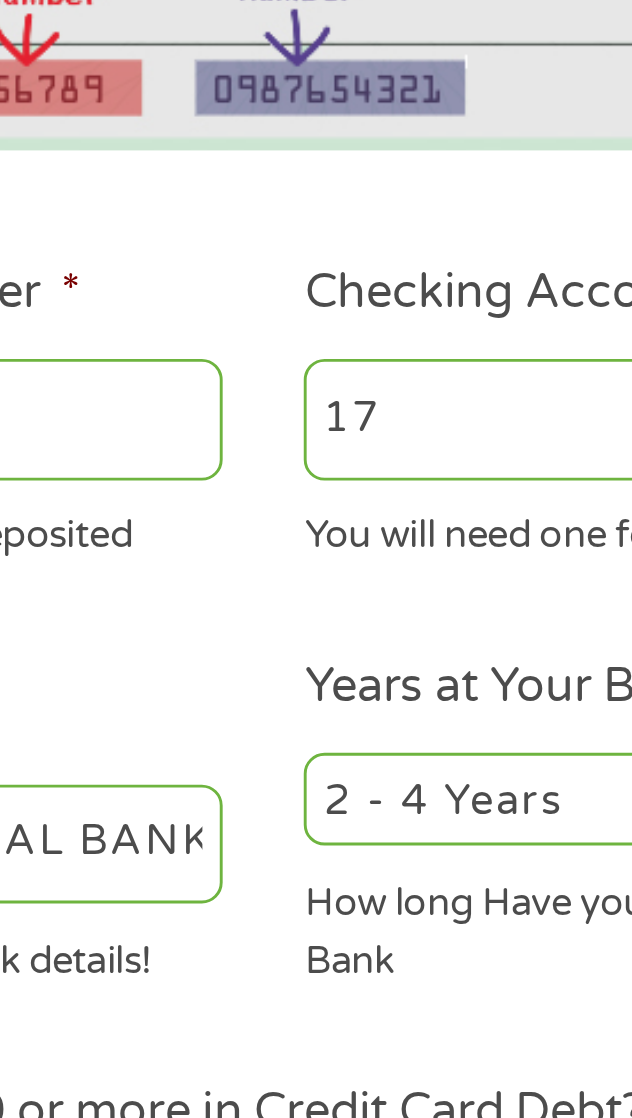 click on "17" at bounding box center [449, 458] 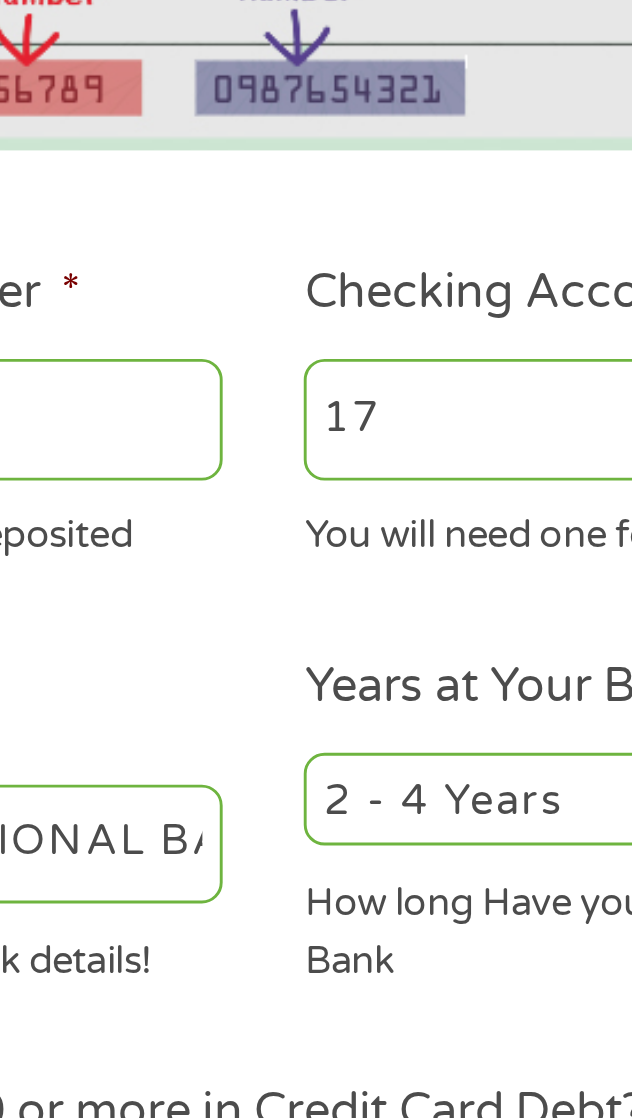 scroll, scrollTop: 0, scrollLeft: 31, axis: horizontal 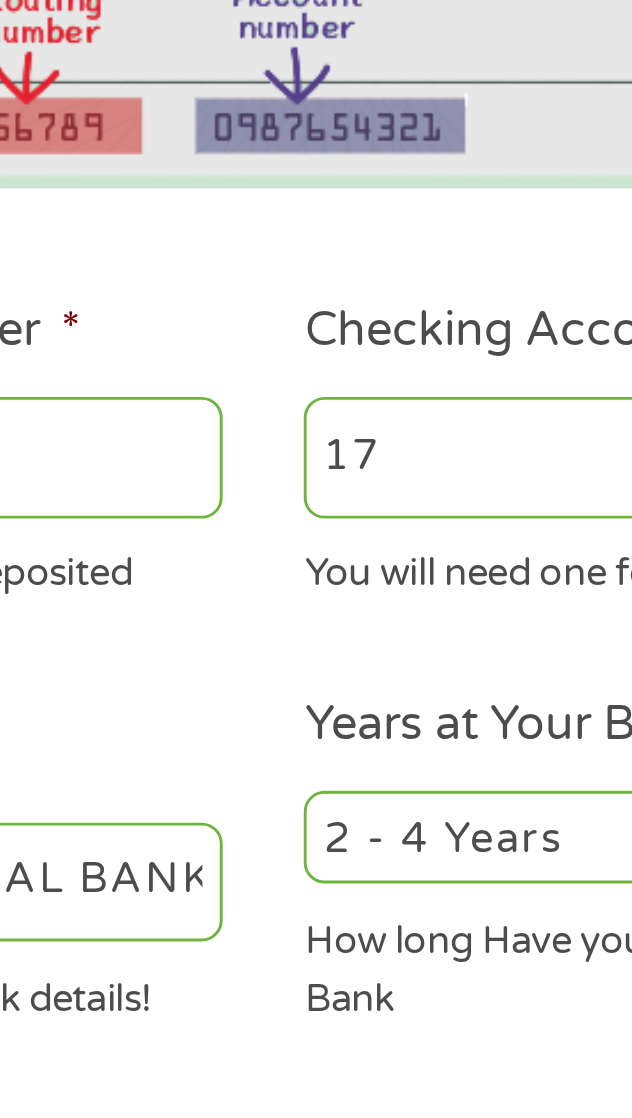click on "17" at bounding box center (449, 458) 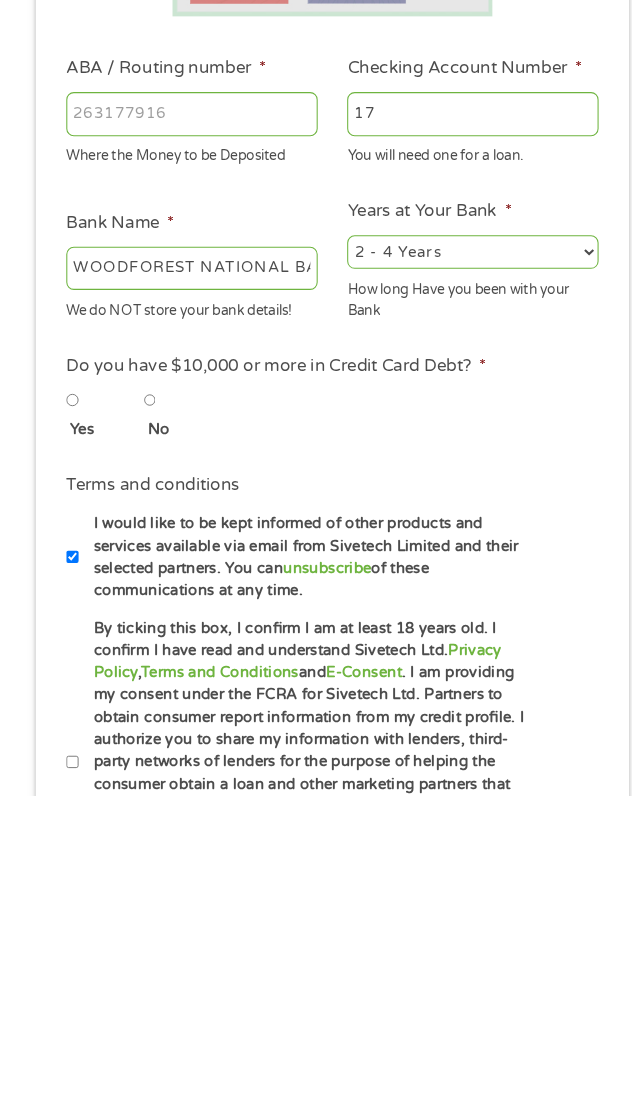 scroll, scrollTop: 70, scrollLeft: 0, axis: vertical 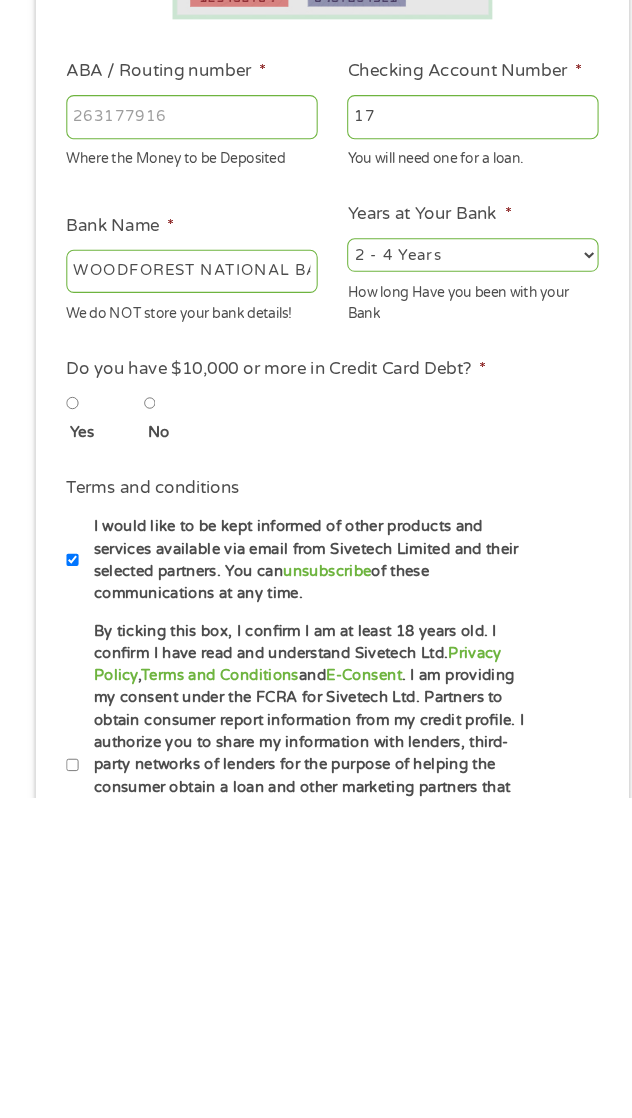 type on "1410430589" 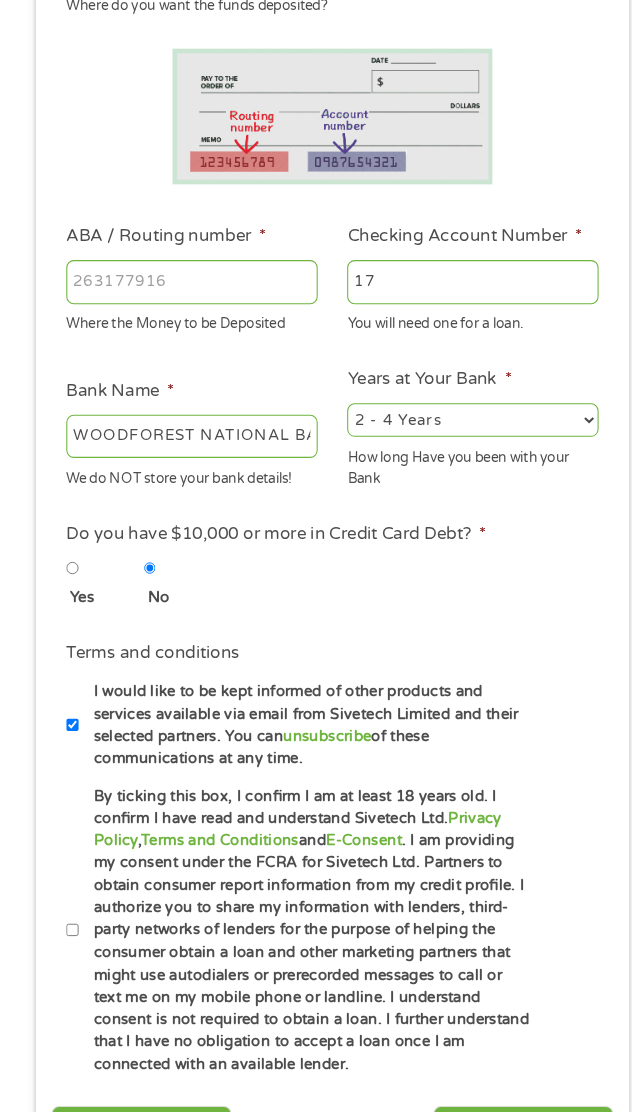 scroll, scrollTop: 213, scrollLeft: 0, axis: vertical 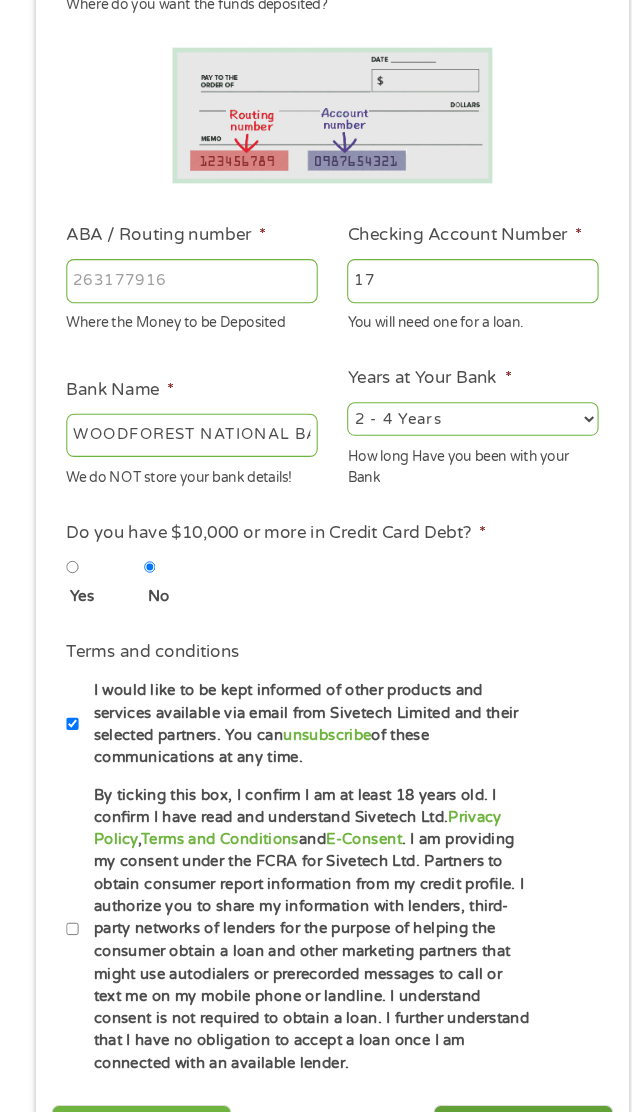 click on "Next" at bounding box center (497, 1136) 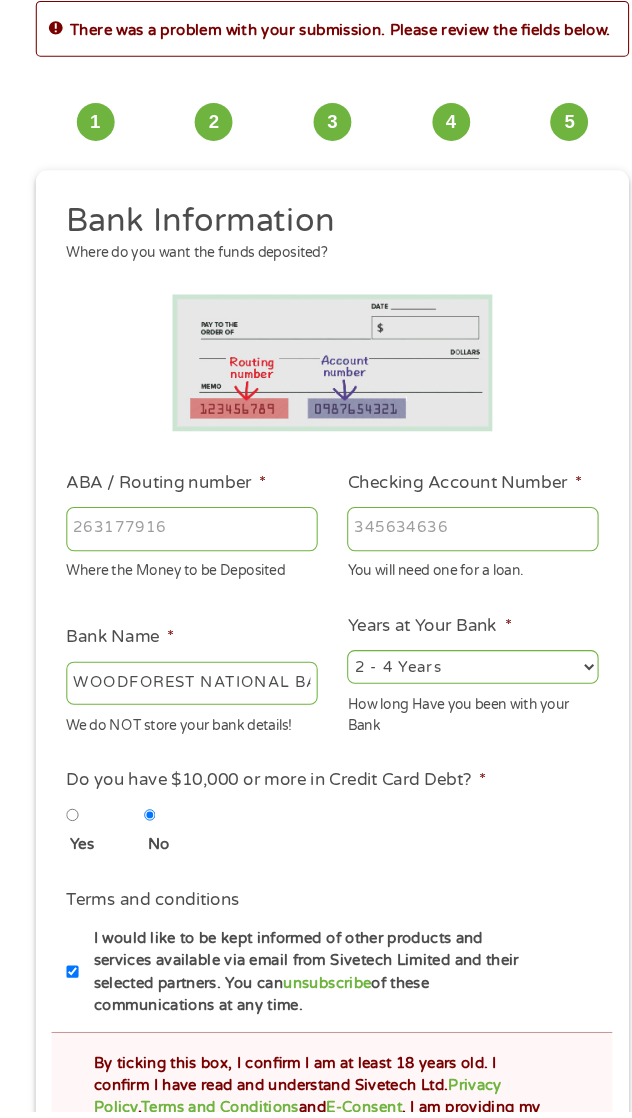 scroll, scrollTop: 59, scrollLeft: 0, axis: vertical 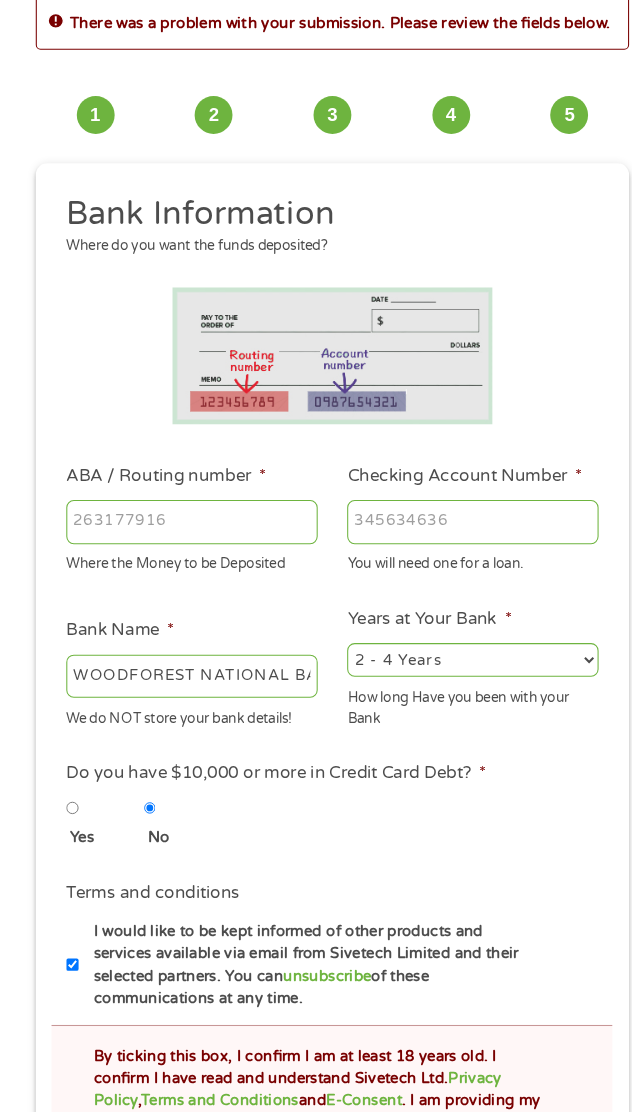 click on "I would like to be kept informed of other products and services available via email from Sivetech Limited and their selected partners. You can   unsubscribe   of these communications at any time." at bounding box center [69, 979] 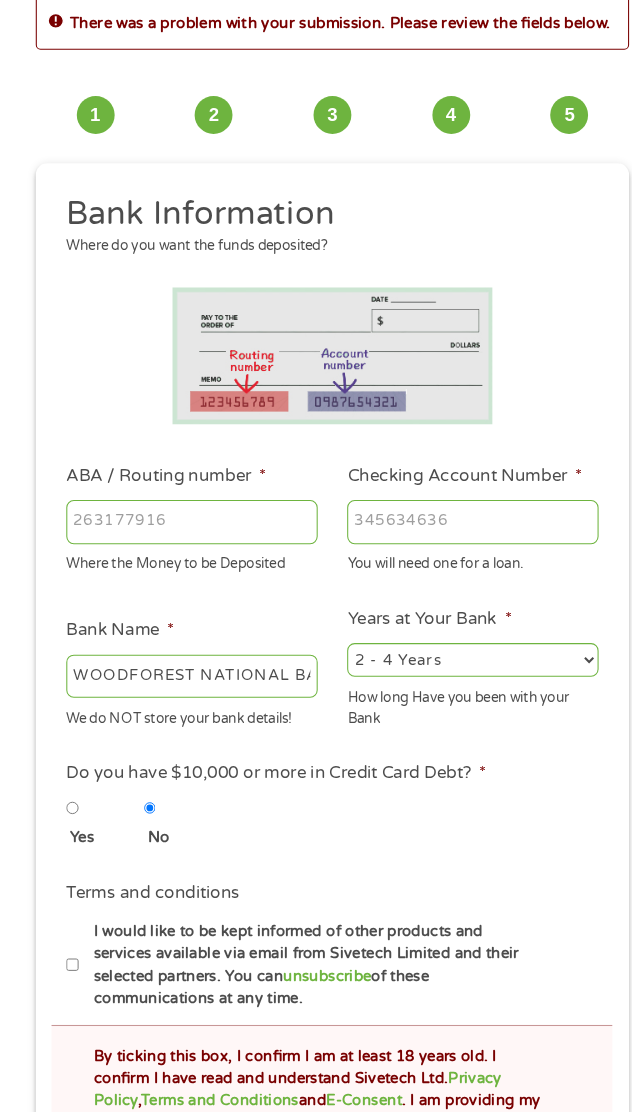 click on "I would like to be kept informed of other products and services available via email from Sivetech Limited and their selected partners. You can   unsubscribe   of these communications at any time." at bounding box center (69, 979) 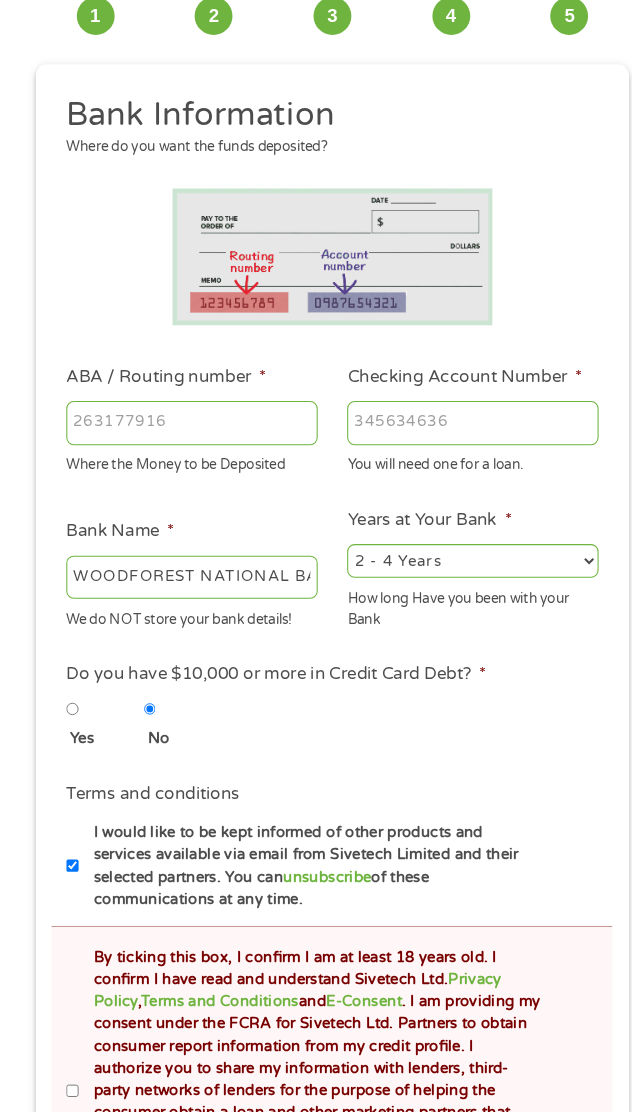 click on "By ticking this box, I confirm I am at least 18 years old. I confirm I have read and understand Sivetech Ltd.  Privacy Policy ,  Terms and Conditions  and  E-Consent . I am providing my consent under the FCRA for Sivetech Ltd. Partners to obtain consumer report information from my credit profile. I authorize you to share my information with lenders, third-party networks of lenders for the purpose of helping the consumer obtain a loan and other marketing partners that might use autodialers or prerecorded messages to call or text me on my mobile phone or landline. I understand consent is not required to obtain a loan. I further understand that I have no obligation to accept a loan once I am connected with an available lender." at bounding box center [69, 1099] 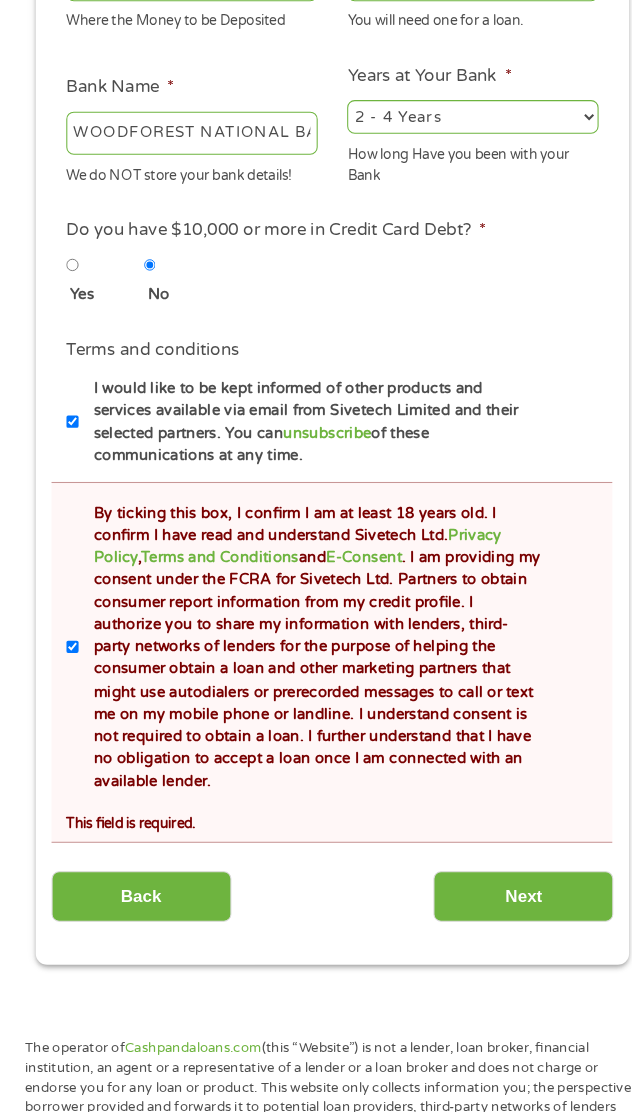 scroll, scrollTop: 580, scrollLeft: 0, axis: vertical 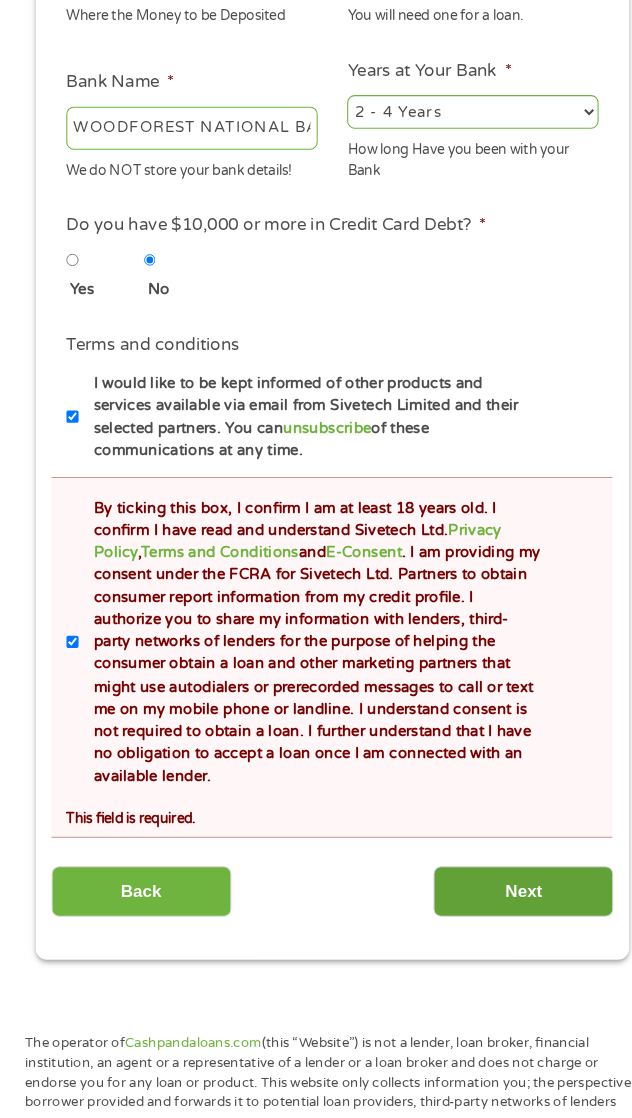 click on "Next" at bounding box center [497, 909] 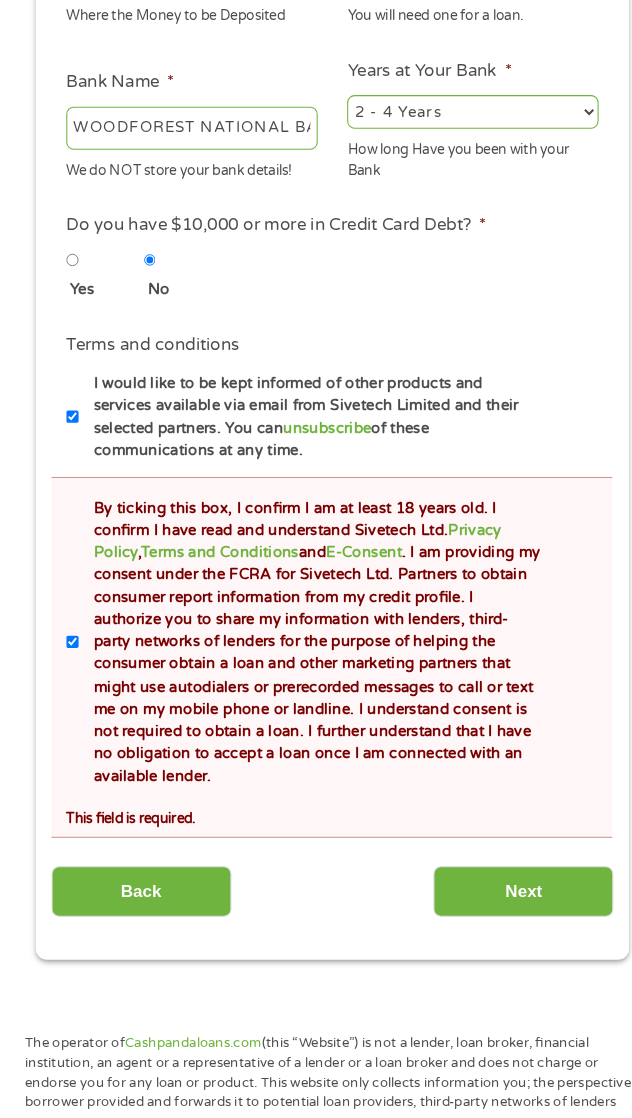 click on "Once your loan request has been approved by a perspective lender, the lender will give you all the facts linked with the loan. These will be the APR, all associated loan finance charges, and all of the terms you will be agreeing to. It is important that you read all information submitted to you by the lender to ensure that you can make an informed decision prior to accepting a loan offer." at bounding box center [316, 1724] 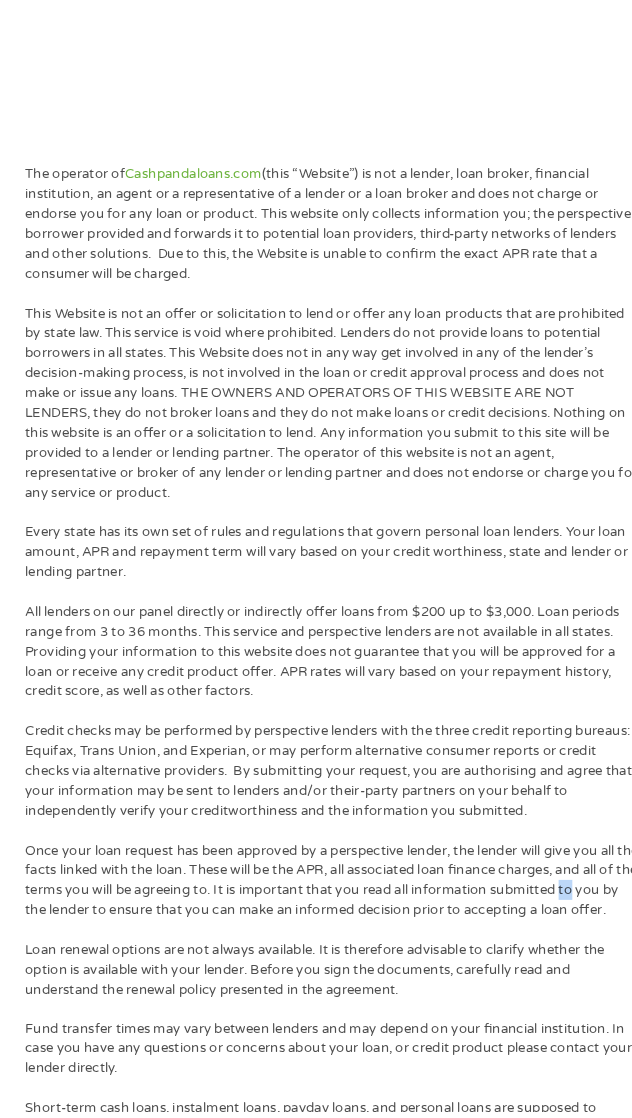 scroll, scrollTop: 8, scrollLeft: 8, axis: both 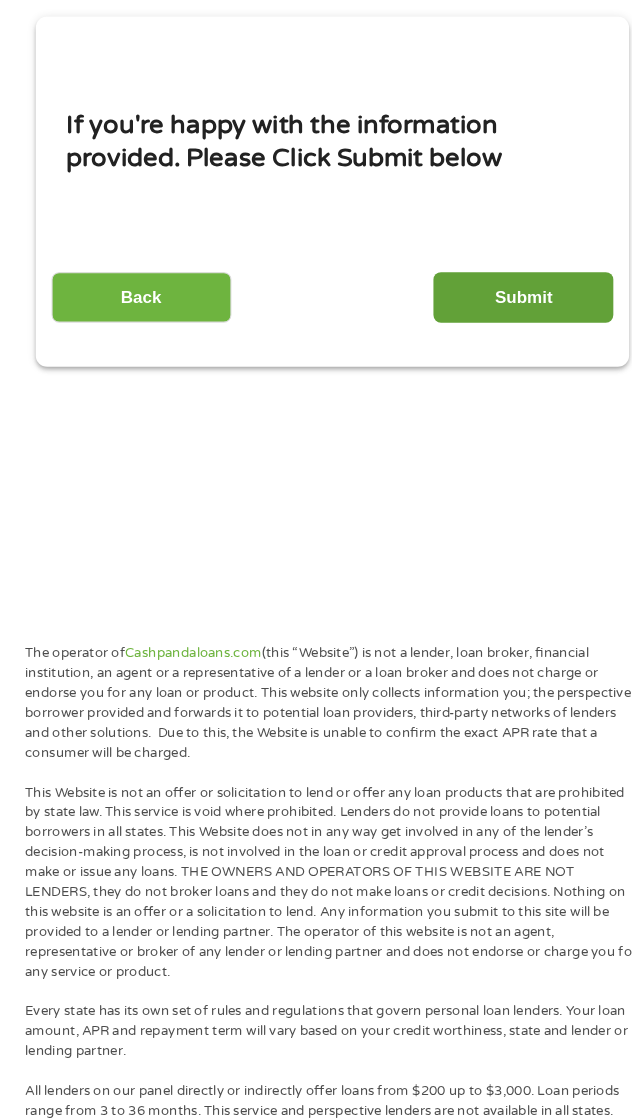 click on "Submit" at bounding box center (497, 339) 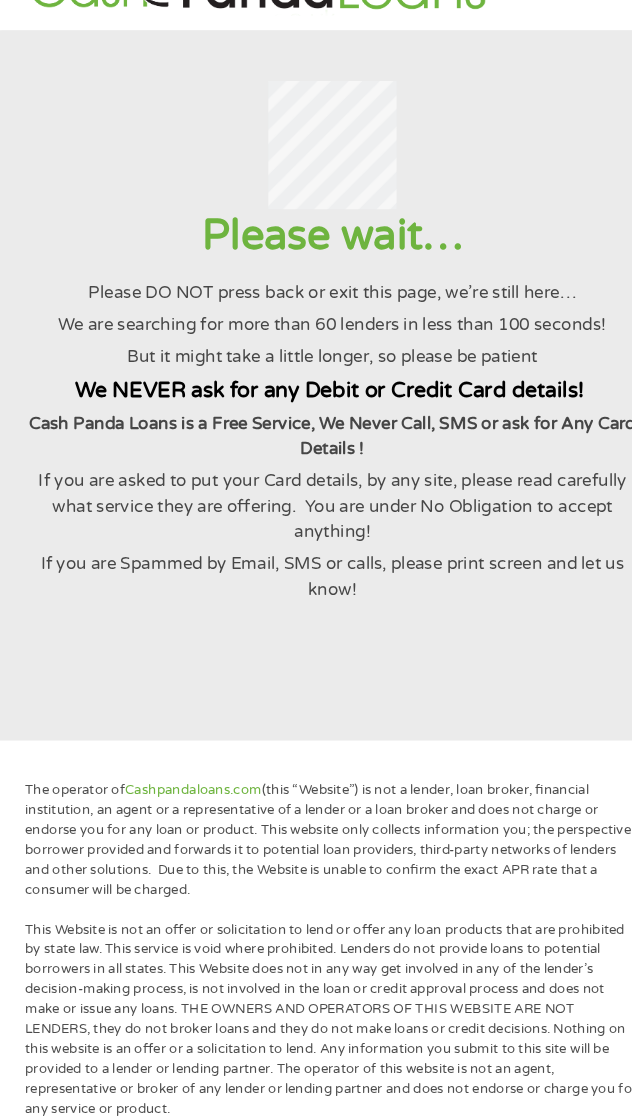 scroll, scrollTop: 0, scrollLeft: 0, axis: both 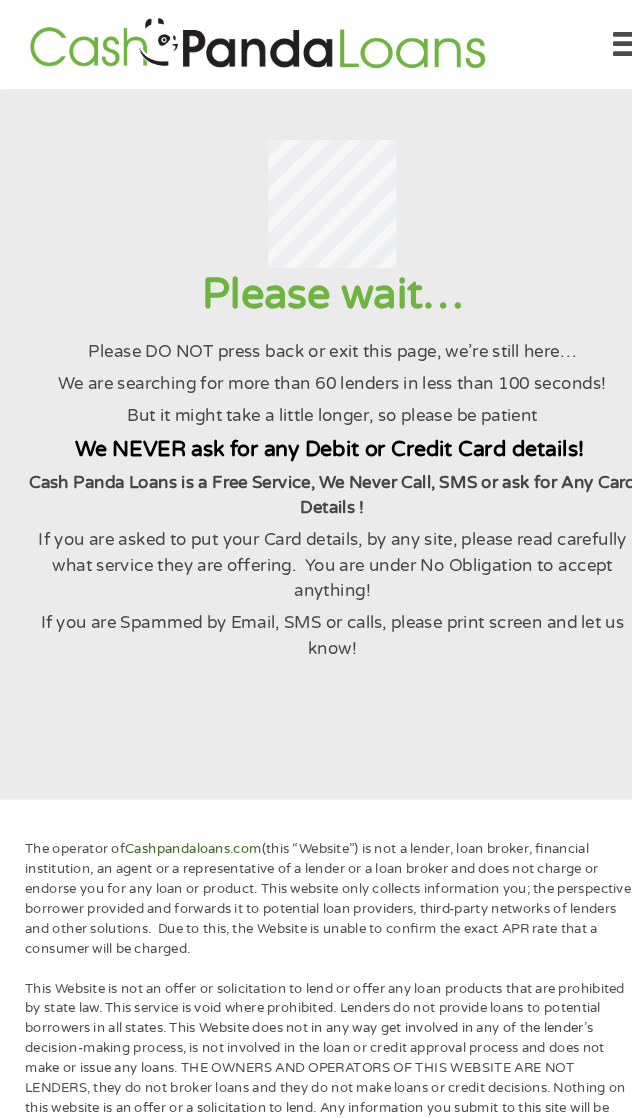 click on "Cashpandaloans.com" at bounding box center [184, 807] 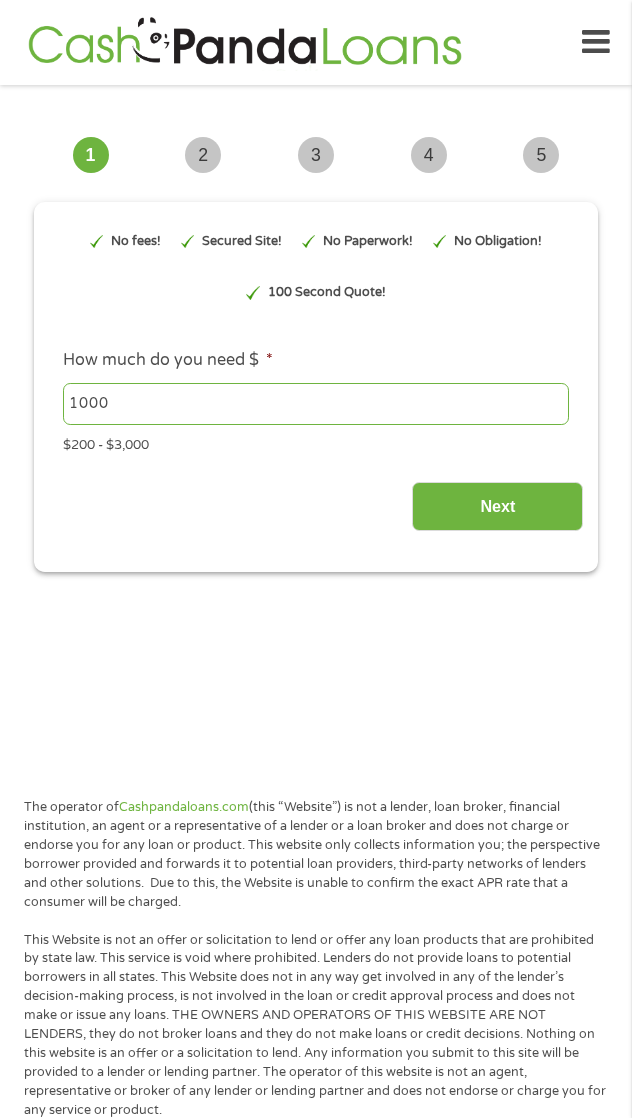 scroll, scrollTop: 0, scrollLeft: 0, axis: both 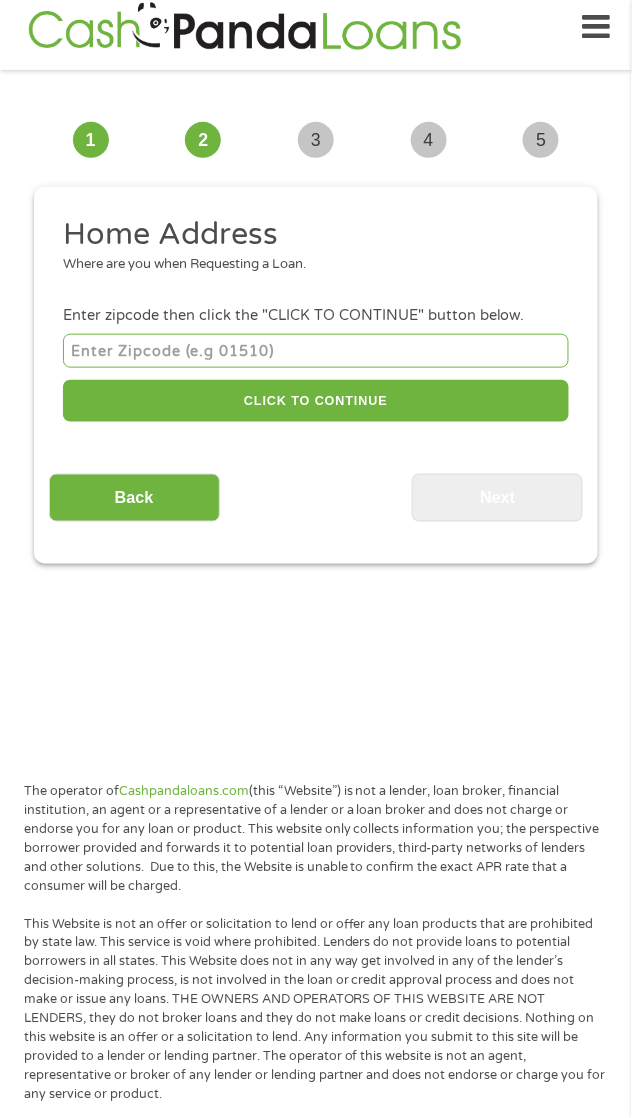 click at bounding box center [596, 27] 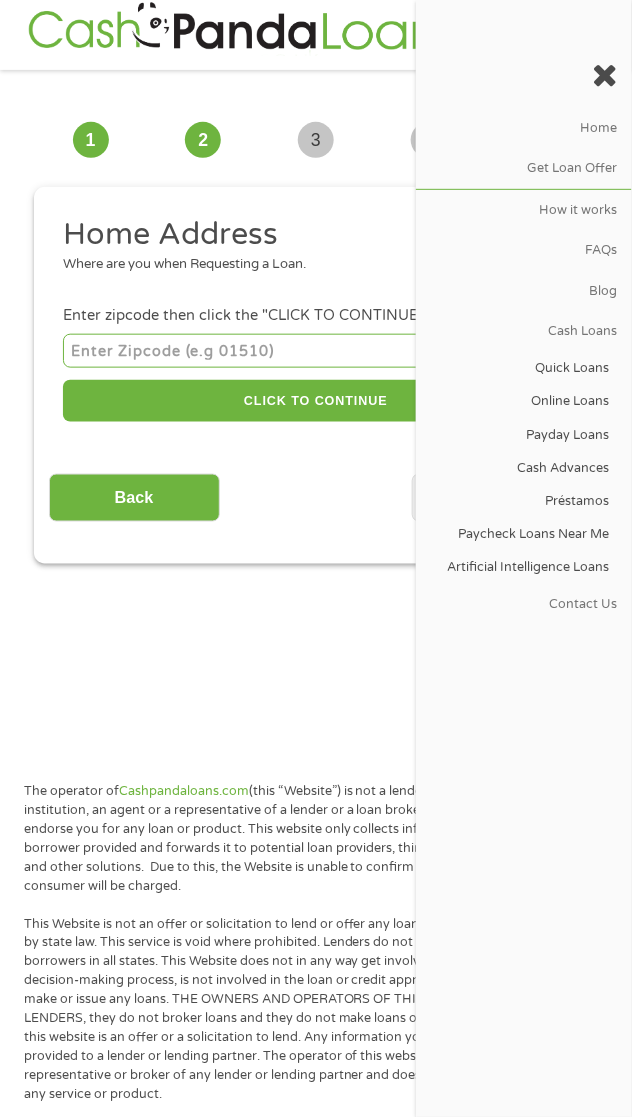 click at bounding box center [605, 75] 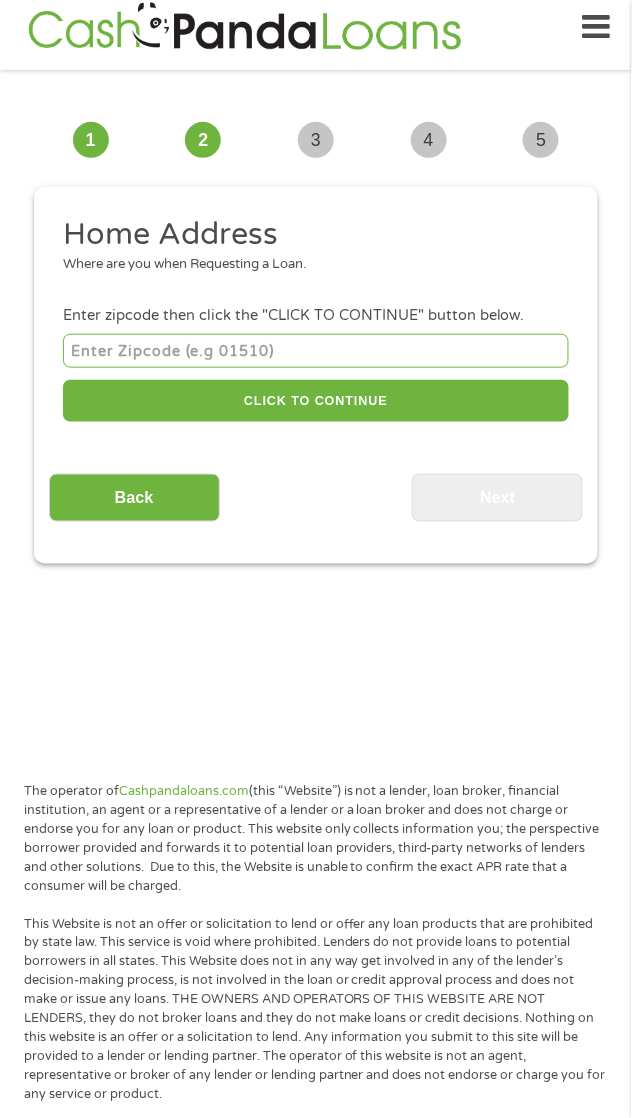 click on "Home   Get Loan Offer   How it works   FAQs   Blog   Cash Loans   Quick Loans   Online Loans   Payday Loans   Cash Advances   Préstamos   Paycheck Loans Near Me   Artificial Intelligence Loans   Contact Us" at bounding box center (316, 27) 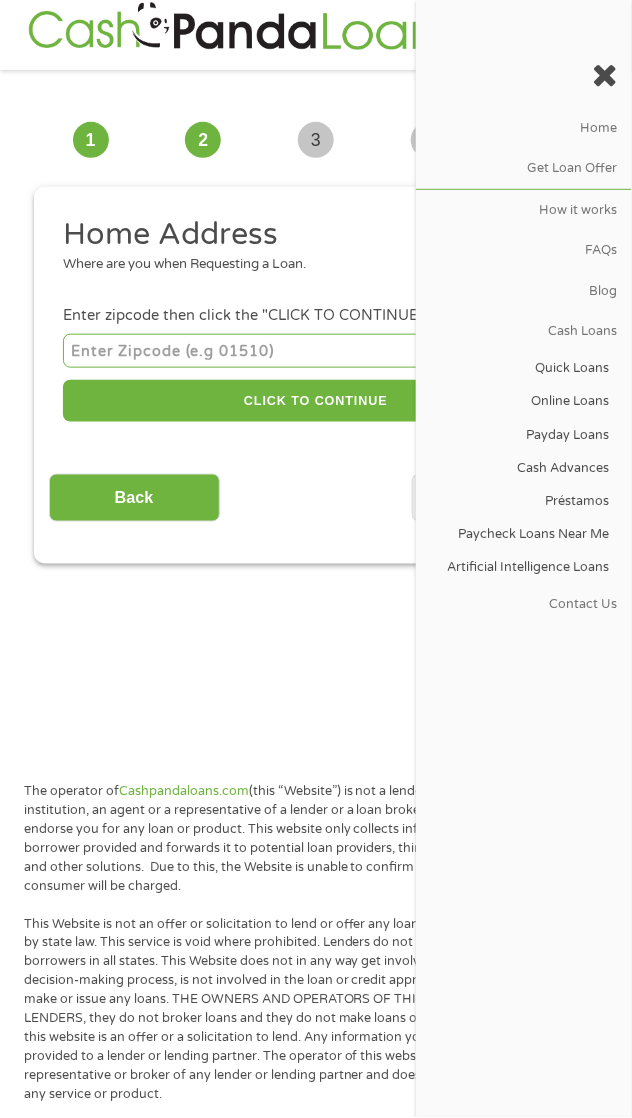 click at bounding box center [316, 350] 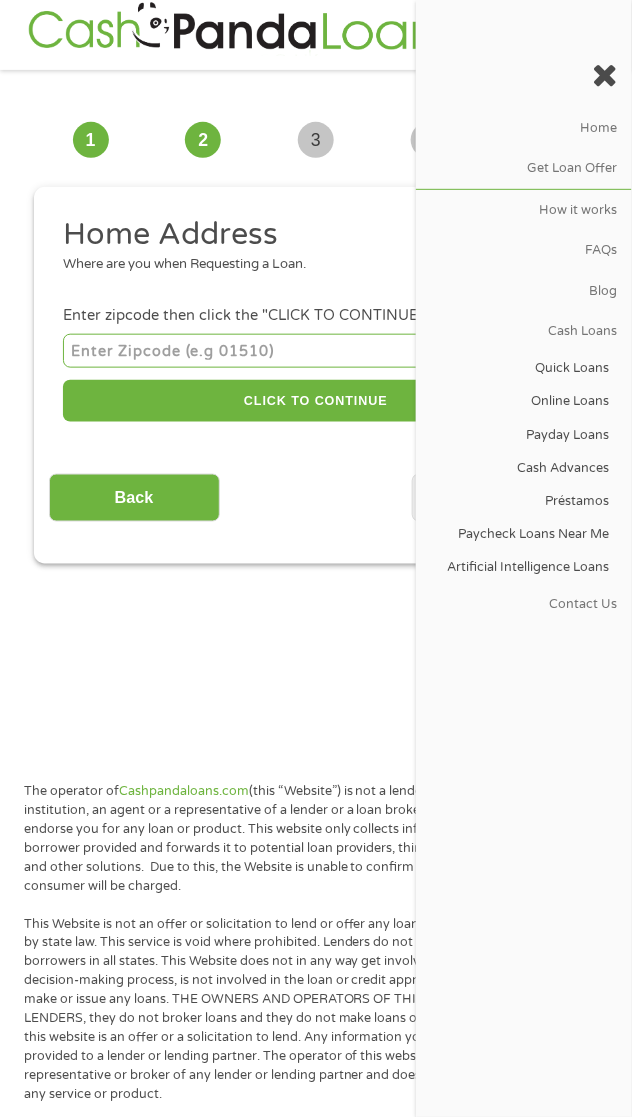 scroll, scrollTop: 15, scrollLeft: 0, axis: vertical 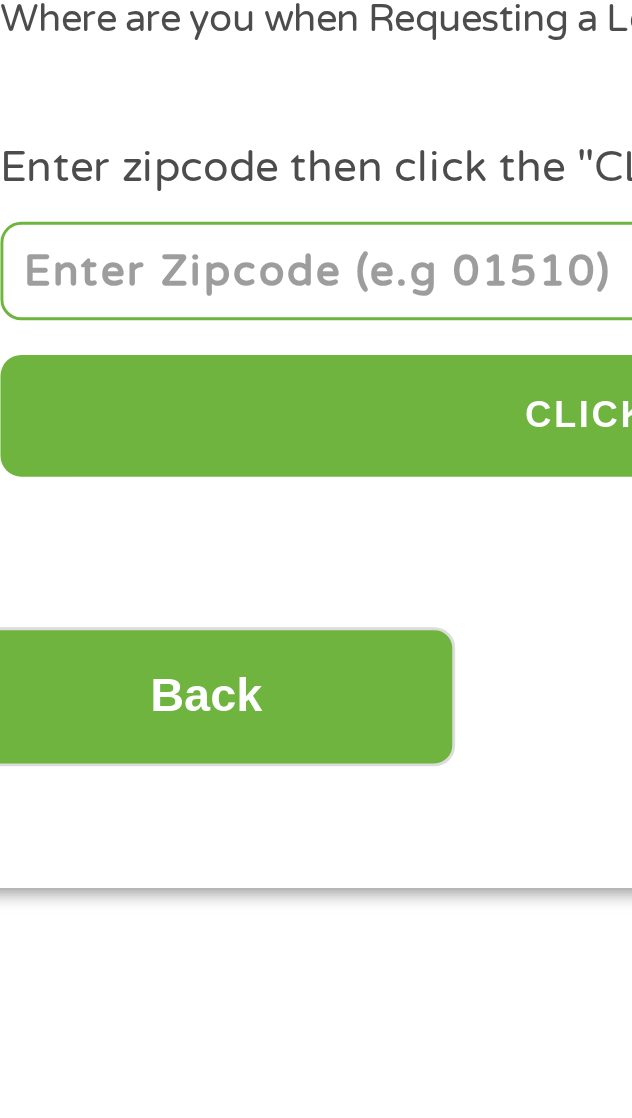 type on "77354" 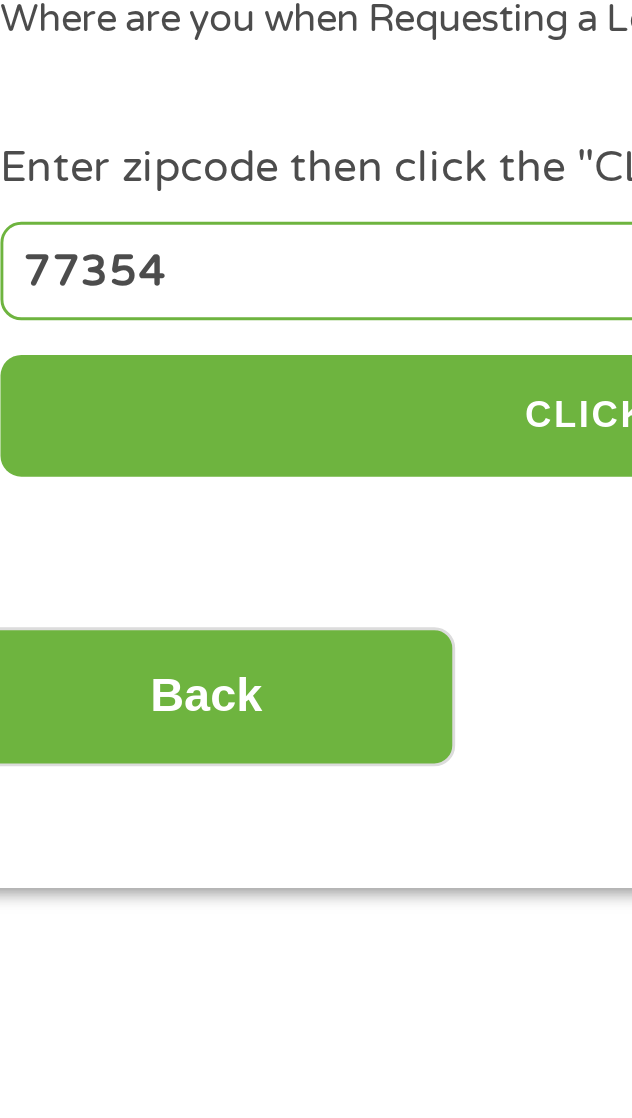 select on "Texas" 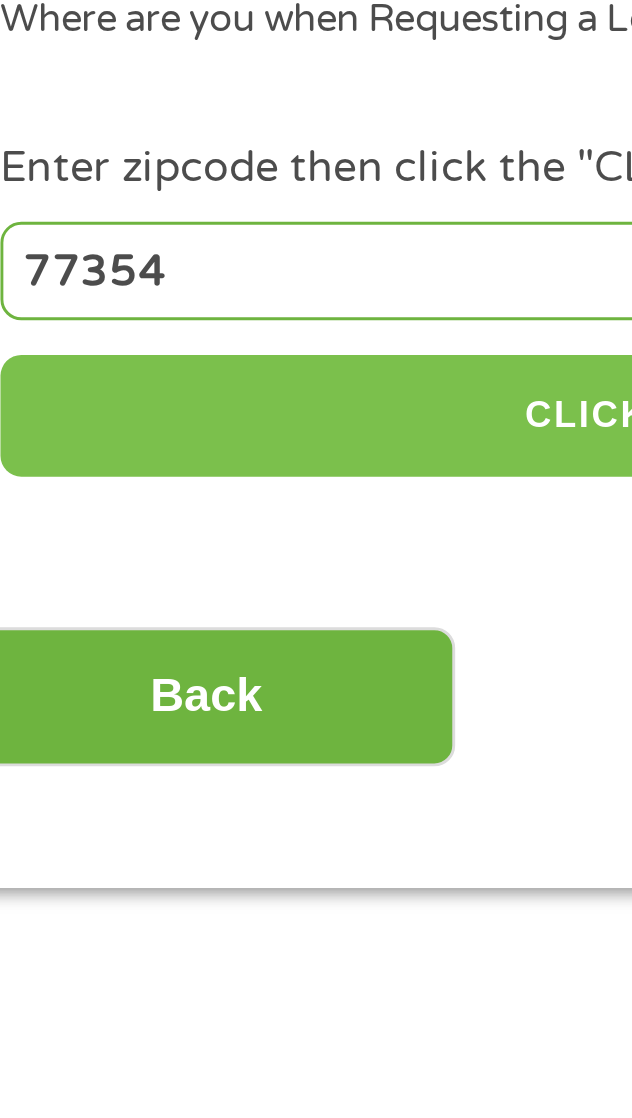 click on "CLICK TO CONTINUE" at bounding box center (316, 401) 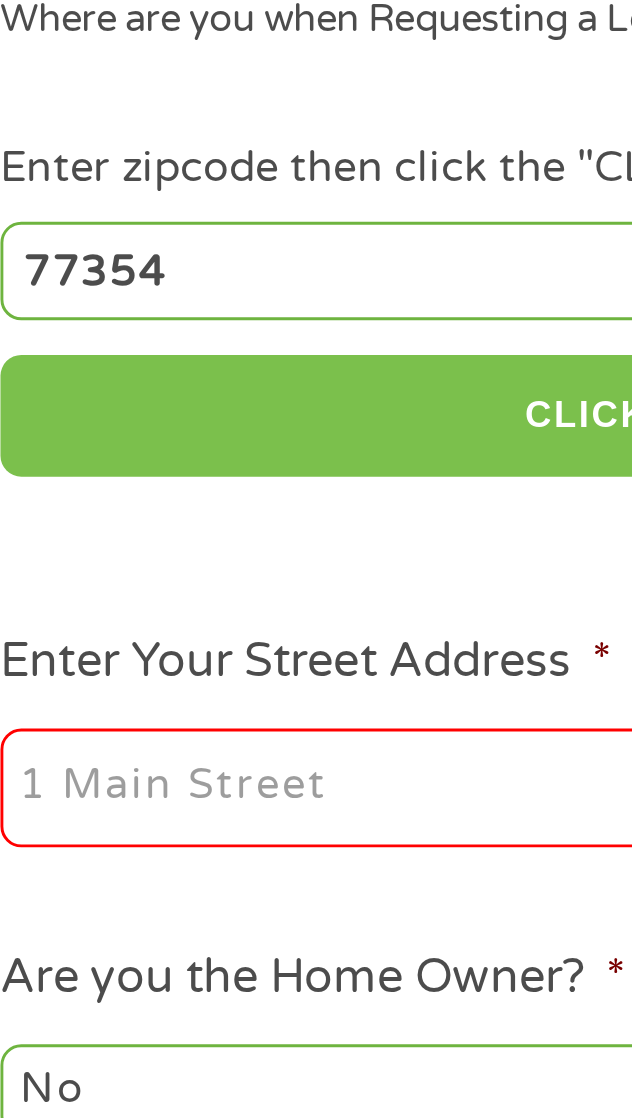 click on "CLICK TO CONTINUE" at bounding box center (316, 401) 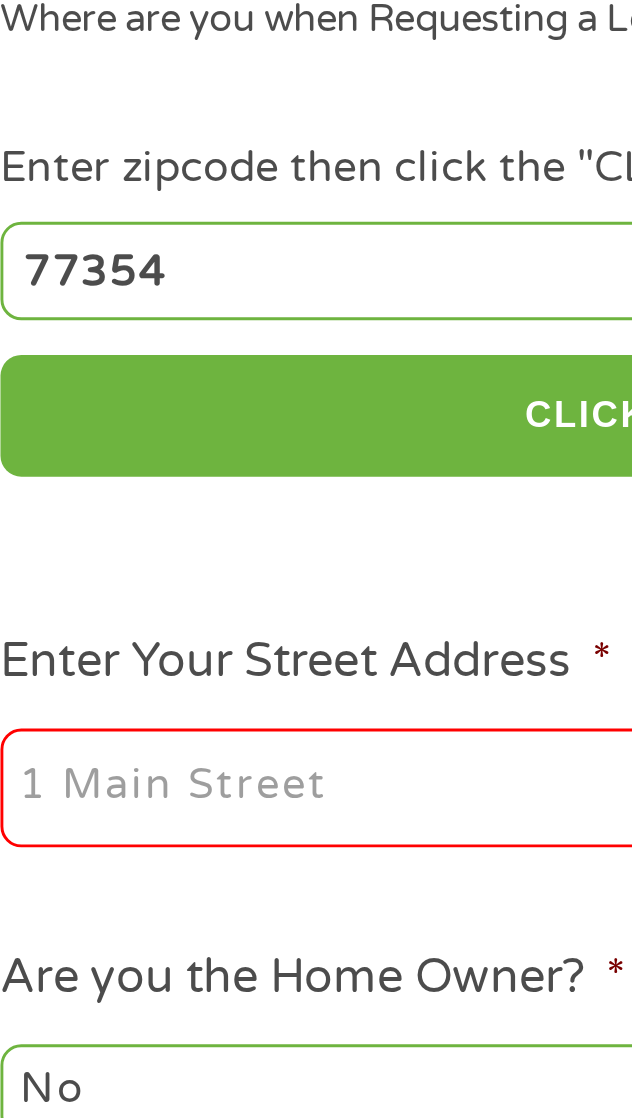 click on "Enter Your Street Address *" at bounding box center [182, 530] 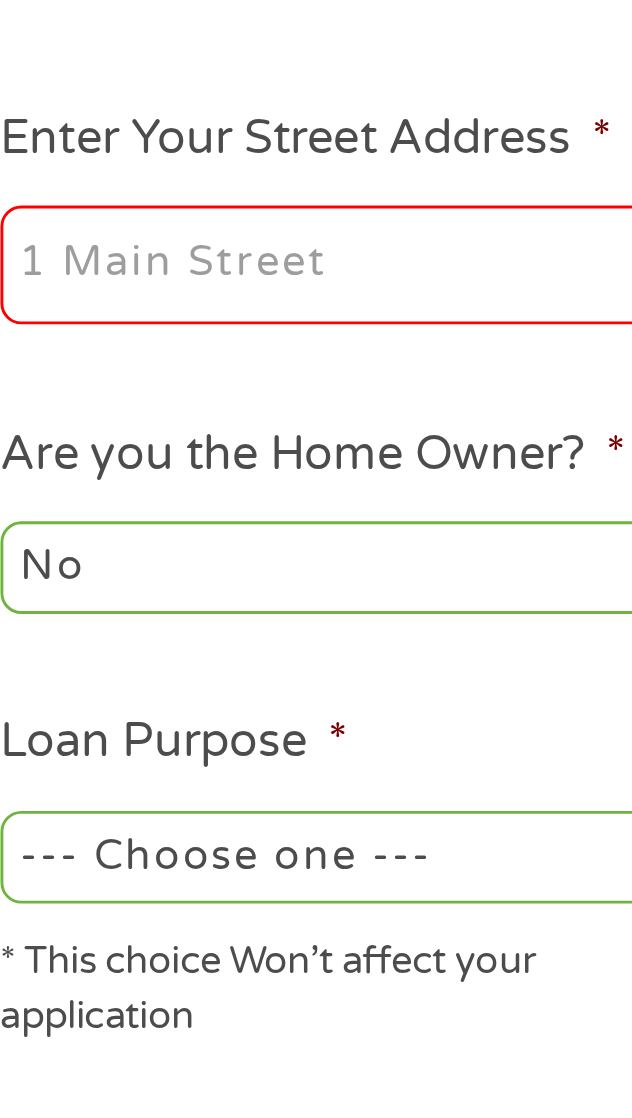 type on "[NUMBER] [STREET]" 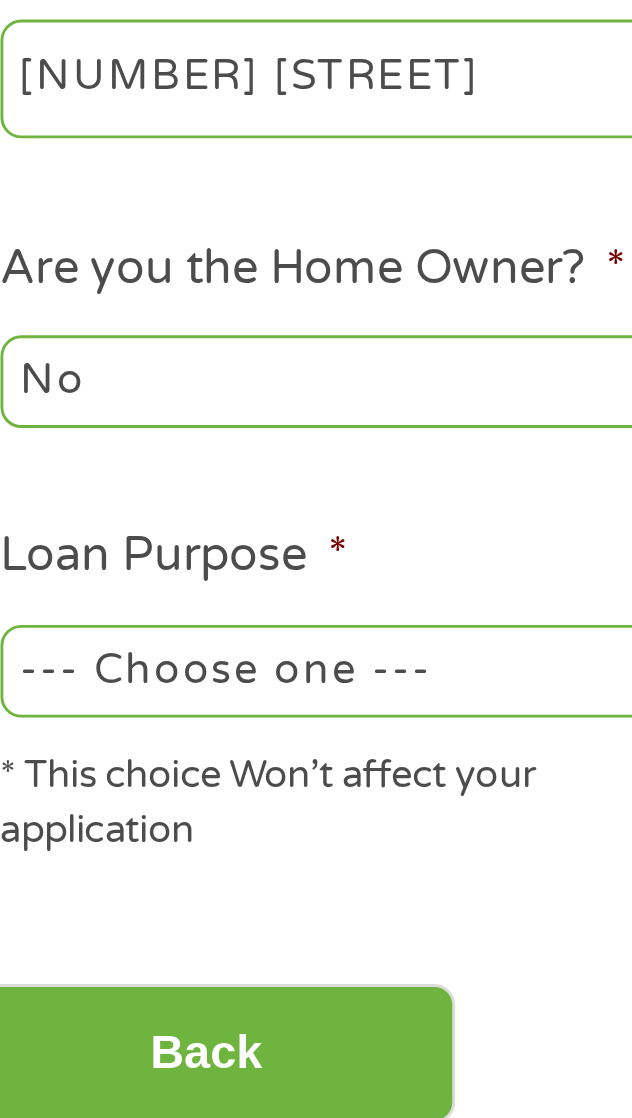 scroll, scrollTop: 15, scrollLeft: 0, axis: vertical 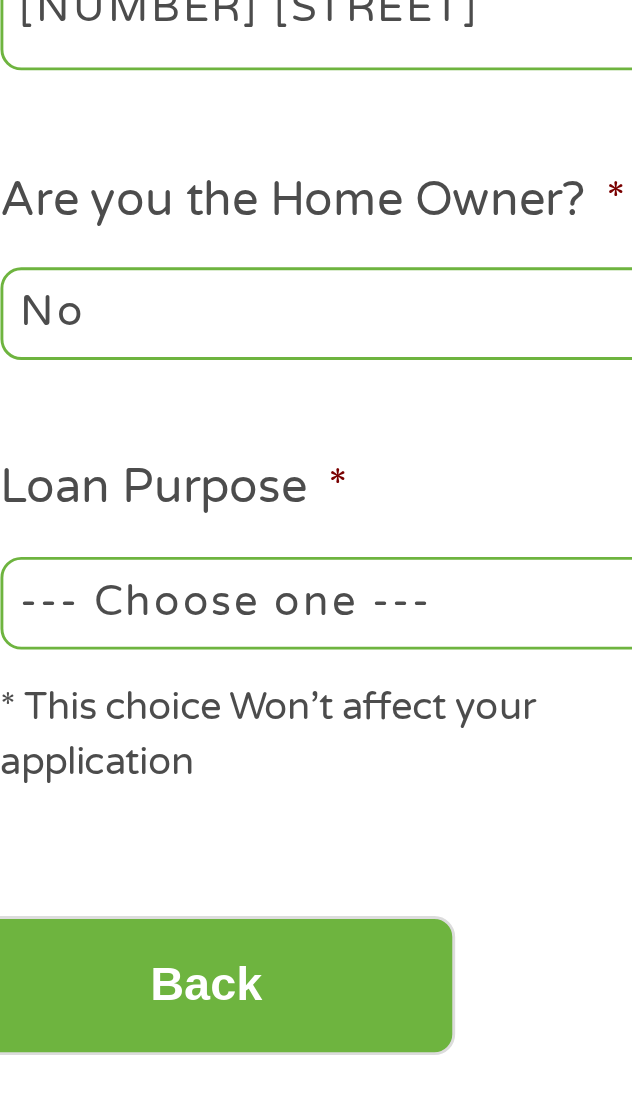 click on "--- Choose one --- Pay Bills Debt Consolidation Home Improvement Major Purchase Car Loan Short Term Cash Medical Expenses Other" at bounding box center (182, 734) 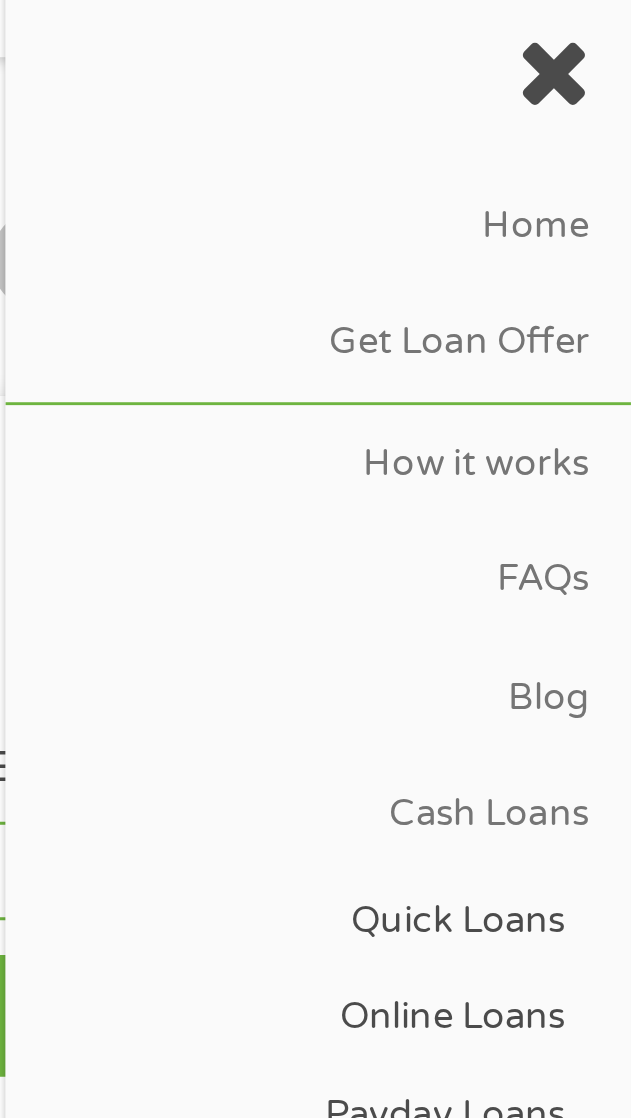 scroll, scrollTop: 0, scrollLeft: 0, axis: both 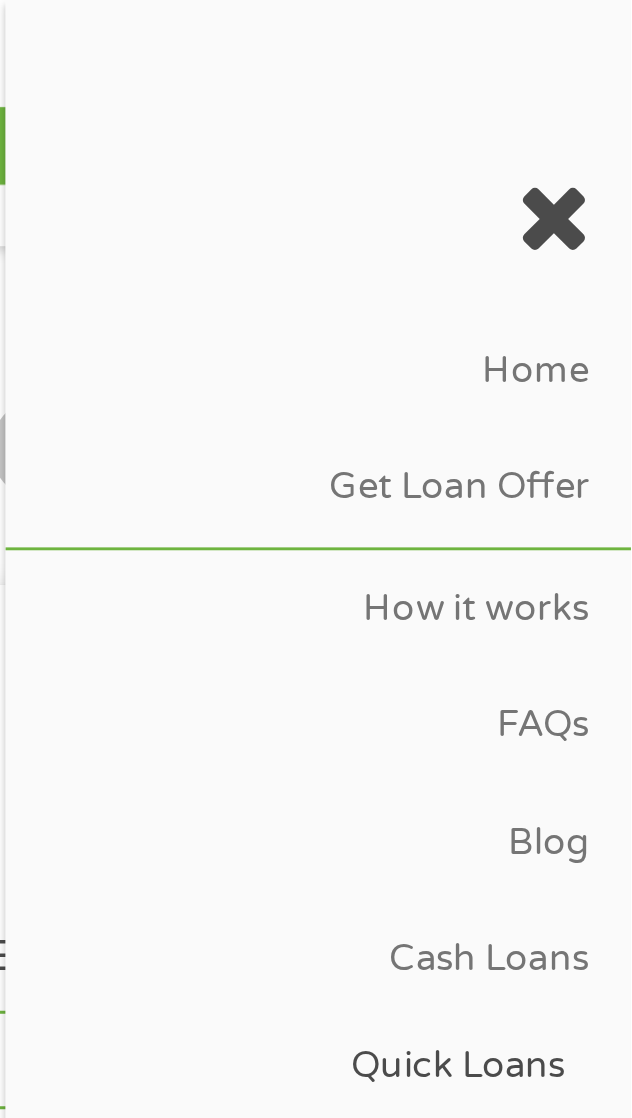 click at bounding box center [605, 75] 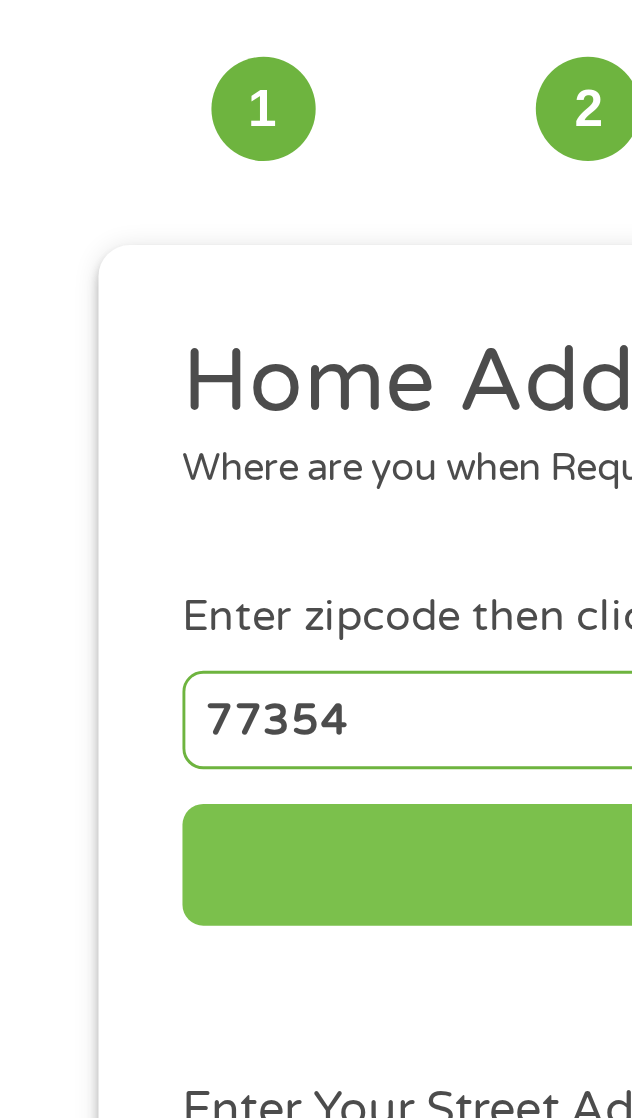 click on "CLICK TO CONTINUE" at bounding box center (316, 416) 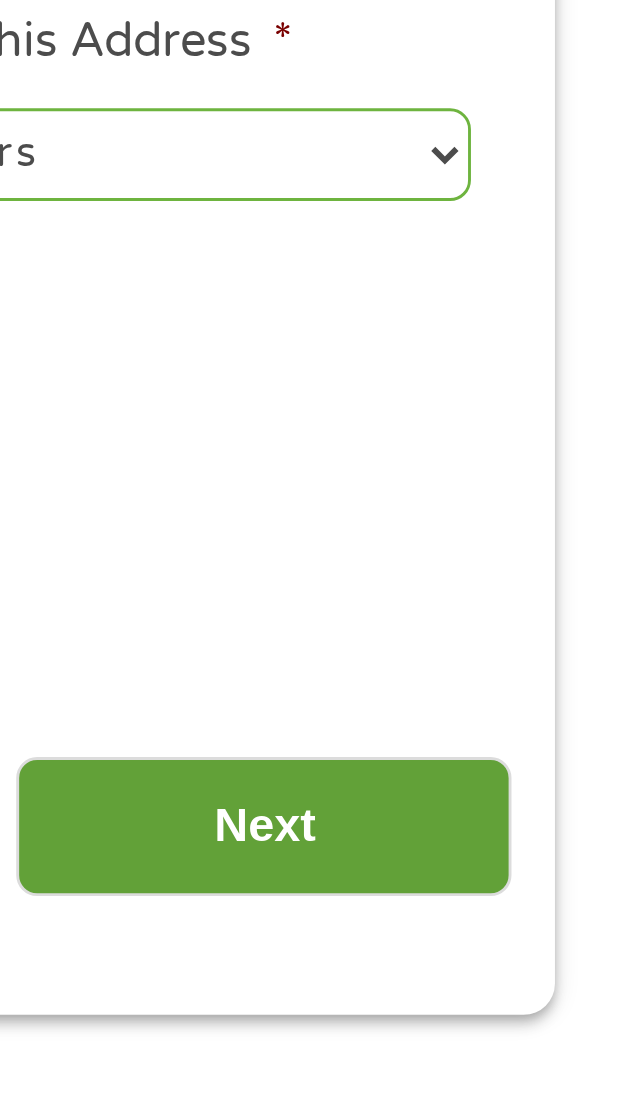 click on "Next" at bounding box center (497, 881) 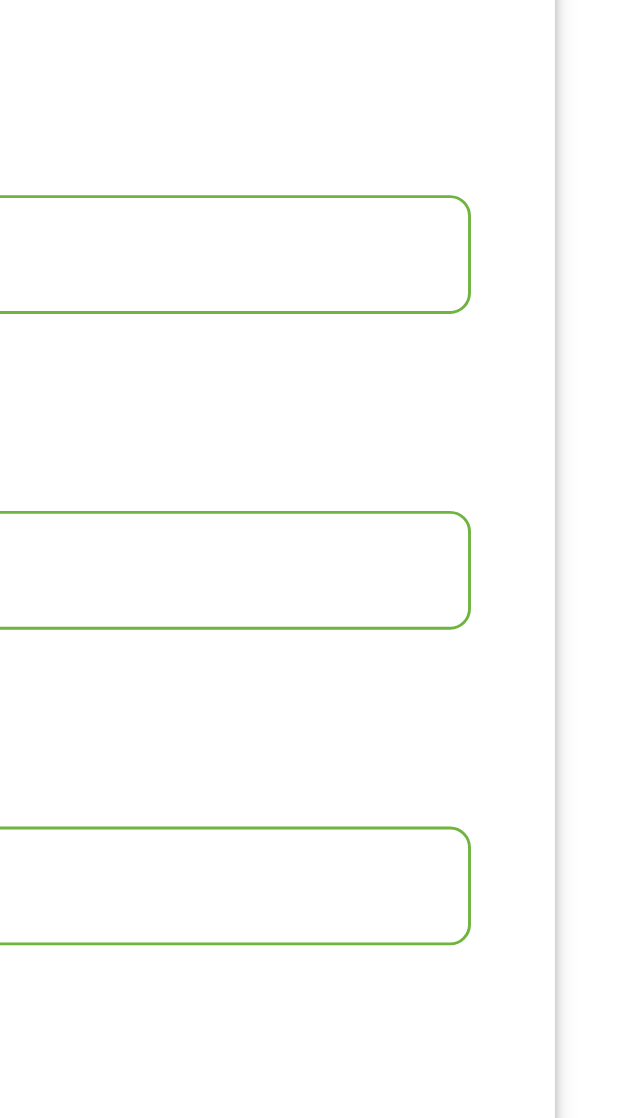 scroll, scrollTop: 8, scrollLeft: 8, axis: both 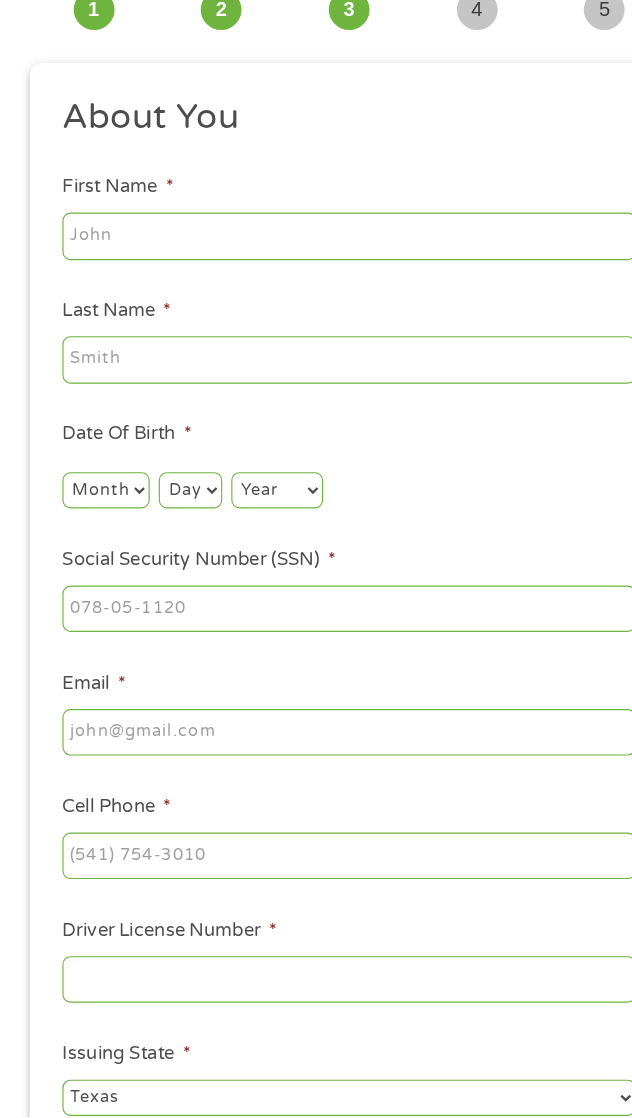 click on "First Name *" at bounding box center [316, 341] 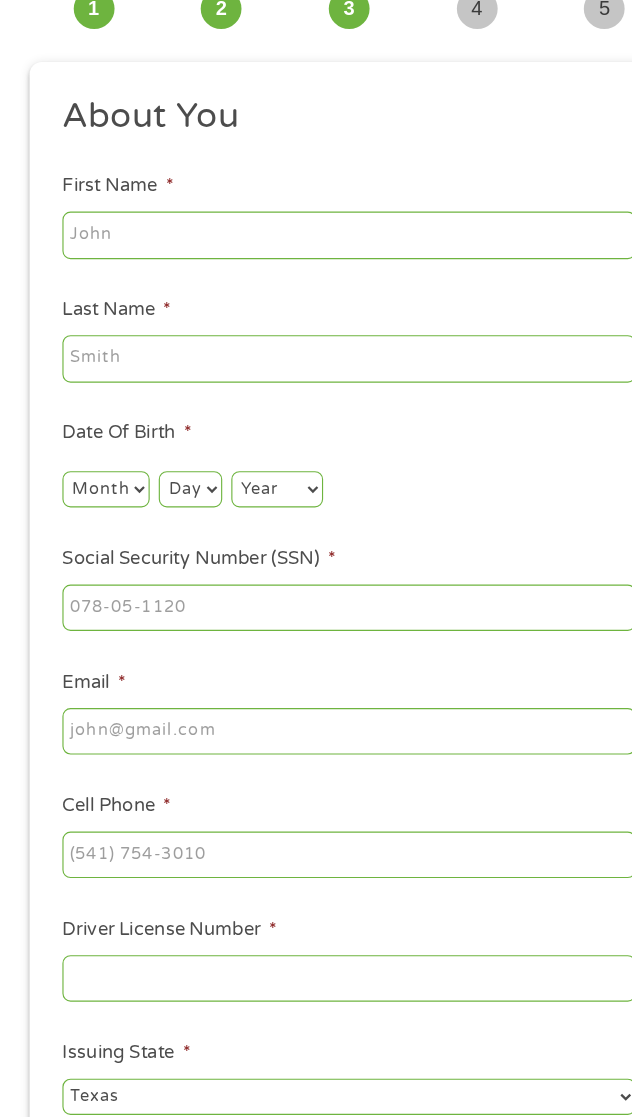 scroll, scrollTop: 14, scrollLeft: 0, axis: vertical 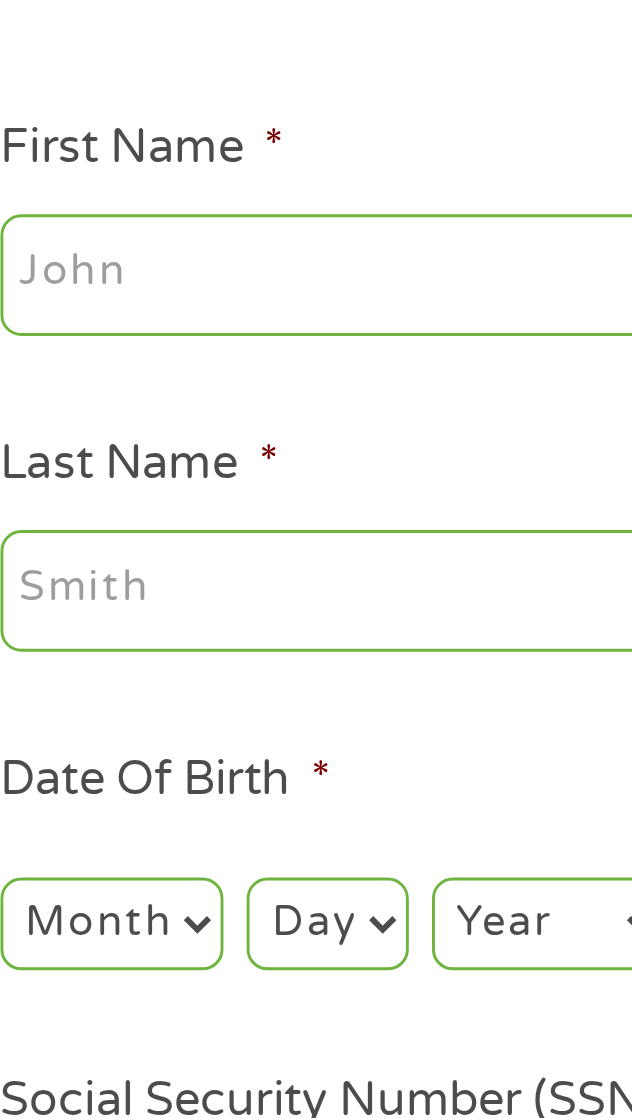 type on "[FIRST]" 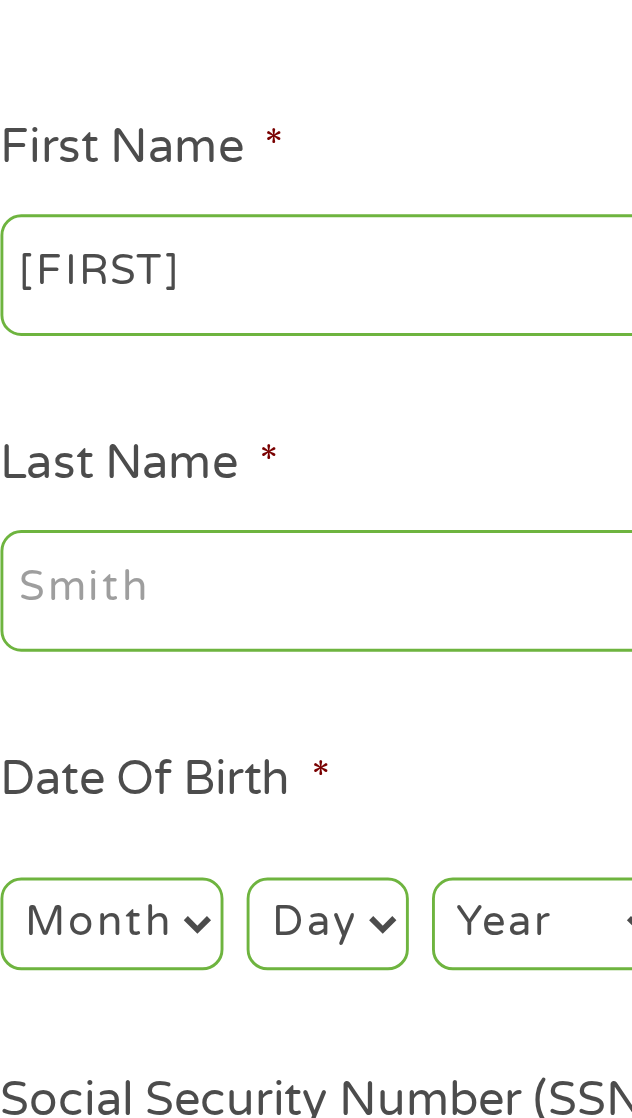 type on "Coll" 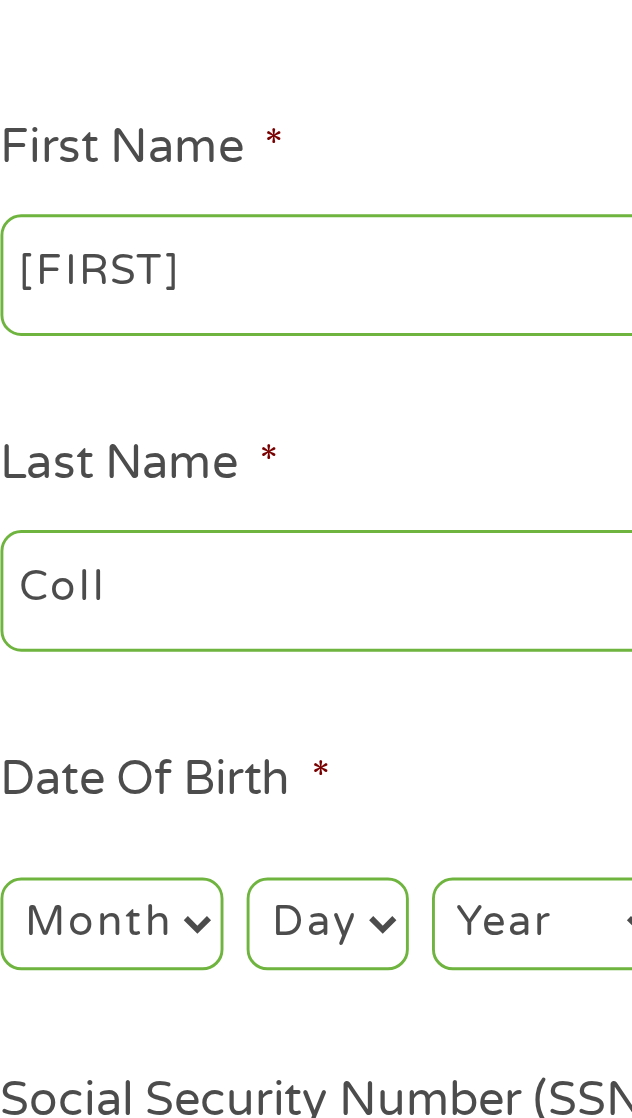 type on "[EMAIL]" 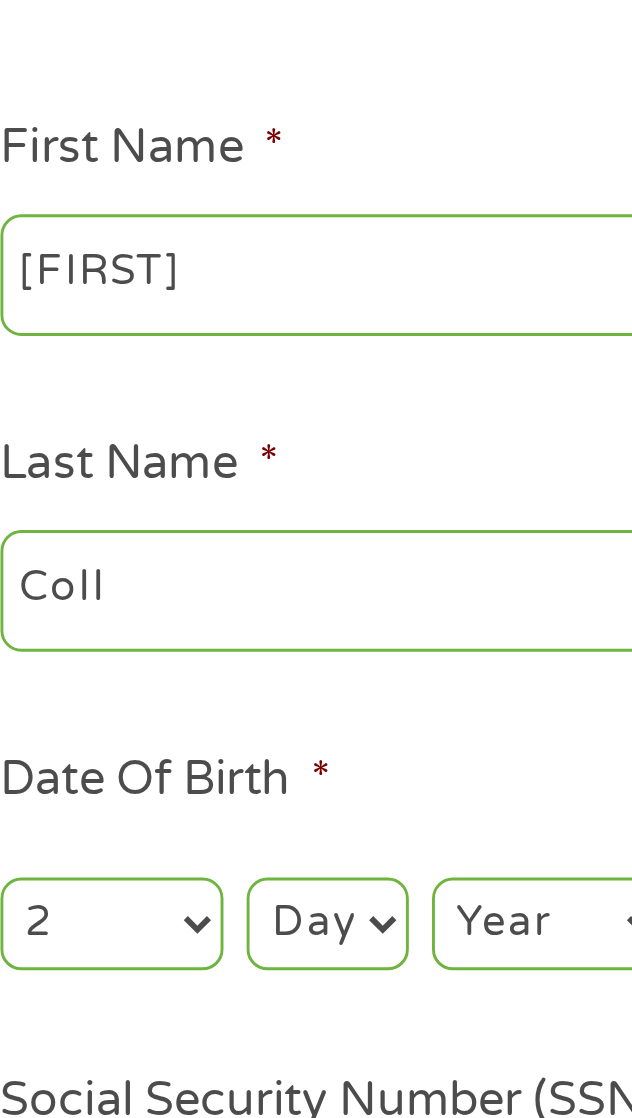 click on "Day 1 2 3 4 5 6 7 8 9 10 11 12 13 14 15 16 17 18 19 20 21 22 23 24 25 26 27 28 29 30 31" at bounding box center (175, 565) 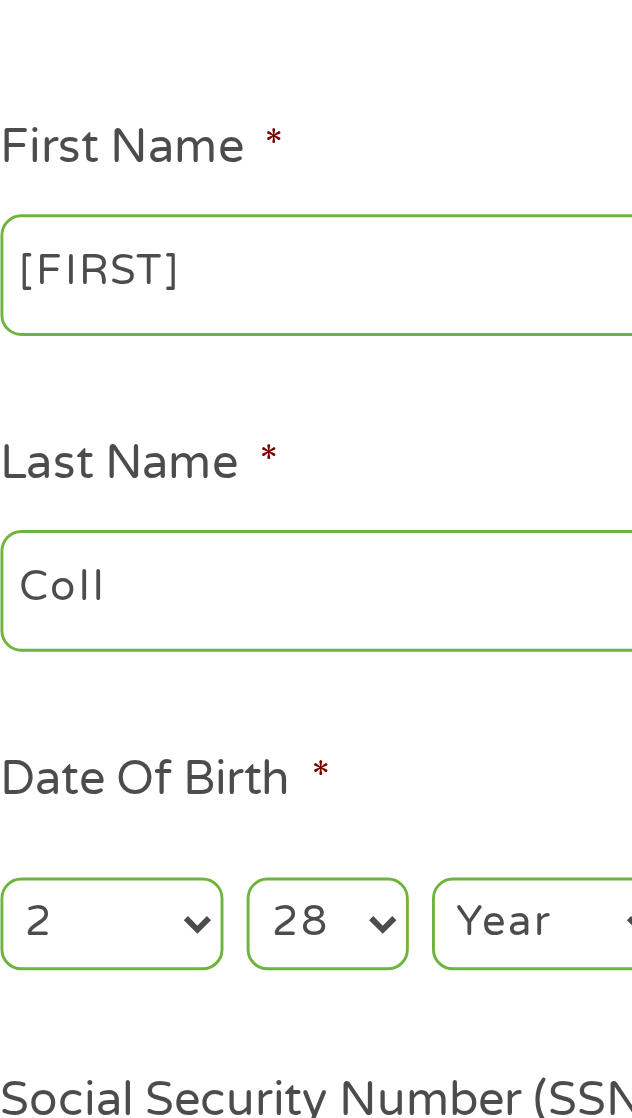 click on "Year 2007 2006 2005 2004 2003 2002 2001 2000 1999 1998 1997 1996 1995 1994 1993 1992 1991 1990 1989 1988 1987 1986 1985 1984 1983 1982 1981 1980 1979 1978 1977 1976 1975 1974 1973 1972 1971 1970 1969 1968 1967 1966 1965 1964 1963 1962 1961 1960 1959 1958 1957 1956 1955 1954 1953 1952 1951 1950 1949 1948 1947 1946 1945 1944 1943 1942 1941 1940 1939 1938 1937 1936 1935 1934 1933 1932 1931 1930 1929 1928 1927 1926 1925 1924 1923 1922 1921 1920" at bounding box center [252, 565] 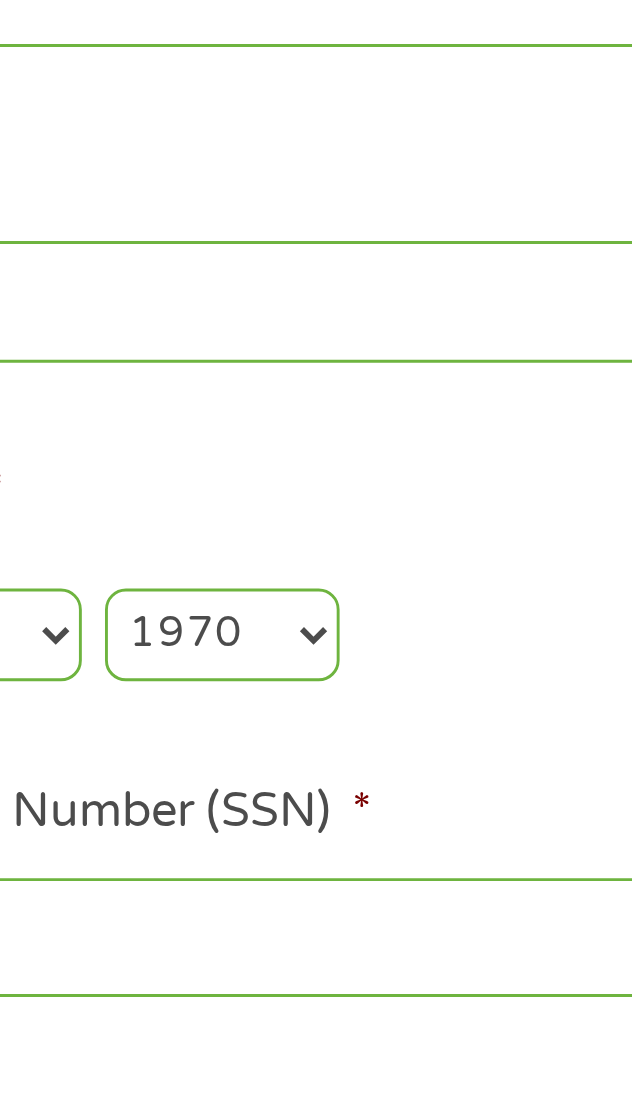 scroll, scrollTop: 14, scrollLeft: 0, axis: vertical 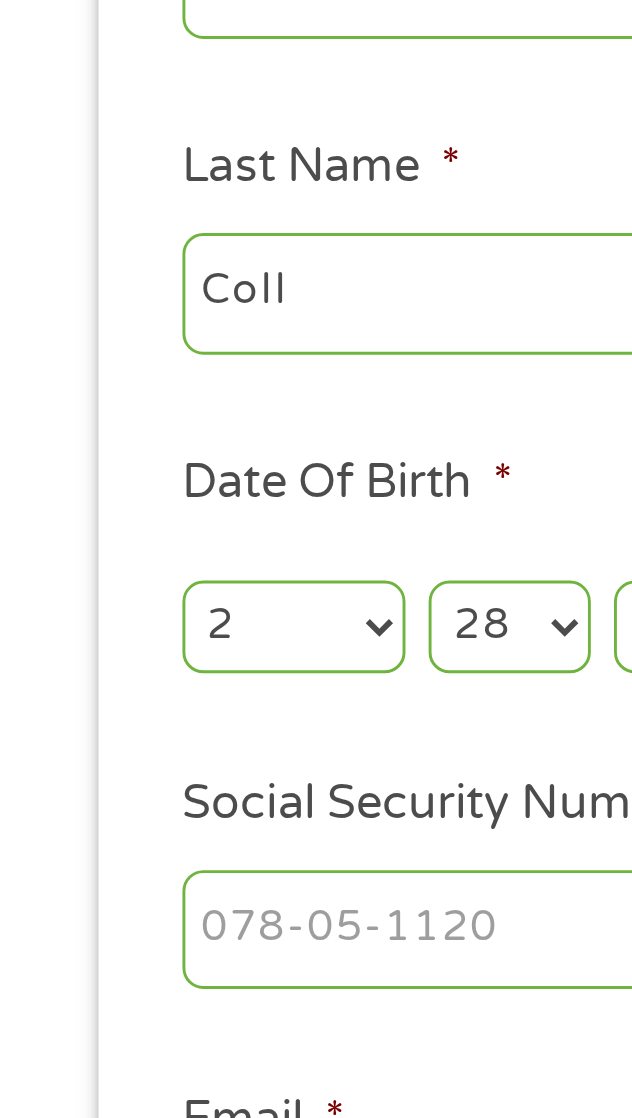 click on "Social Security Number (SSN) *" at bounding box center (316, 670) 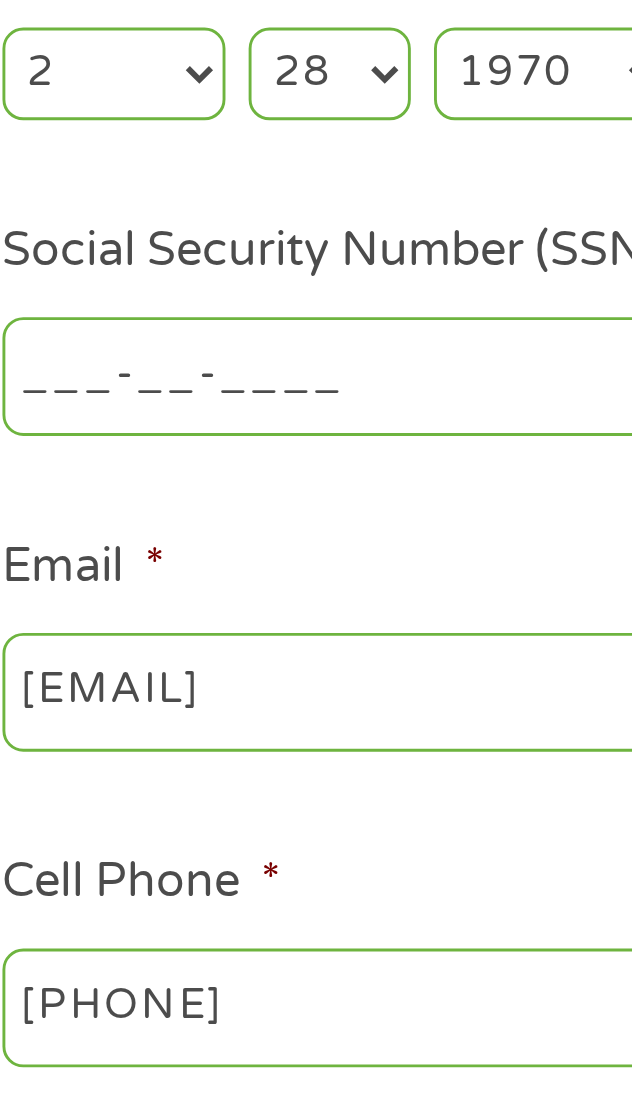 scroll, scrollTop: 14, scrollLeft: 0, axis: vertical 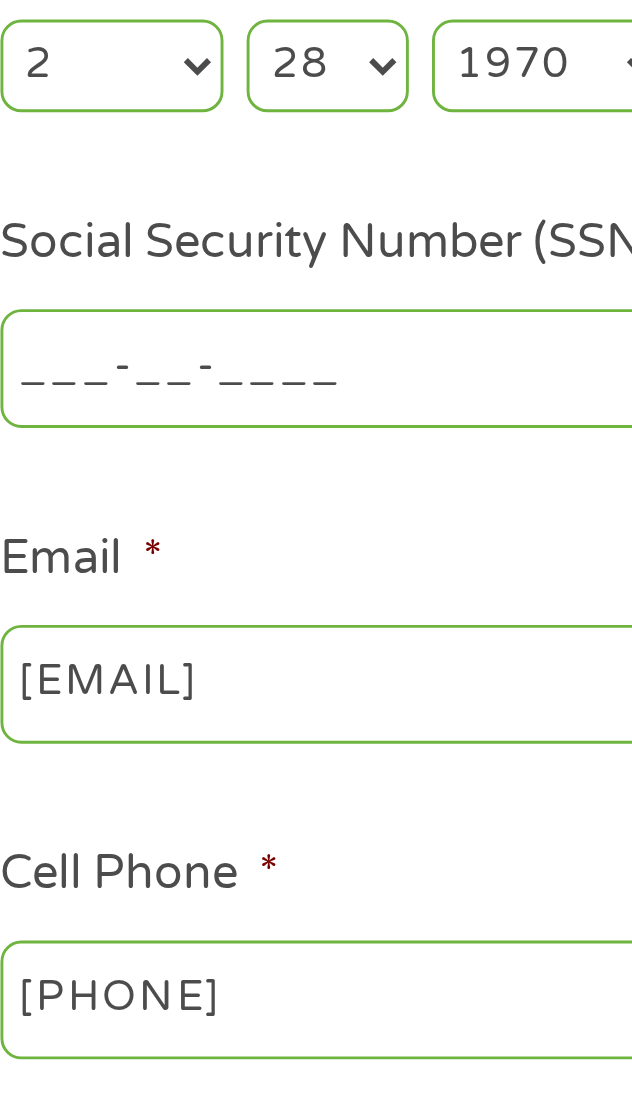 click on "___-__-____" at bounding box center (316, 670) 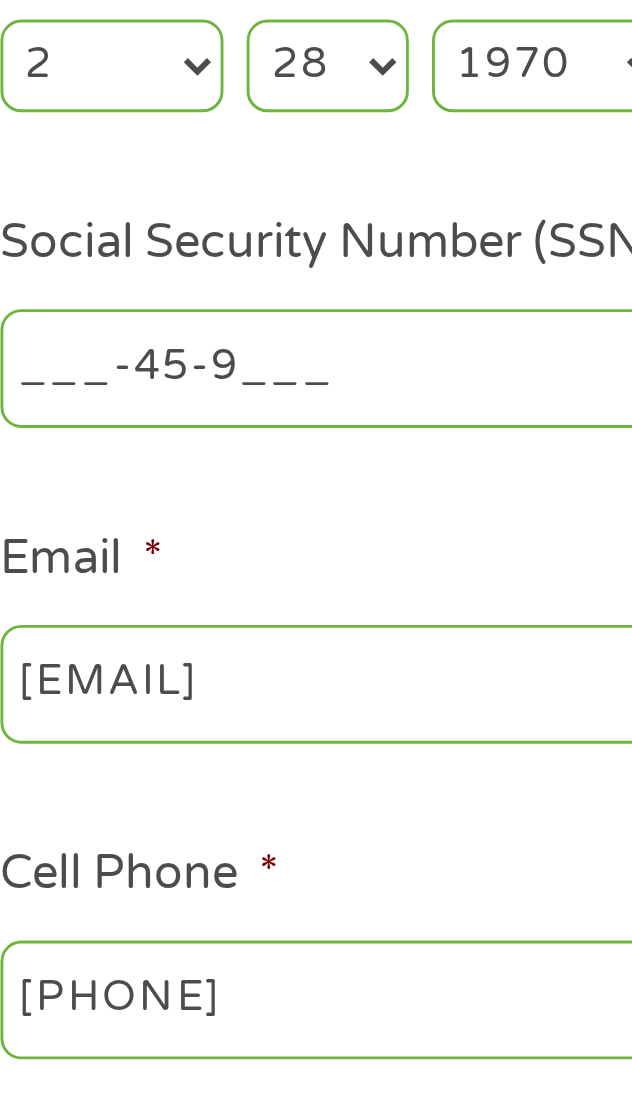type on "___-45-99__" 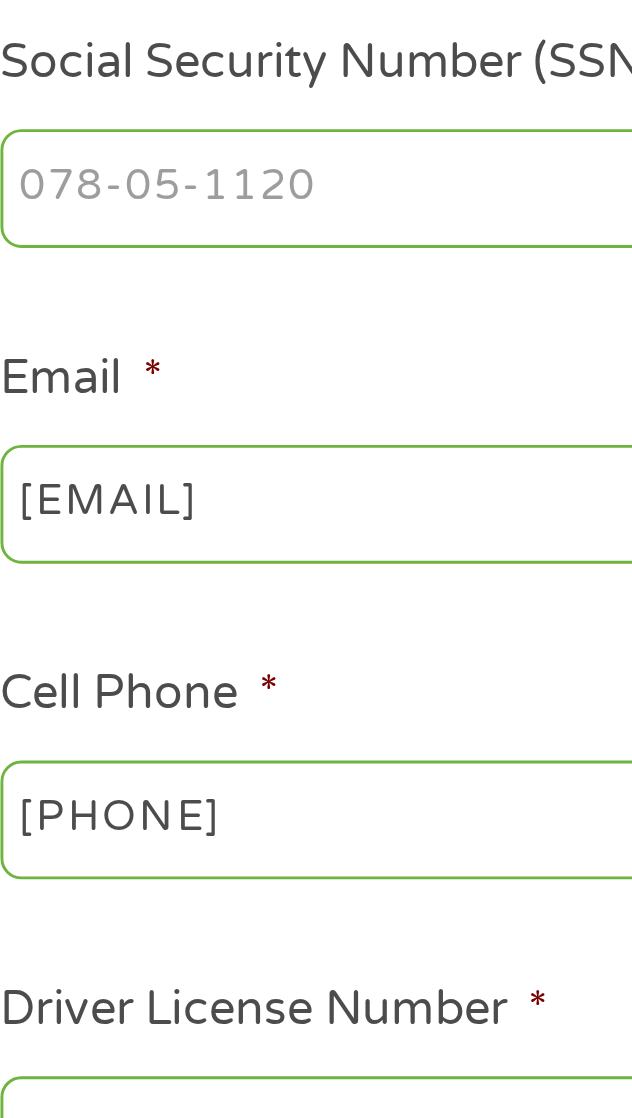 scroll, scrollTop: 14, scrollLeft: 0, axis: vertical 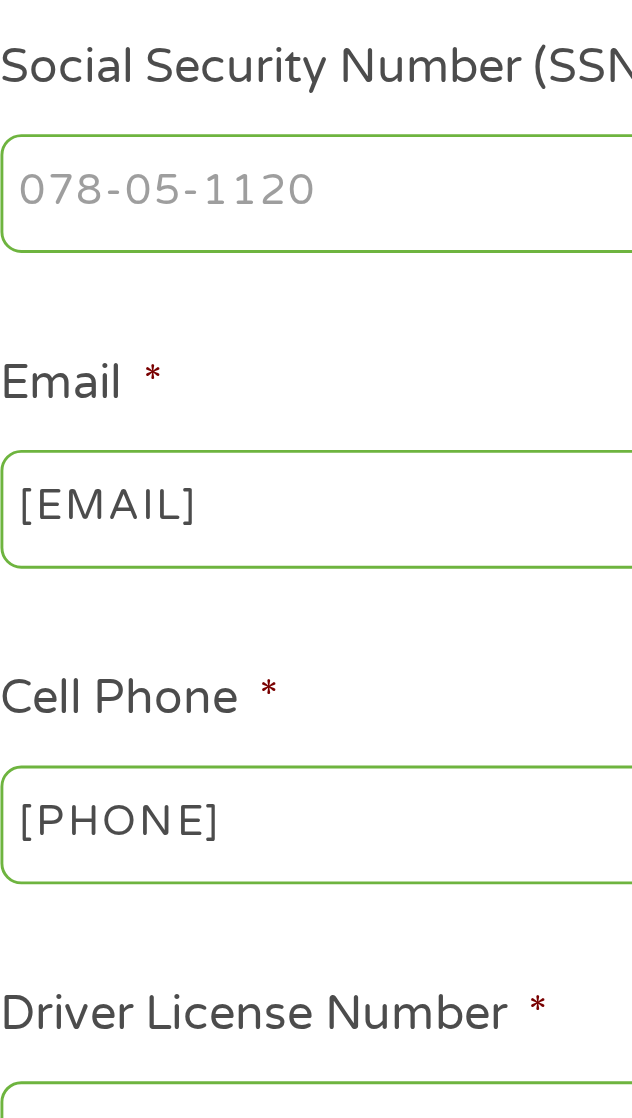 click on "Social Security Number (SSN) *" at bounding box center (316, 670) 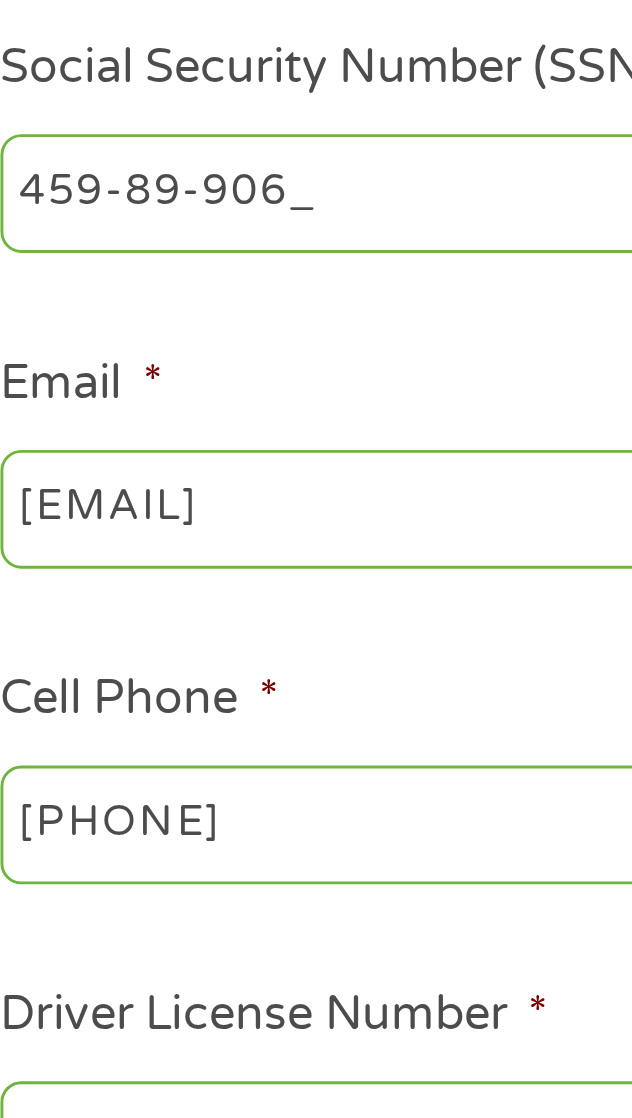 type on "459-89-9067" 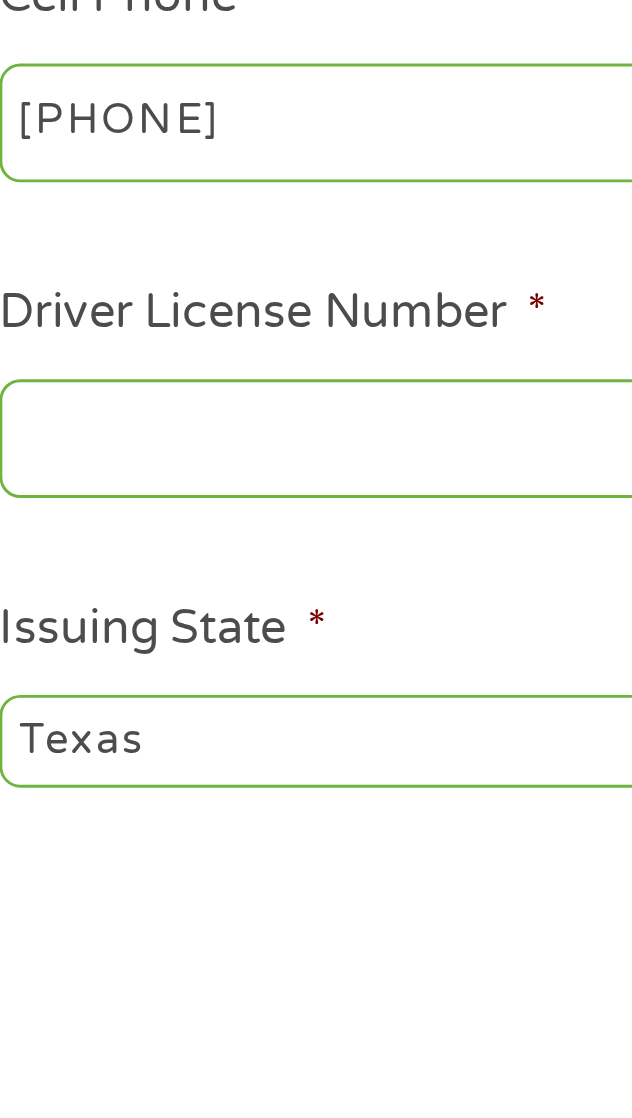 scroll, scrollTop: 14, scrollLeft: 0, axis: vertical 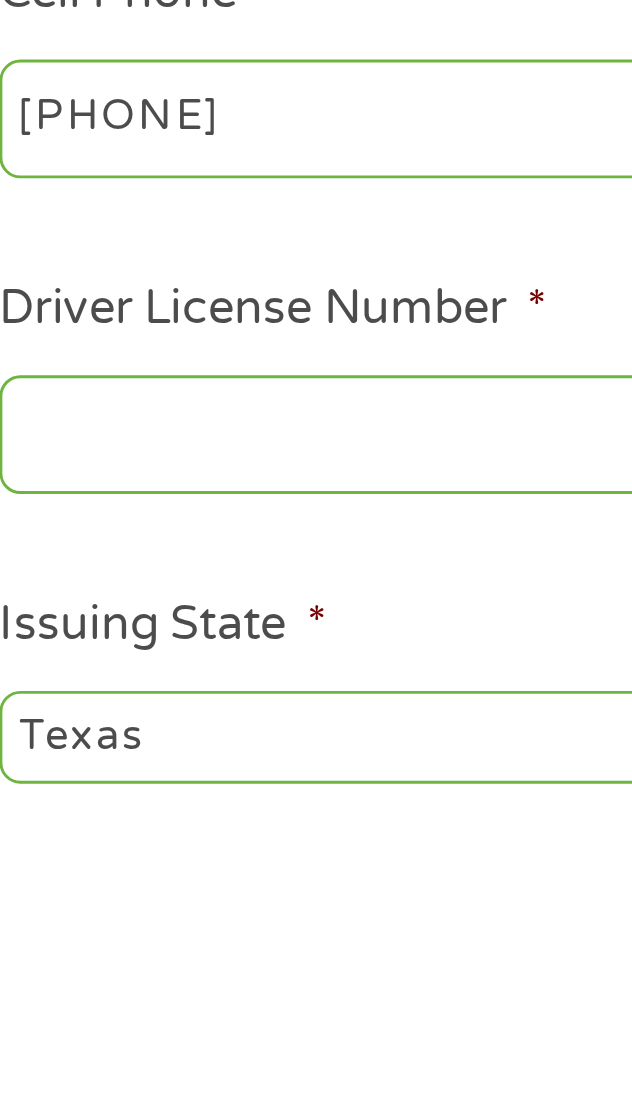 click on "Driver License Number *" at bounding box center (316, 997) 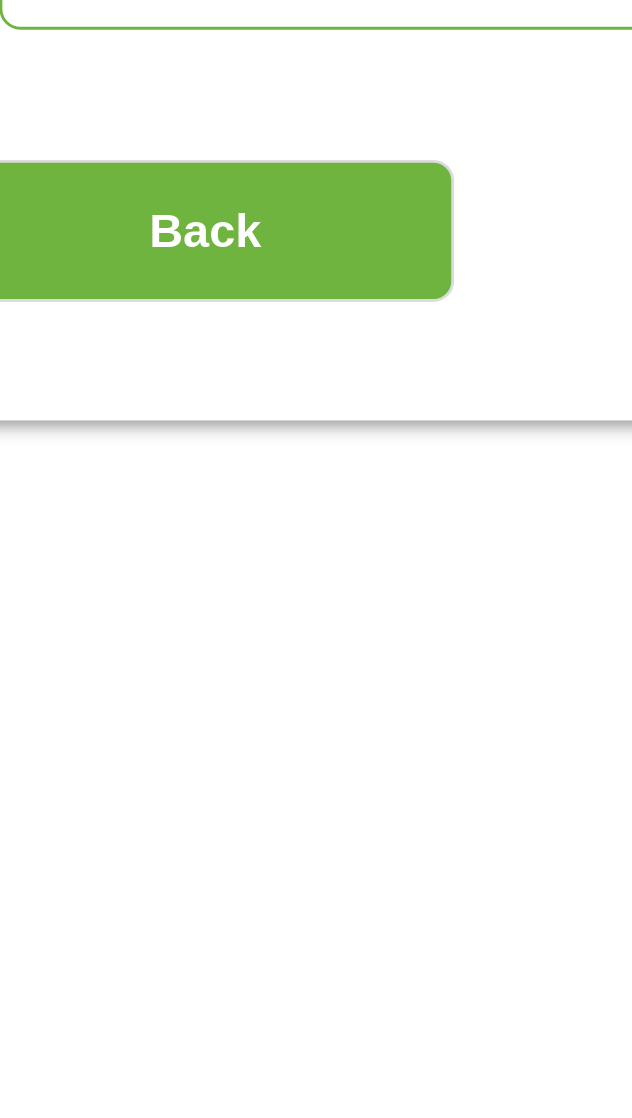 scroll, scrollTop: 192, scrollLeft: 0, axis: vertical 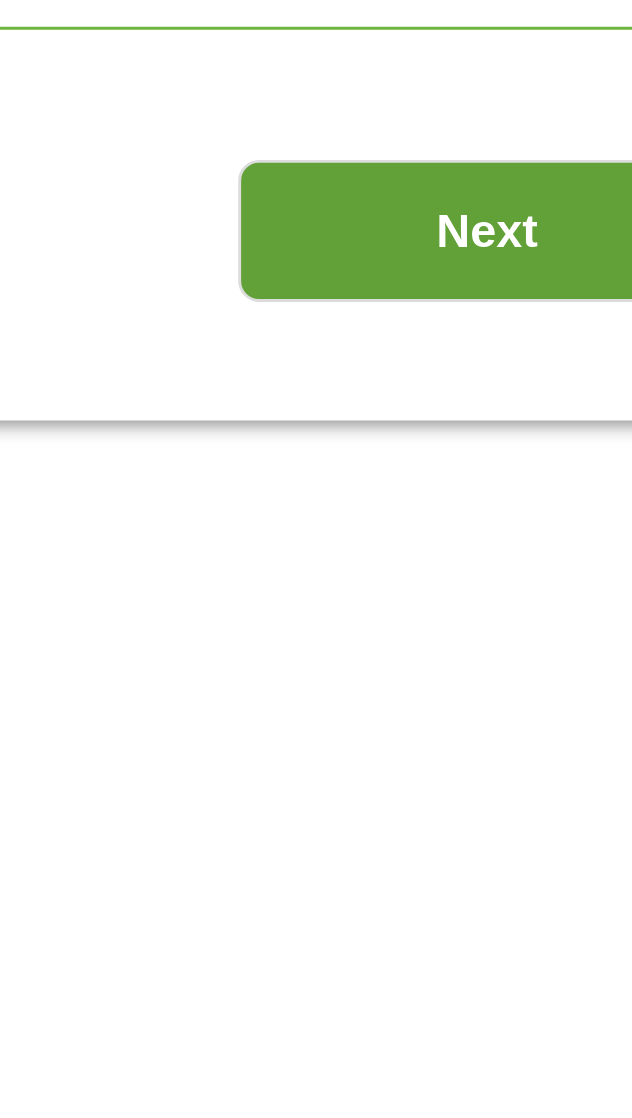 type on "01665584" 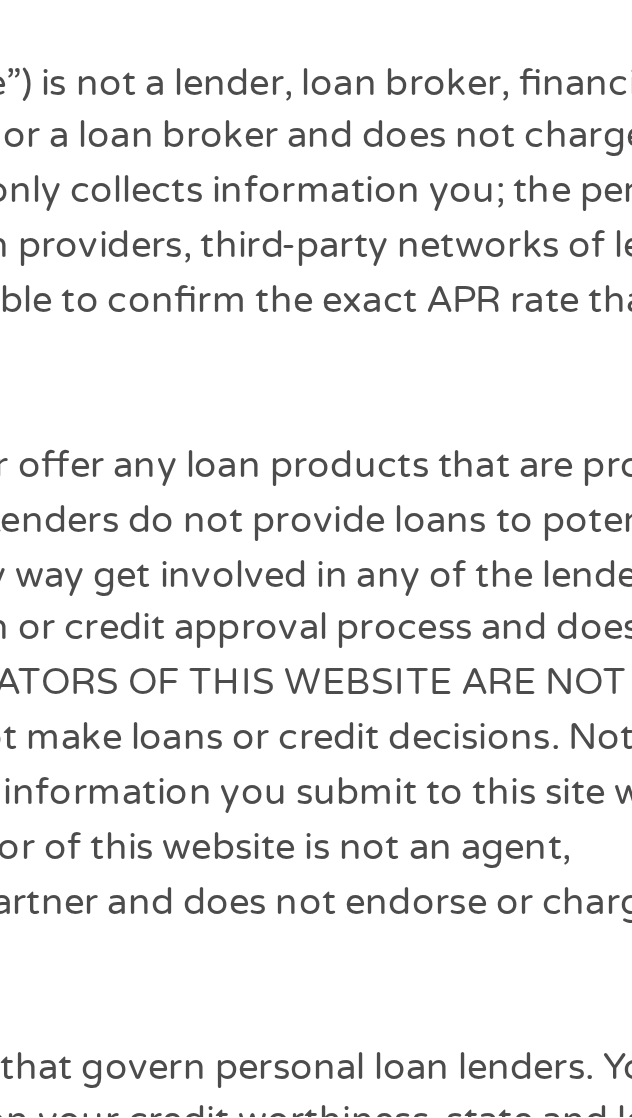 scroll, scrollTop: 8, scrollLeft: 8, axis: both 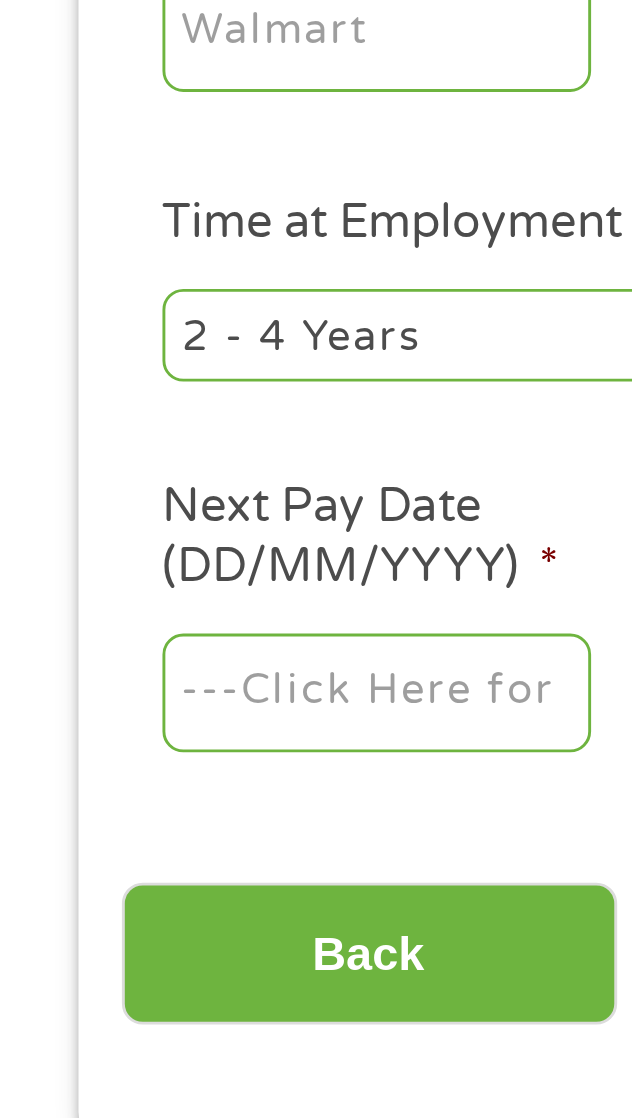 click on "Home Get Loan Offer How it works FAQs Blog Cash Loans Quick Loans Online Loans Payday Loans Cash Advances Préstamos Paycheck Loans Near Me Artificial Intelligence Loans Contact Us 1 Start 2 Your Home 3 About You 4 Employment 5 Banking 6 This field is hidden when viewing the form gclid EAIaIQobChMI4M-trfn4jgMVTivUAR2YWTXKEAAYAyAAEgJw9PD_BwE This field is hidden when viewing the form Referrer https://www.cashpandaloans.com/ This field is hidden when viewing the form Source adwords This field is hidden when viewing the form Campaign 22747246762 This field is hidden when viewing the form Medium adwords This field is hidden when viewing the form adgroup 181722780453 This field is hidden when viewing the form creative 761512430325 This field is hidden when viewing the form position This field is hidden when viewing the form keyword matchtype {term} c s" at bounding box center (316, 1452) 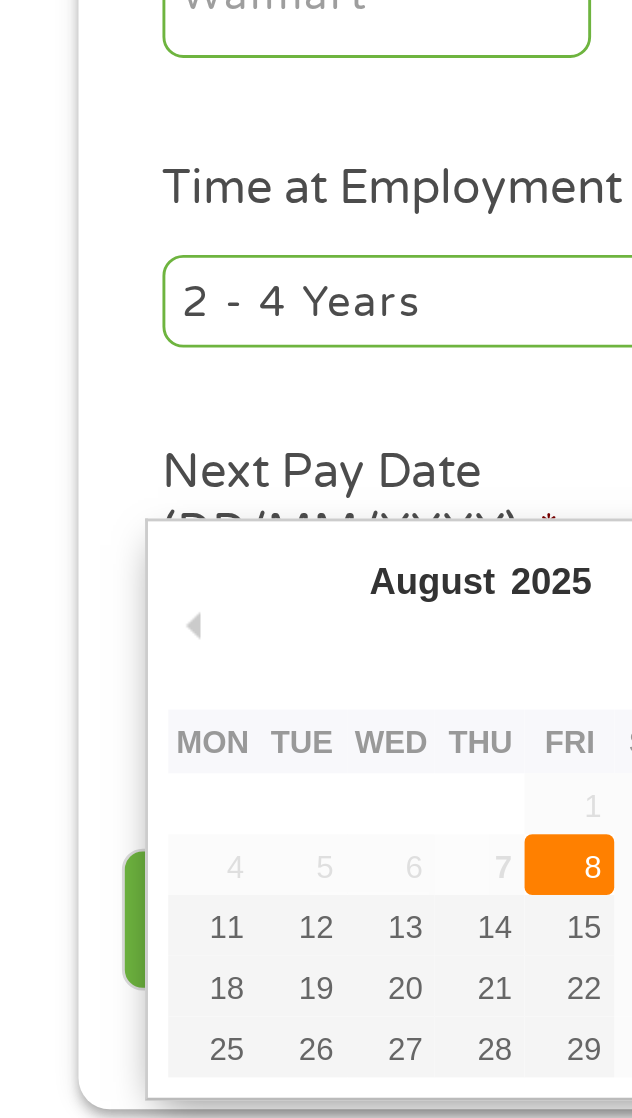 type on "08/08/2025" 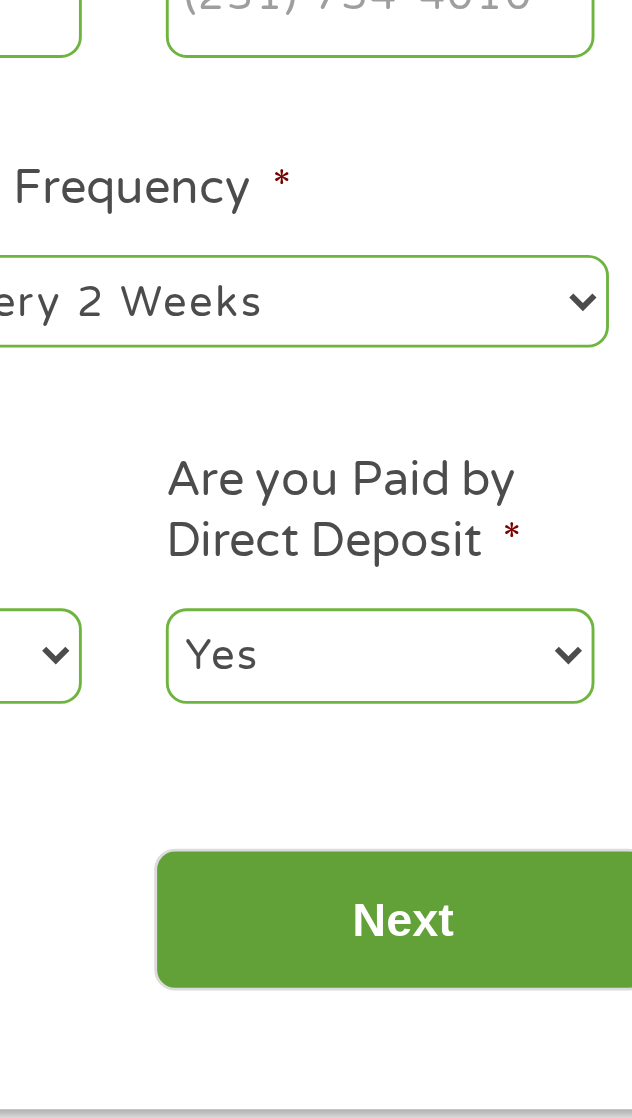 click on "Next" at bounding box center (497, 794) 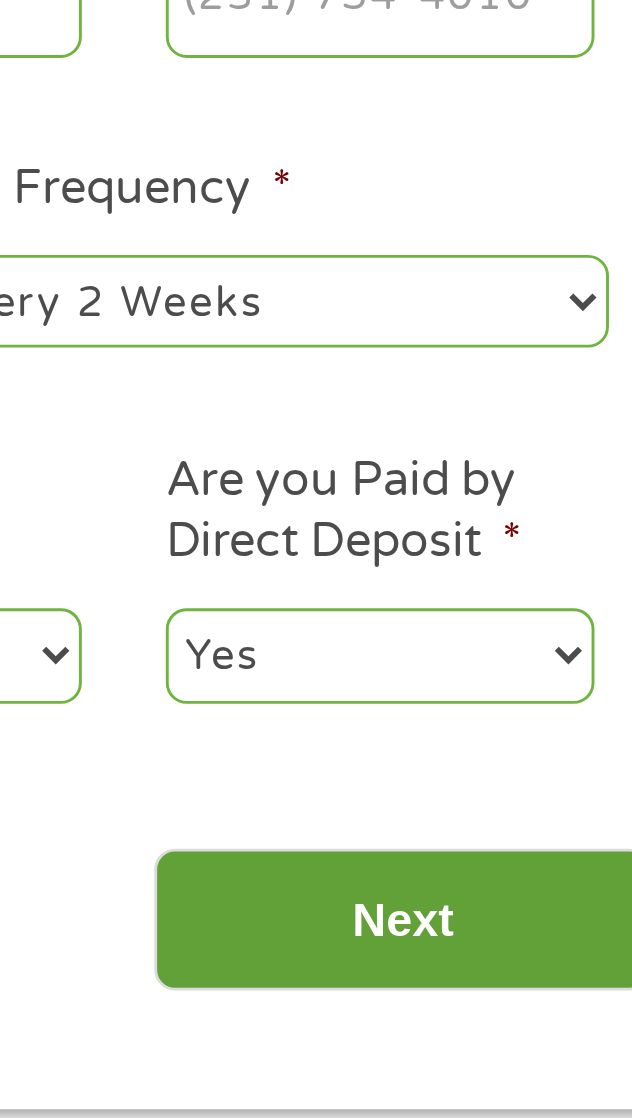 scroll, scrollTop: 8, scrollLeft: 8, axis: both 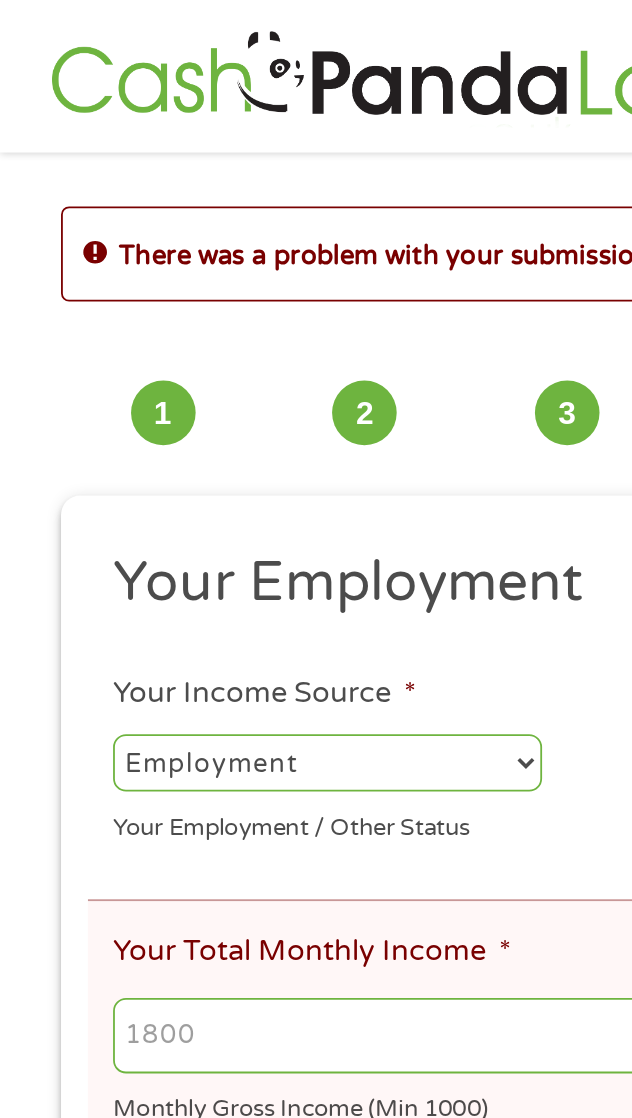 click on "--- Choose one --- Employment Self Employed Benefits" at bounding box center [182, 425] 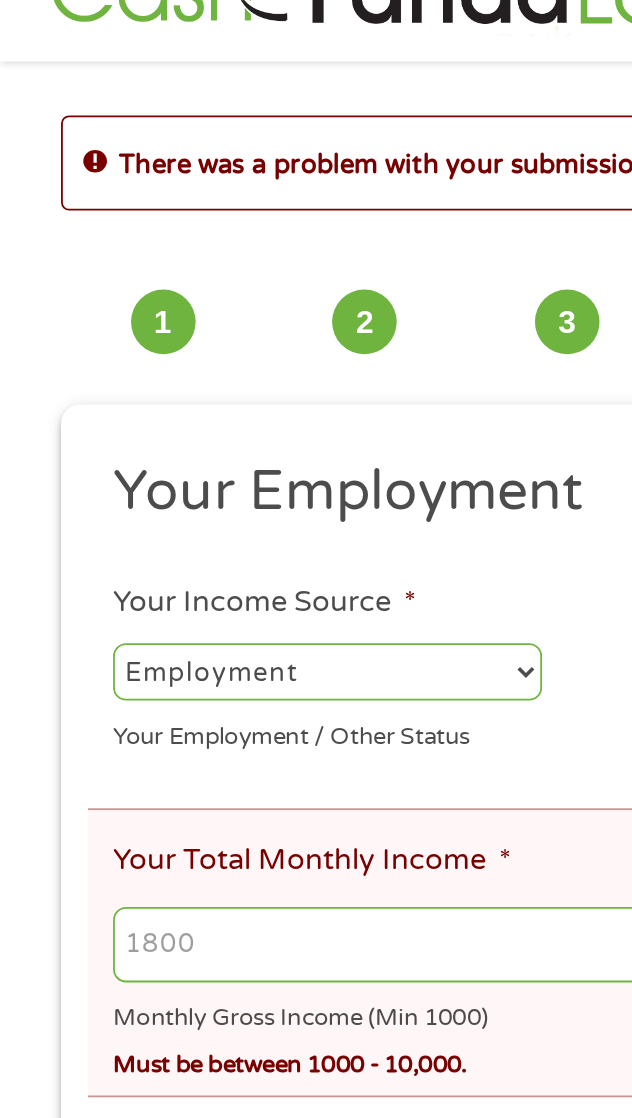 click on "Your Total Monthly Income *" at bounding box center [322, 577] 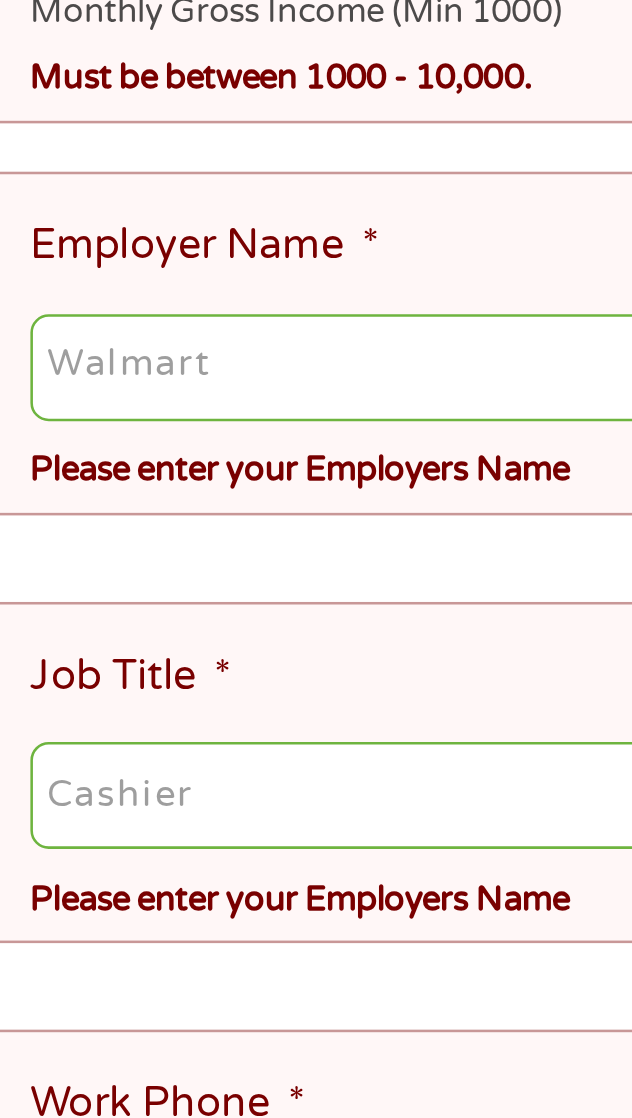 type on "1800" 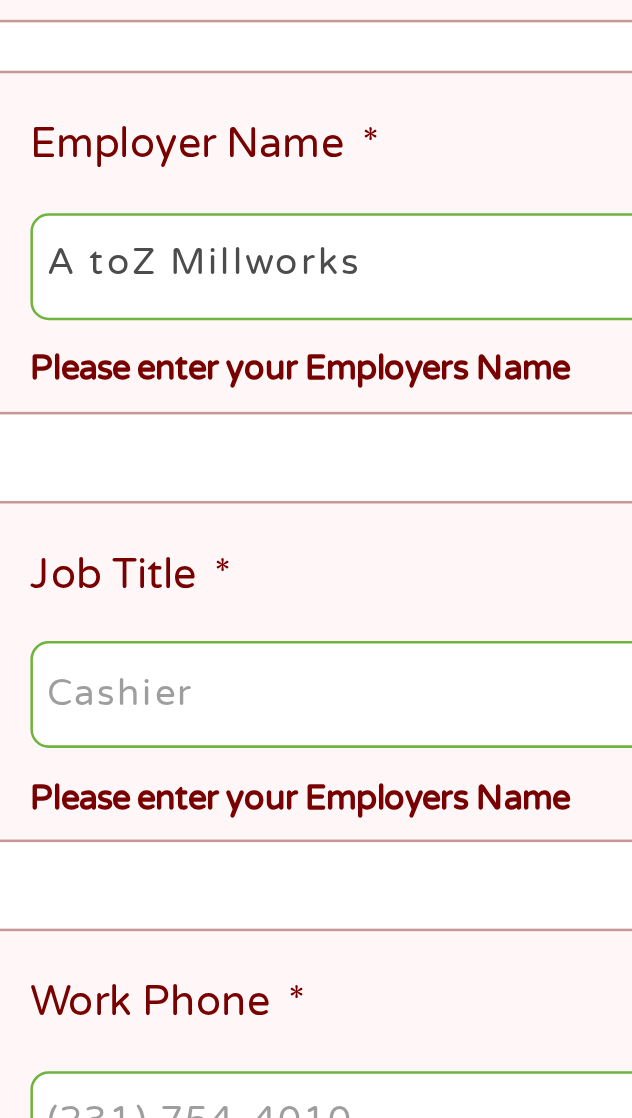 type on "A toZ Millworks" 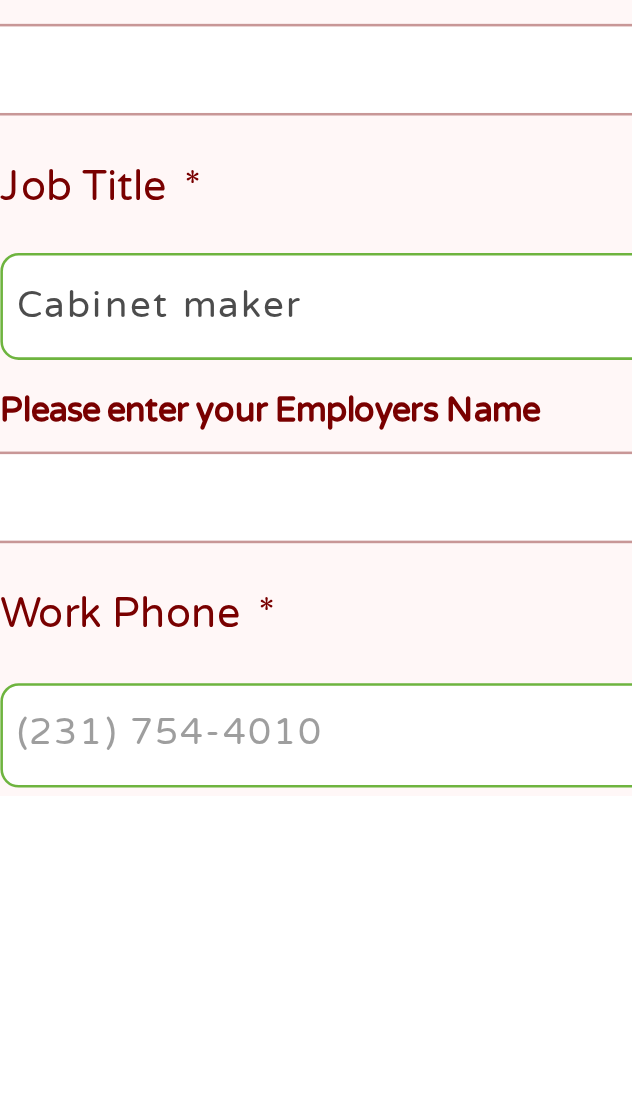 type on "Cabinet maker" 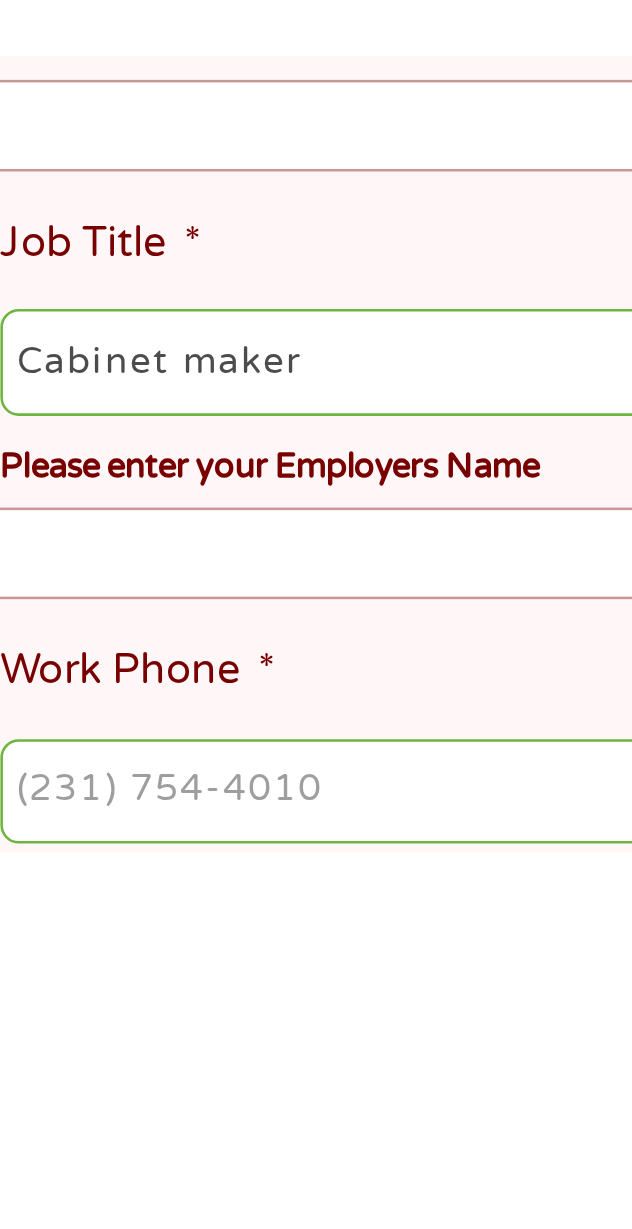 scroll, scrollTop: 0, scrollLeft: 0, axis: both 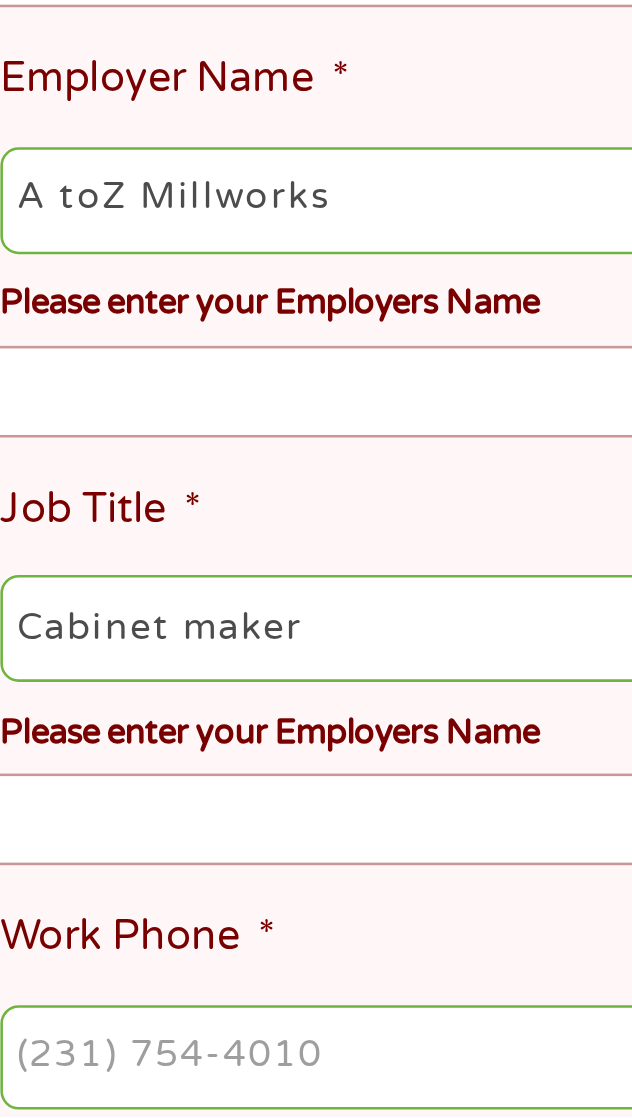 click on "Your Employment Your Income Source * --- Choose one --- Employment Self Employed Benefits Your Employment / Other Status Your Total Monthly Income * 1800 Monthly Gross Income (Min 1000) Must be between 1000 - 10,000. This field is hidden when viewing the form Other Income * 0 Pension, Spouse & any Other Income Employer Name * A toZ Millworks Please enter your Employers Name Job Title * Cabinet maker Please enter your Employers Name Work Phone * Phone format: (###) ###-#### Please enter a valid US phone number. Time at Employment * --- Choose one --- 1 Year or less 1 - 2 Years 2 - 4 Years Over 4 Years Pay Frequency * --- Choose one --- Every 2 Weeks Every Week Monthly Semi-Monthly Next Pay Date (DD/MM/YYYY) * 08/08/2025 Are you Active Military * No Yes Are you Paid by Direct Deposit * Yes No" at bounding box center [316, 859] 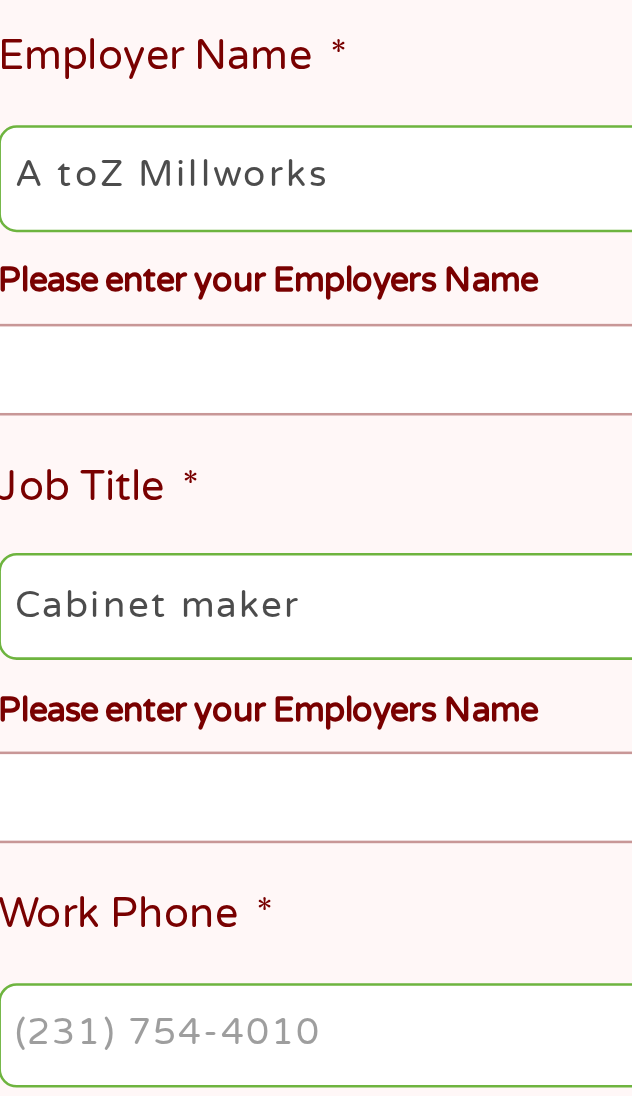 click on "Work Phone *" at bounding box center (322, 1095) 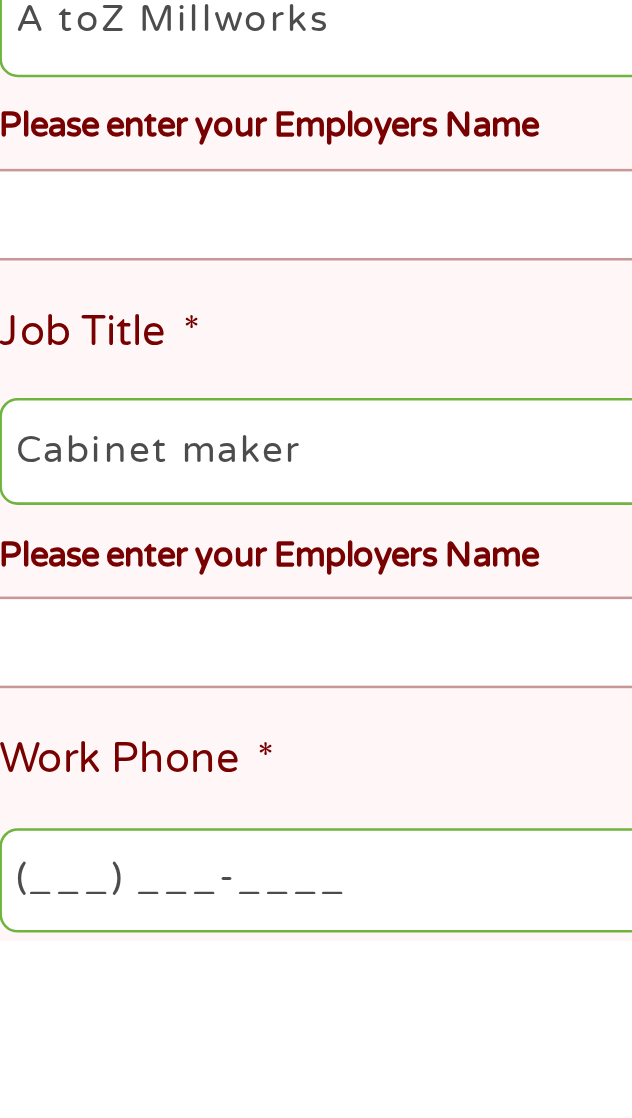 scroll, scrollTop: 91, scrollLeft: 0, axis: vertical 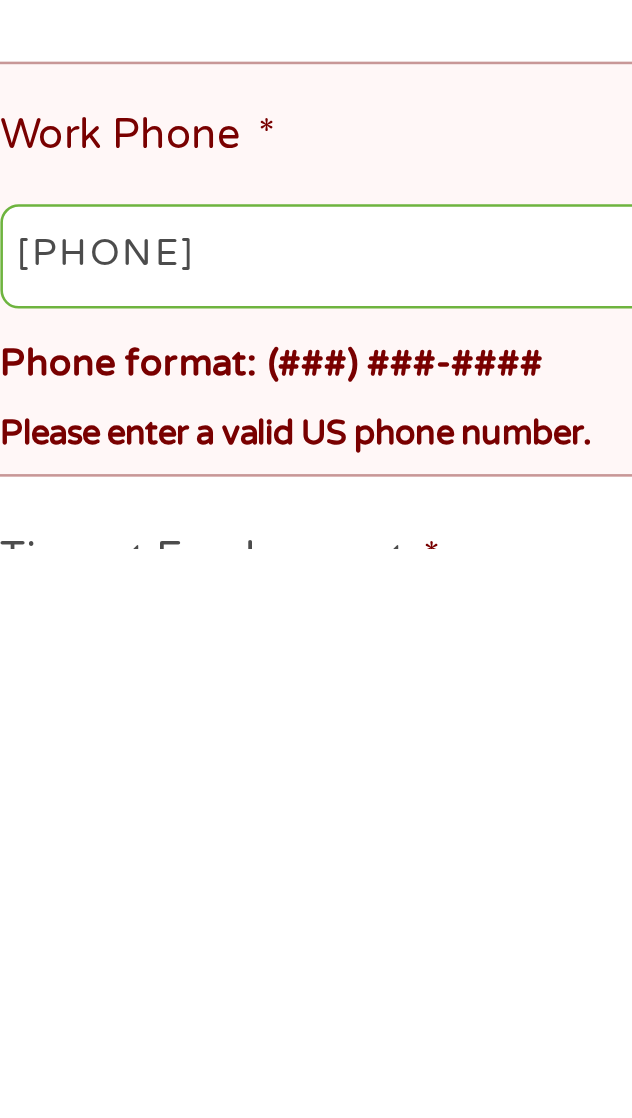 type on "[PHONE]" 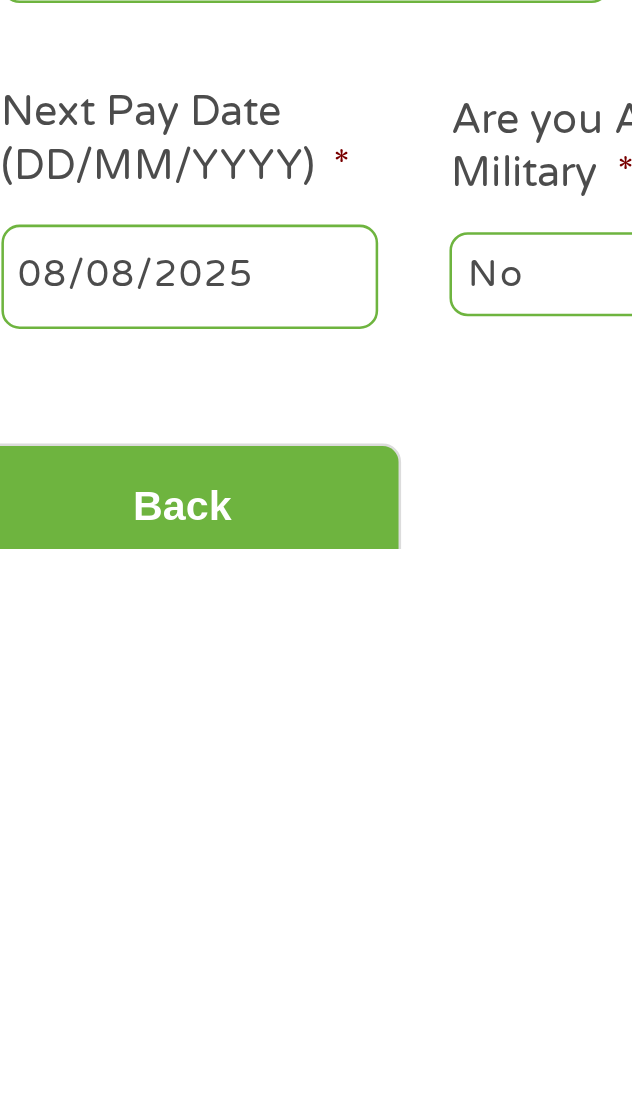 scroll, scrollTop: 364, scrollLeft: 0, axis: vertical 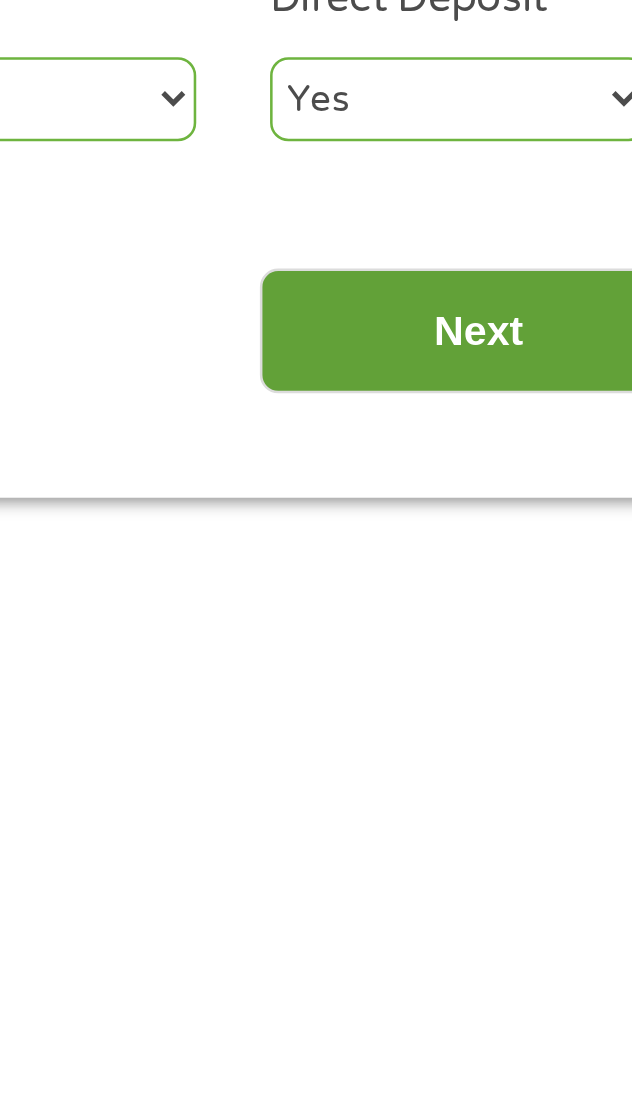 click on "Next" at bounding box center (497, 1032) 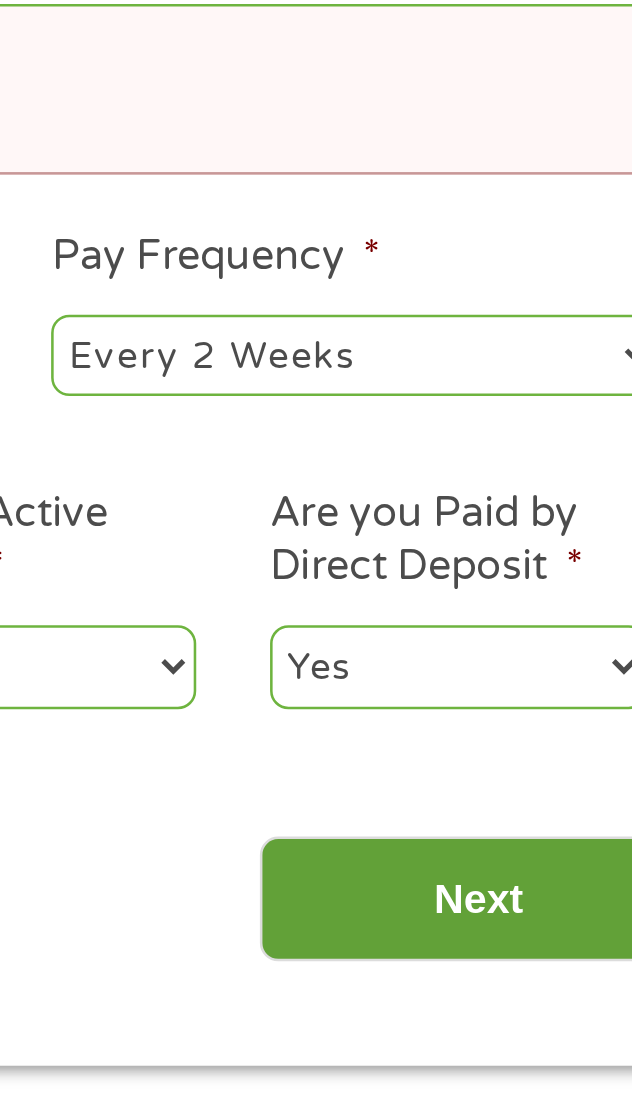 scroll, scrollTop: 8, scrollLeft: 8, axis: both 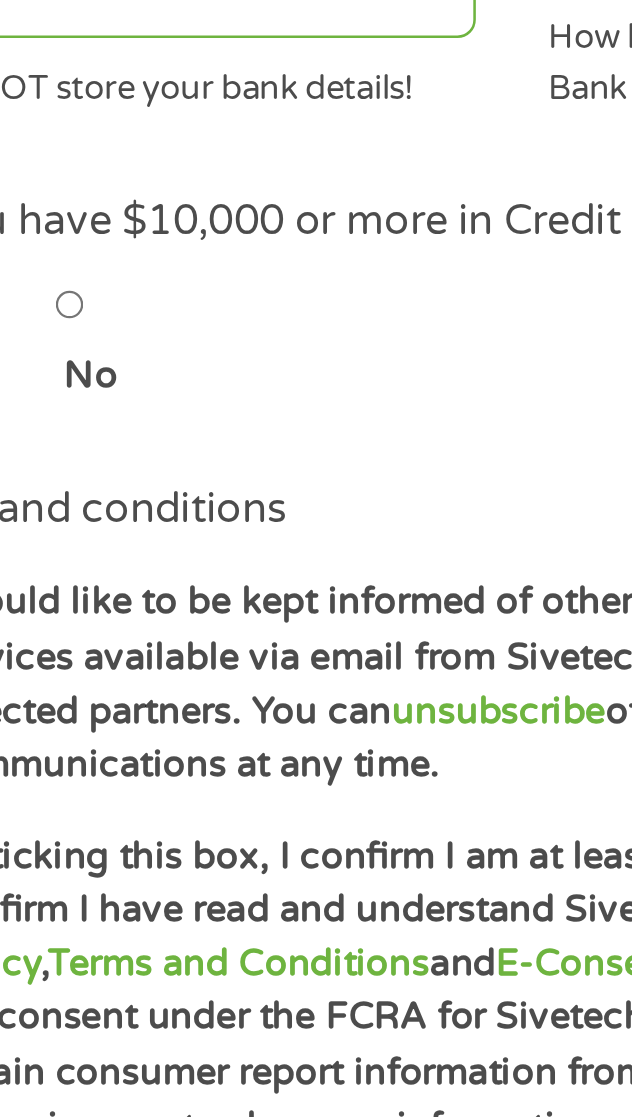 click on "No" at bounding box center [173, 810] 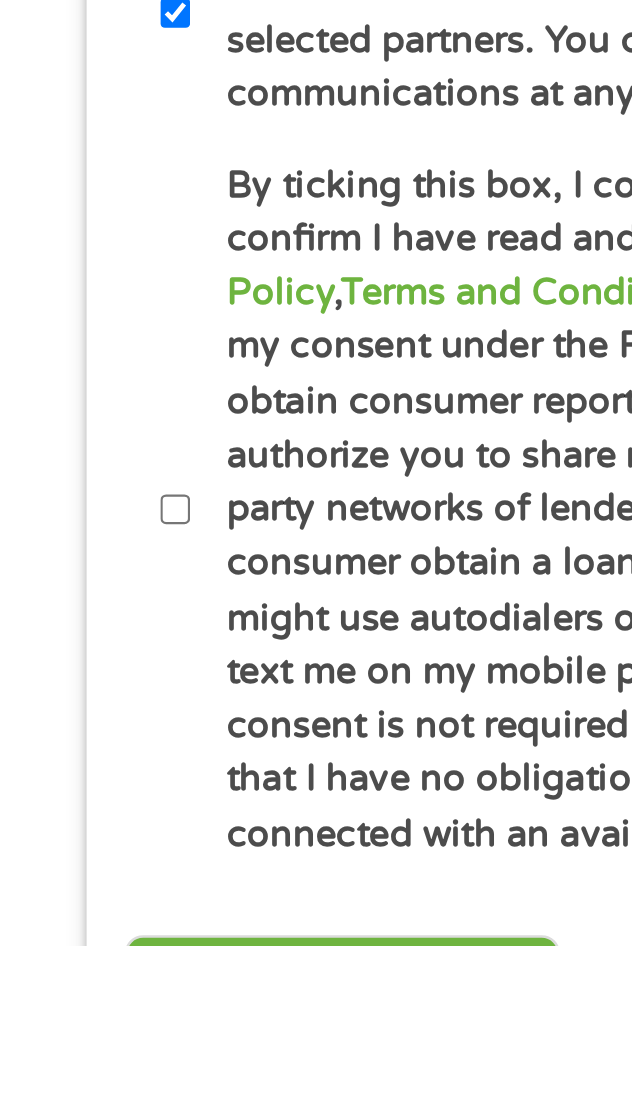 scroll, scrollTop: 215, scrollLeft: 0, axis: vertical 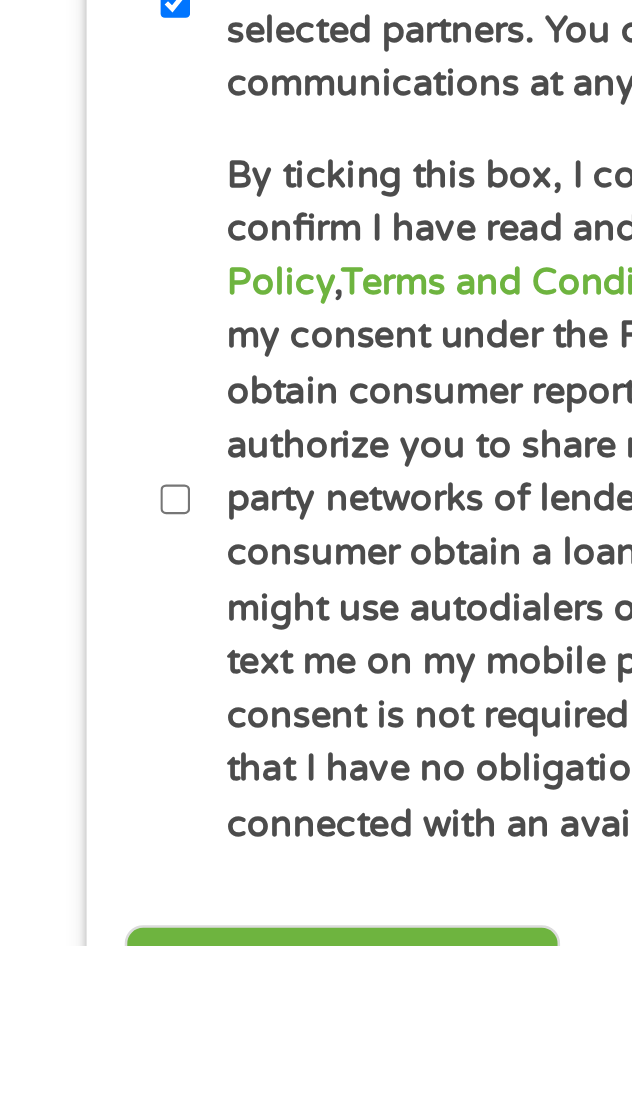 click on "By ticking this box, I confirm I am at least 18 years old. I confirm I have read and understand Sivetech Ltd.  Privacy Policy ,  Terms and Conditions  and  E-Consent . I am providing my consent under the FCRA for Sivetech Ltd. Partners to obtain consumer report information from my credit profile. I authorize you to share my information with lenders, third-party networks of lenders for the purpose of helping the consumer obtain a loan and other marketing partners that might use autodialers or prerecorded messages to call or text me on my mobile phone or landline. I understand consent is not required to obtain a loan. I further understand that I have no obligation to accept a loan once I am connected with an available lender." at bounding box center (69, 943) 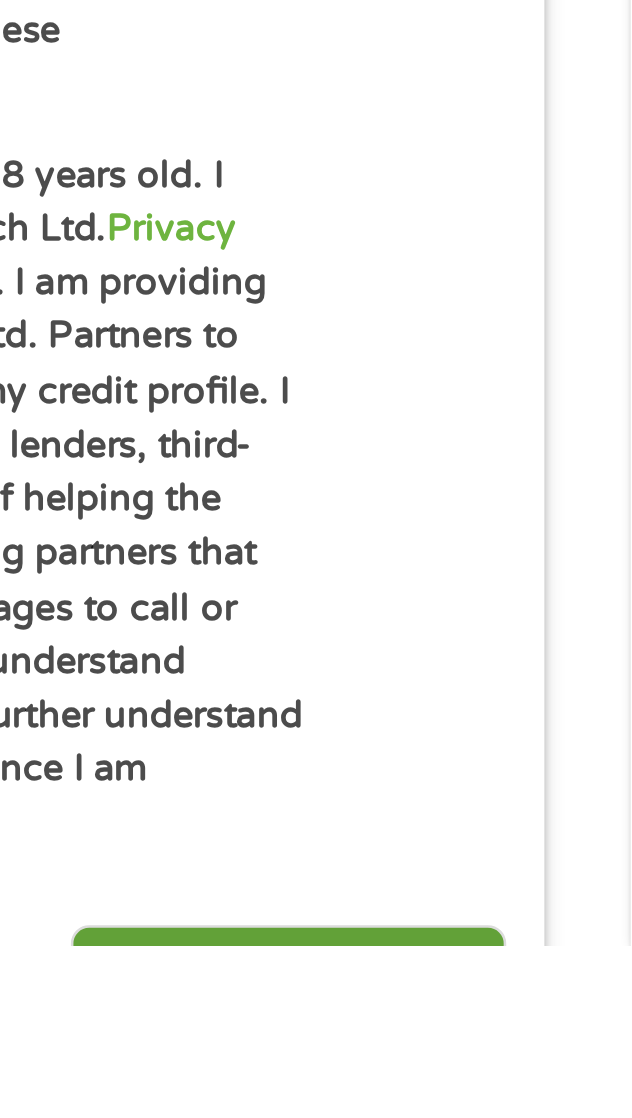 click on "Next" at bounding box center [497, 1134] 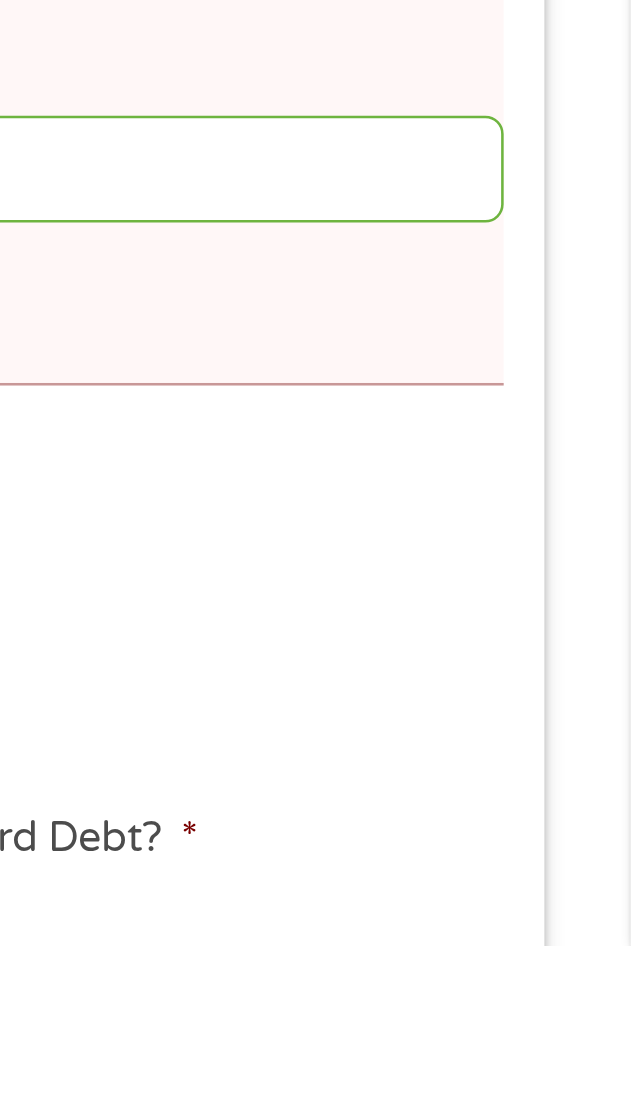 scroll, scrollTop: 333, scrollLeft: 0, axis: vertical 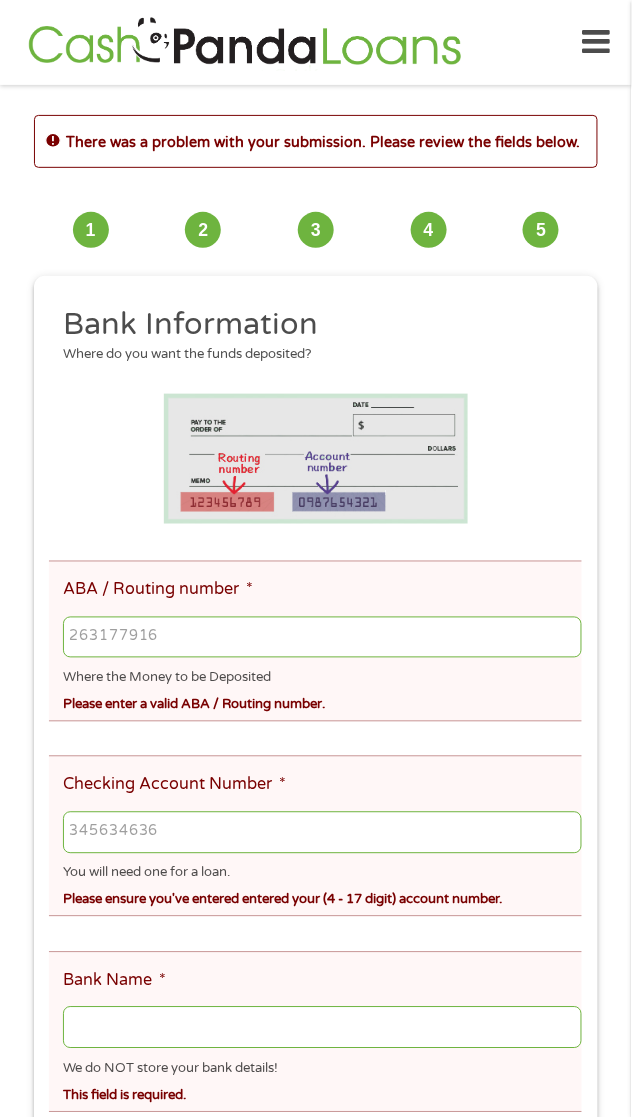 click on "ABA / Routing number *" at bounding box center [322, 638] 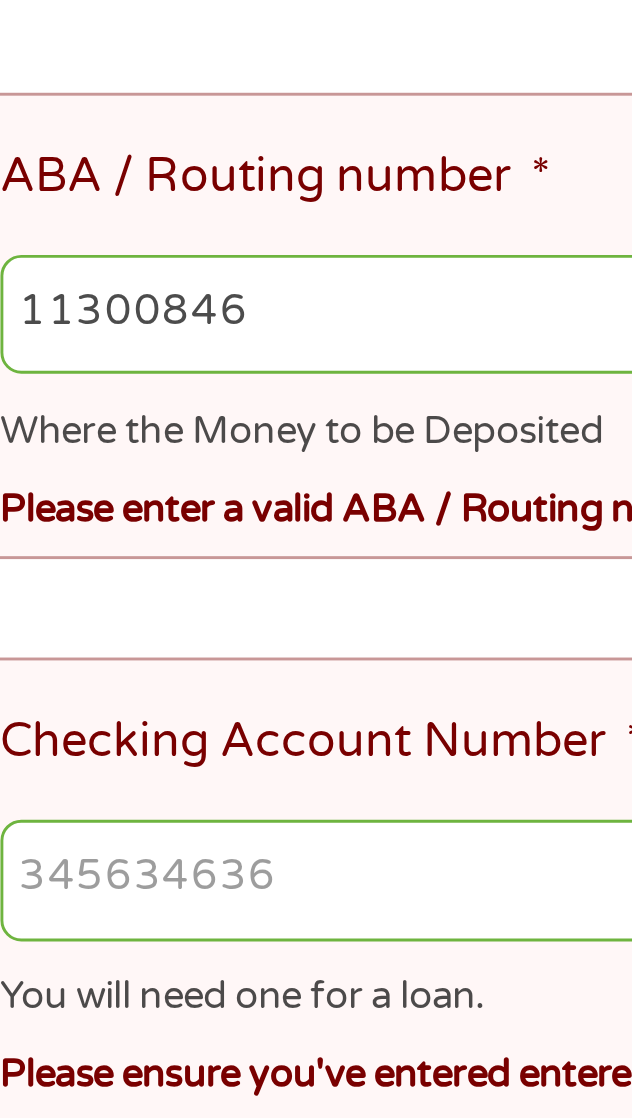 type on "113008465" 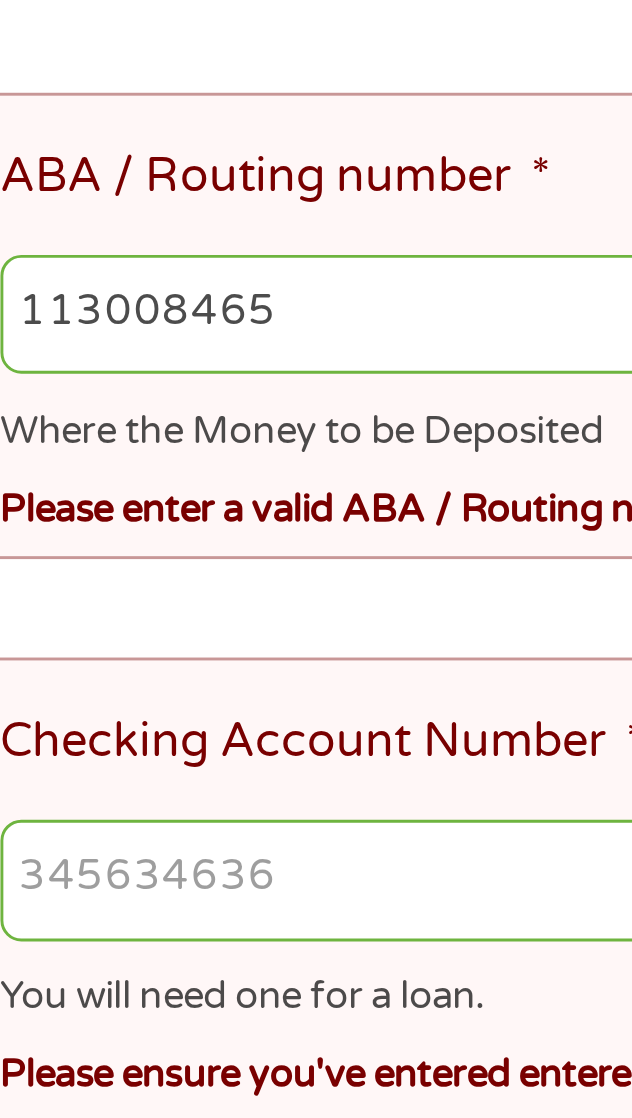 type on "WOODFOREST NATIONAL BANK" 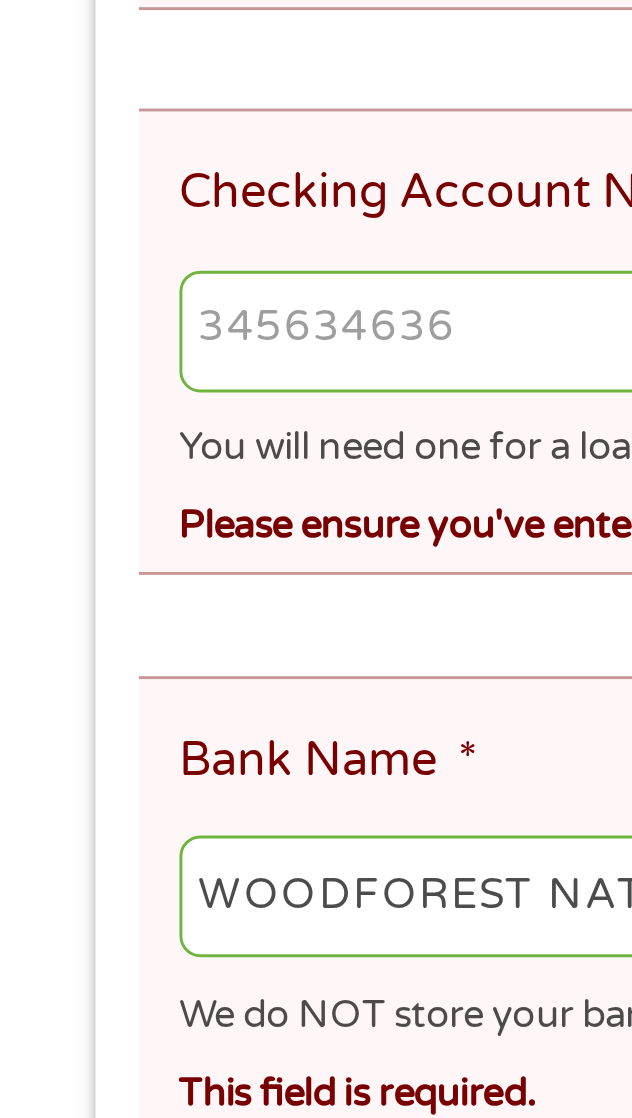 type on "113008465" 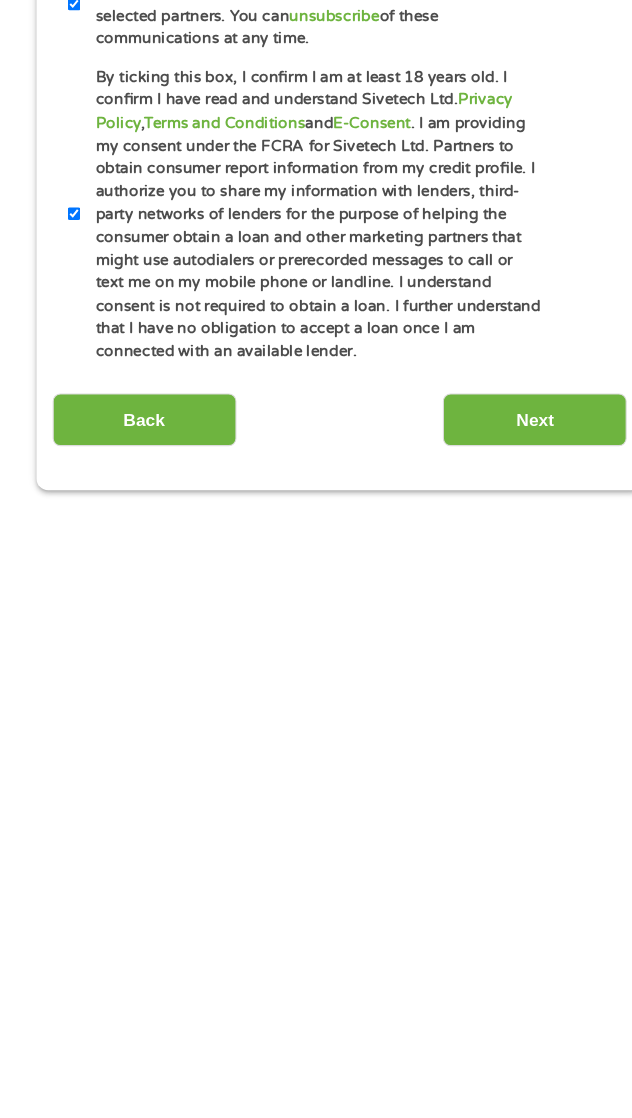 scroll, scrollTop: 863, scrollLeft: 0, axis: vertical 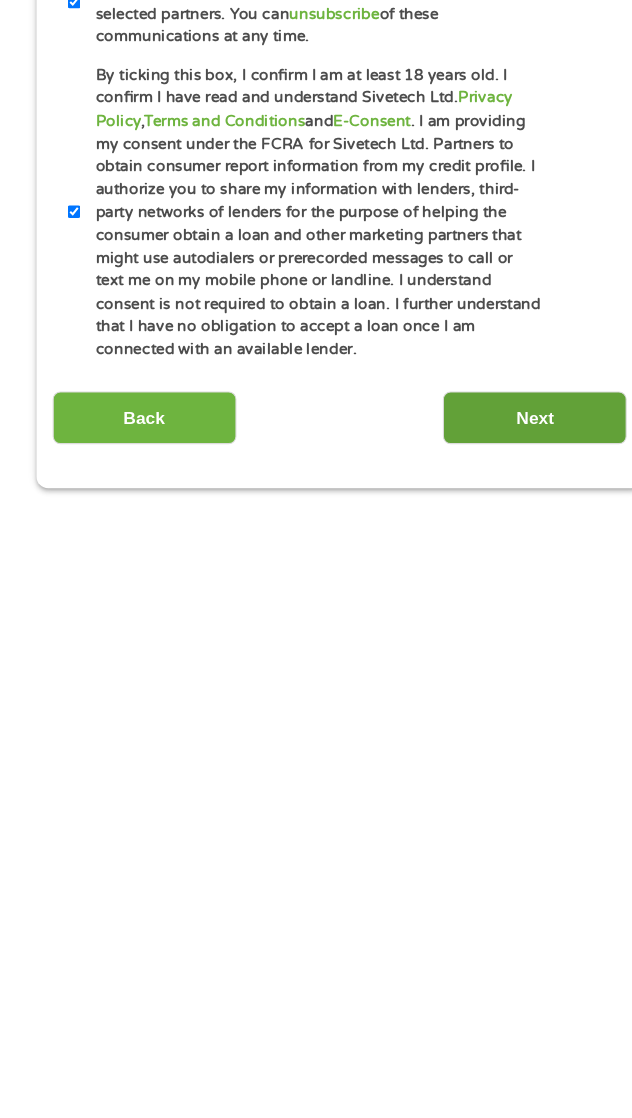 type on "1410430589" 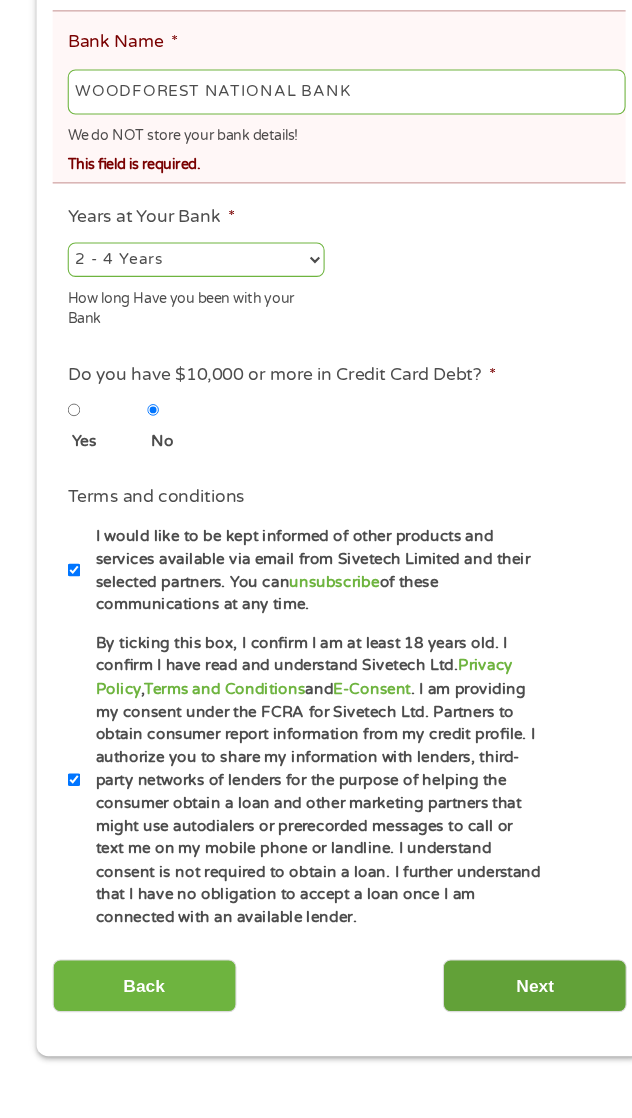 scroll, scrollTop: 8, scrollLeft: 8, axis: both 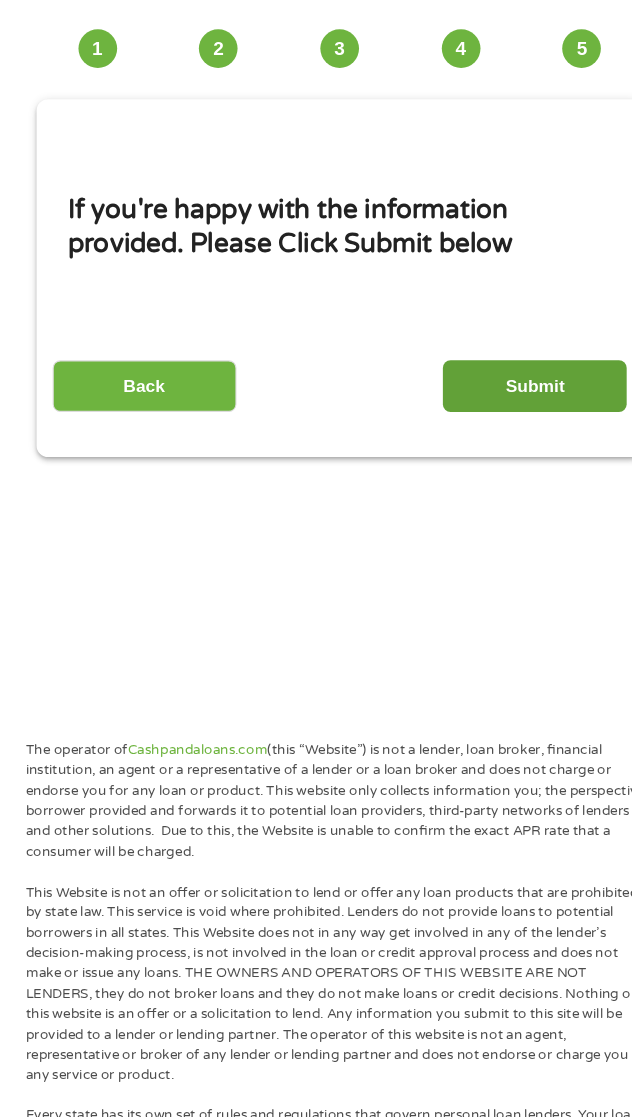 click on "Submit" at bounding box center [497, 438] 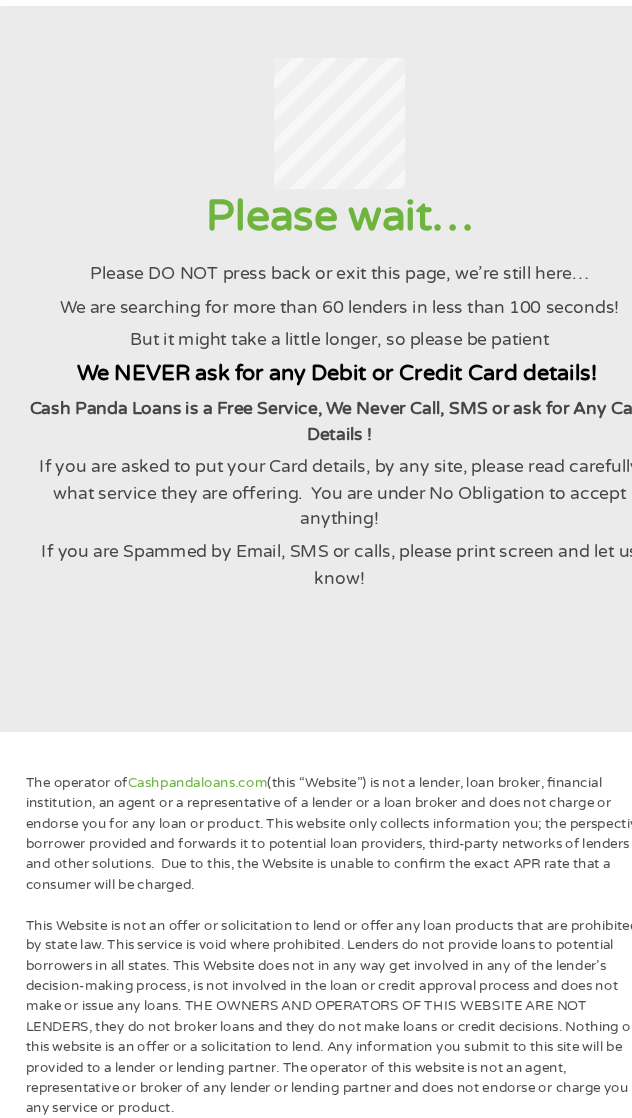 scroll, scrollTop: 0, scrollLeft: 0, axis: both 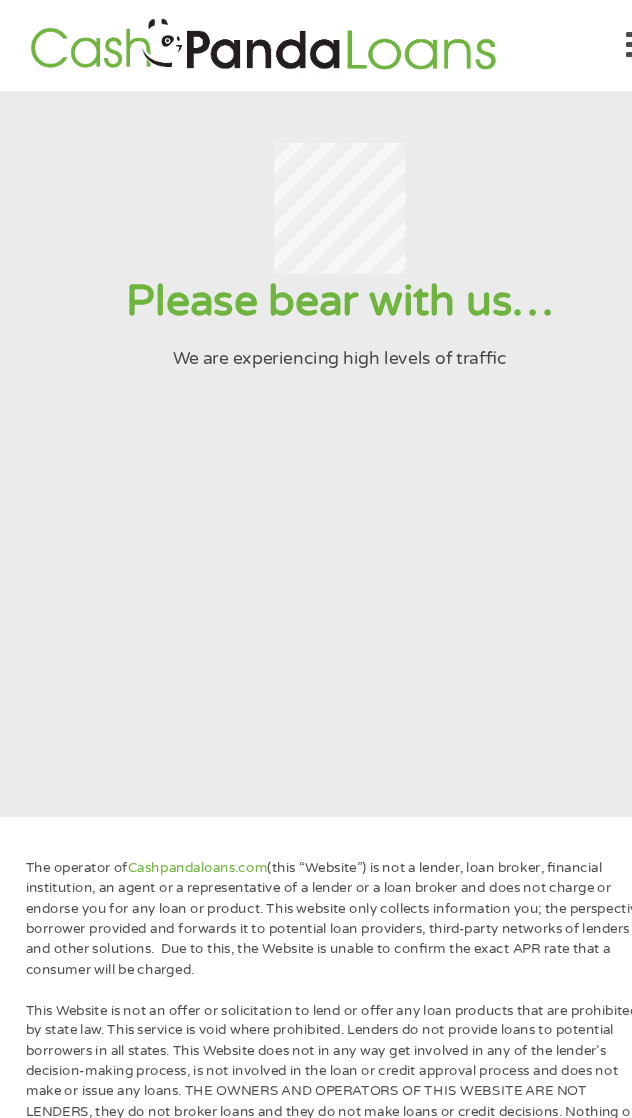 click on "Please bear with us…
We are experiencing high levels of traffic" at bounding box center [316, 422] 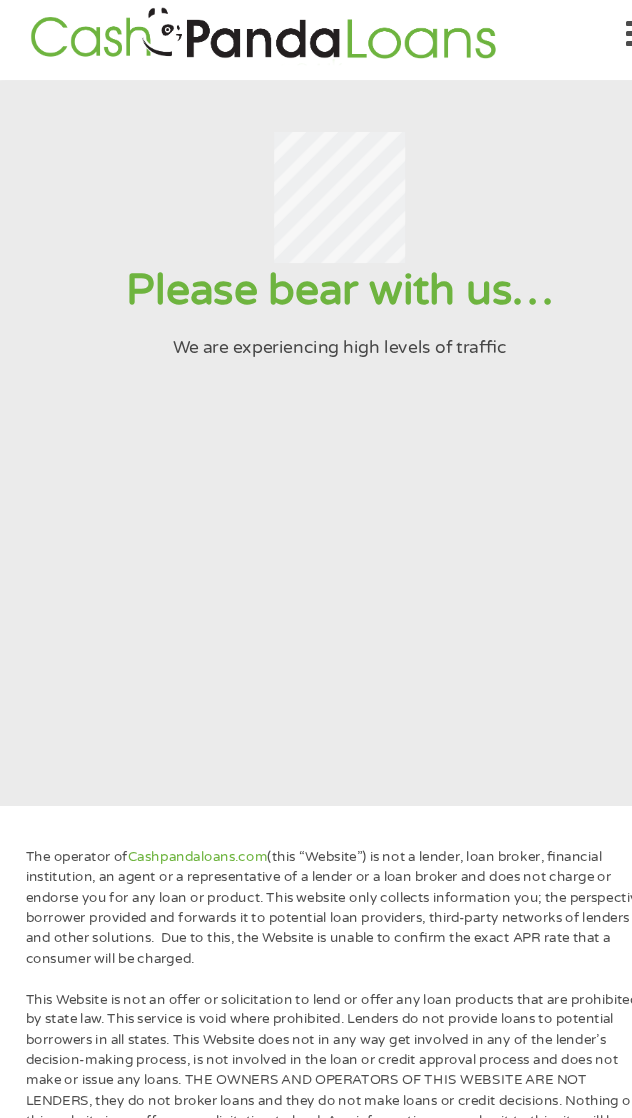 scroll, scrollTop: 0, scrollLeft: 0, axis: both 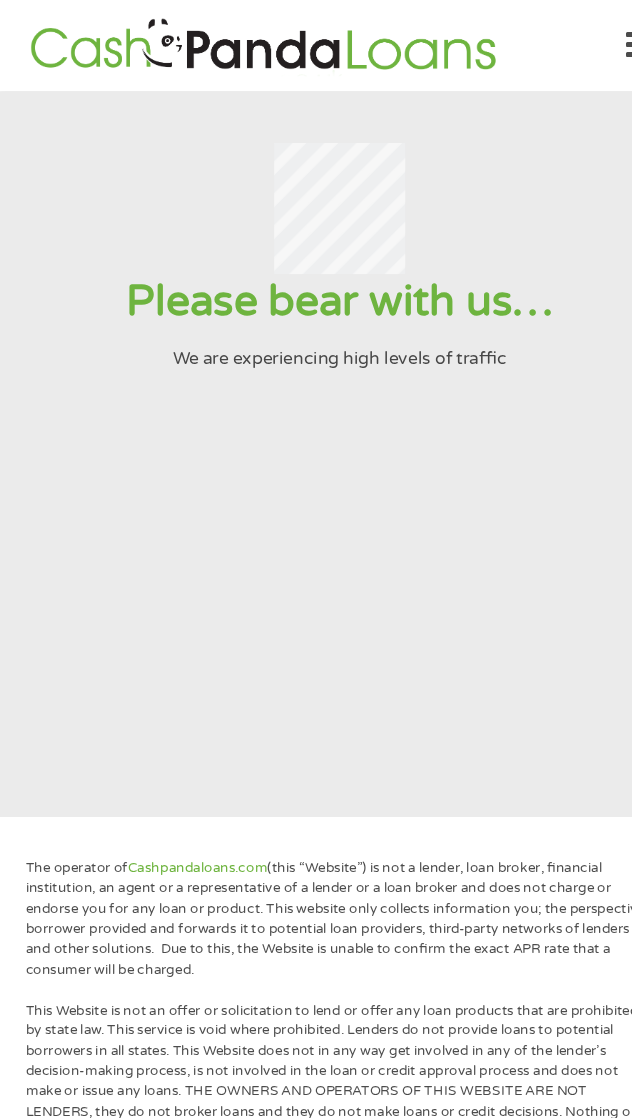 click on "Please bear with us…
We are experiencing high levels of traffic" at bounding box center [316, 422] 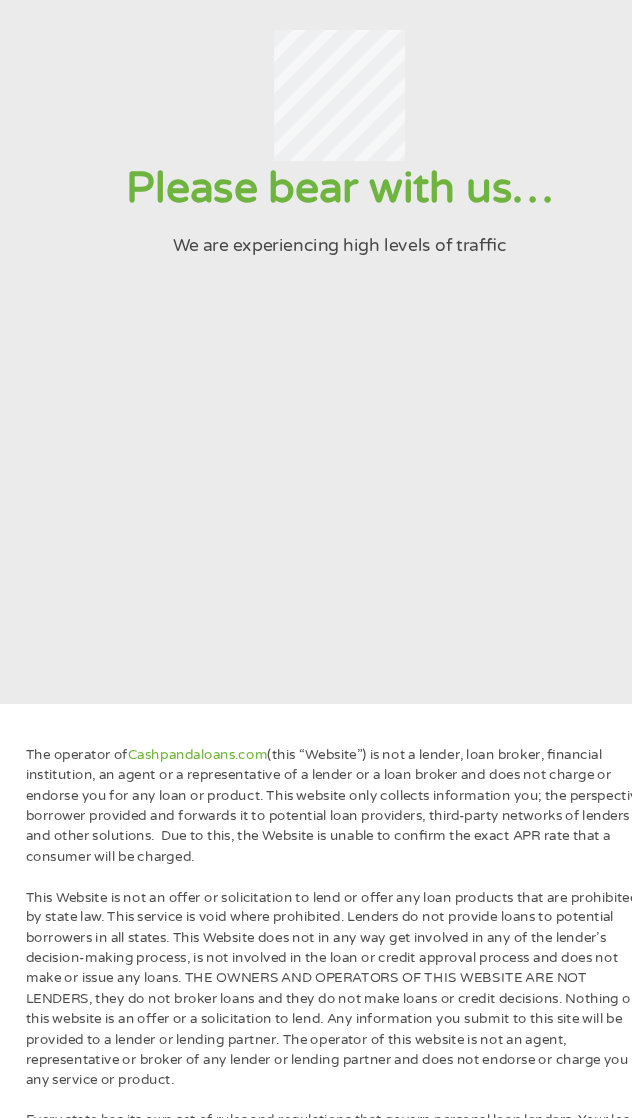 scroll, scrollTop: 0, scrollLeft: 0, axis: both 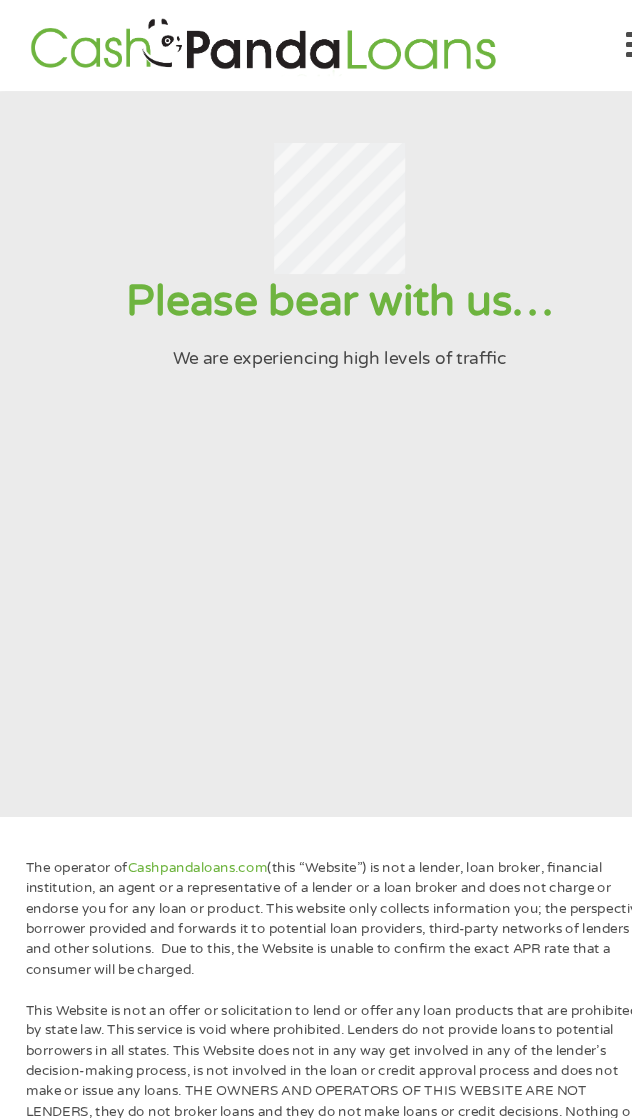 click on "Please bear with us…
We are experiencing high levels of traffic" at bounding box center [316, 422] 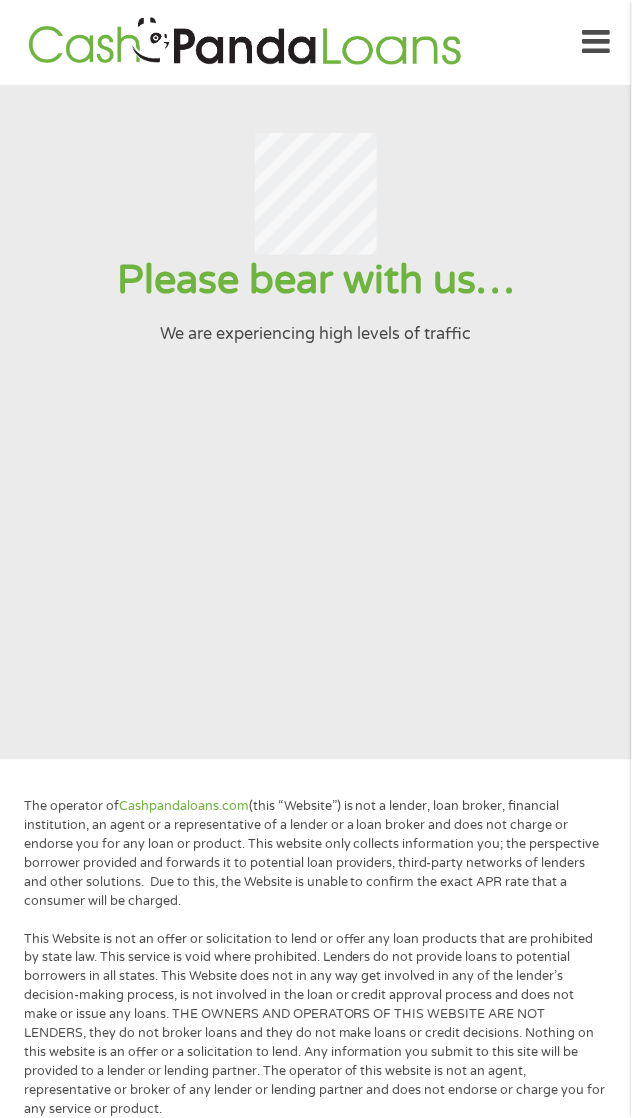 click at bounding box center (596, 42) 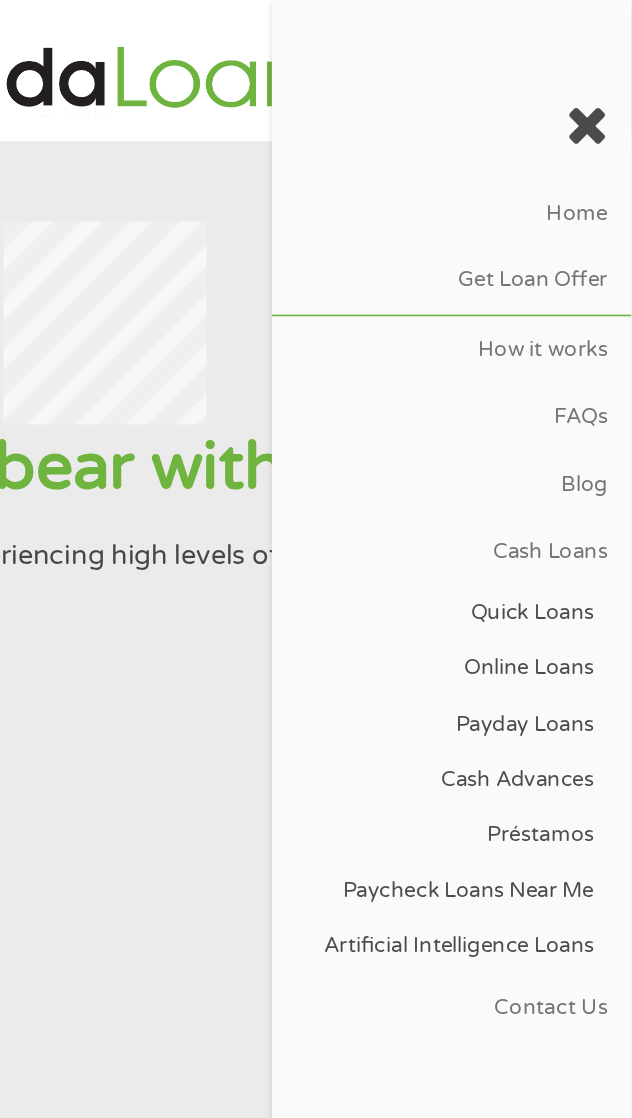 click at bounding box center (605, 75) 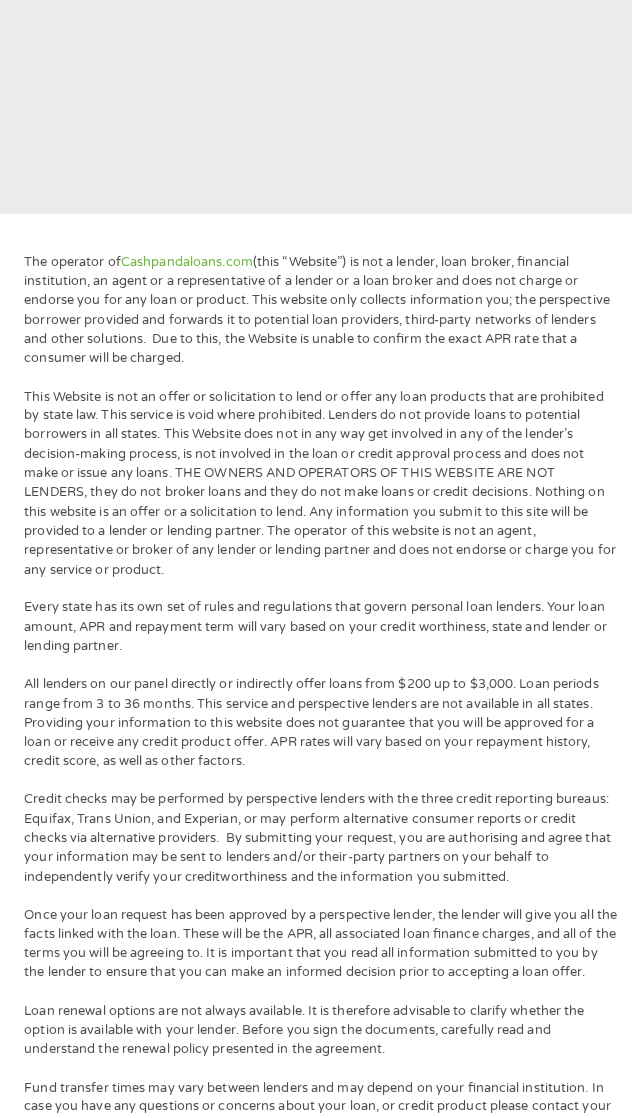 scroll, scrollTop: 0, scrollLeft: 0, axis: both 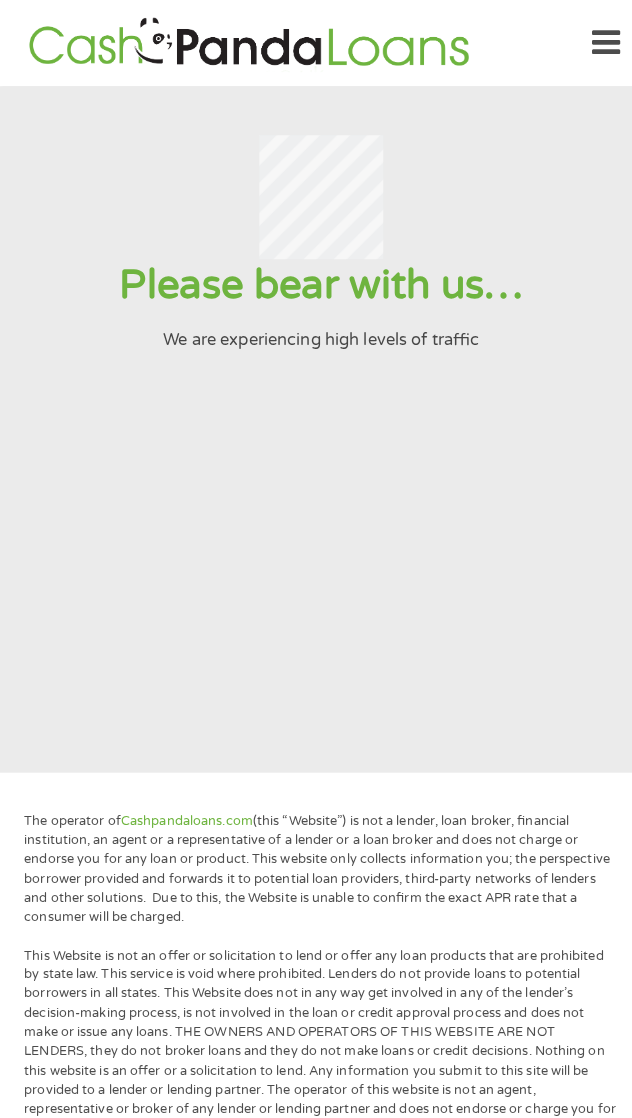 click at bounding box center (596, 42) 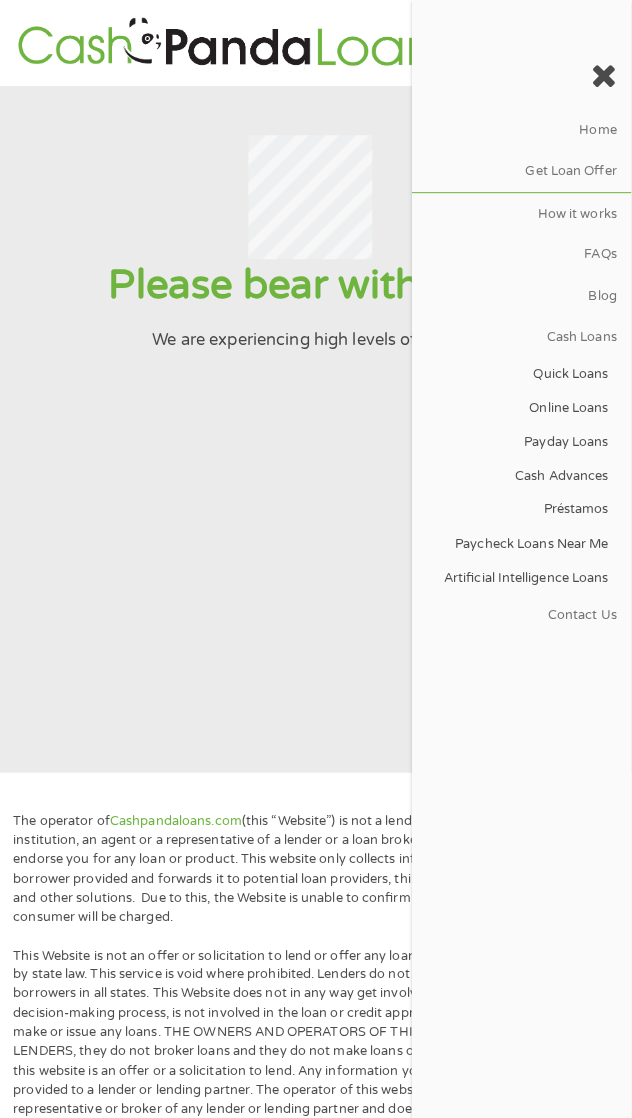 click on "Please bear with us…
We are experiencing high levels of traffic" at bounding box center (316, 422) 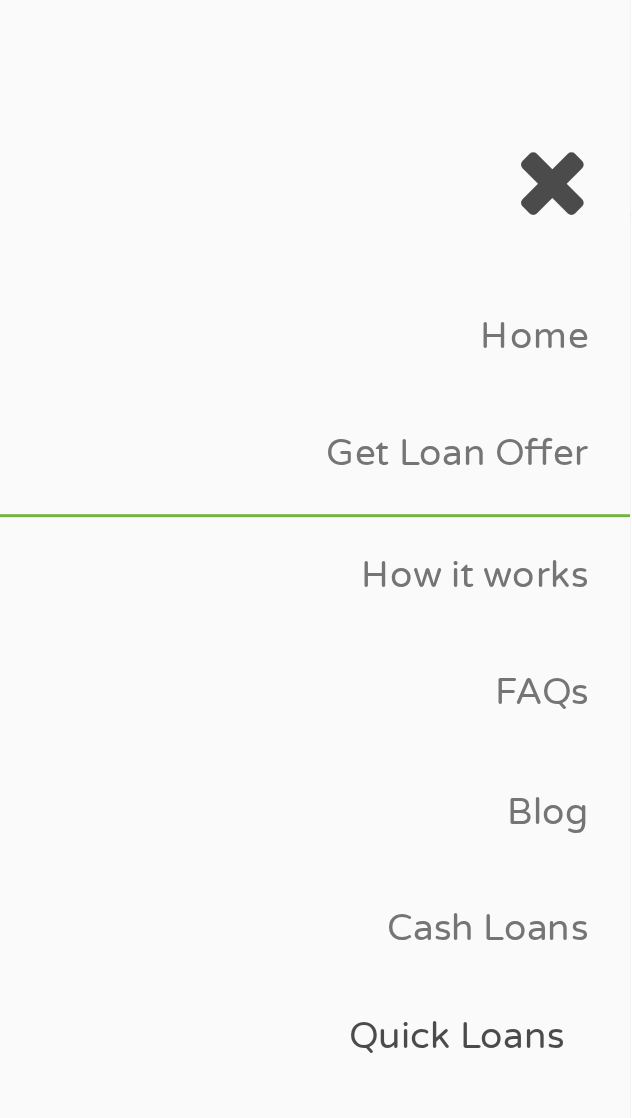 click at bounding box center (605, 75) 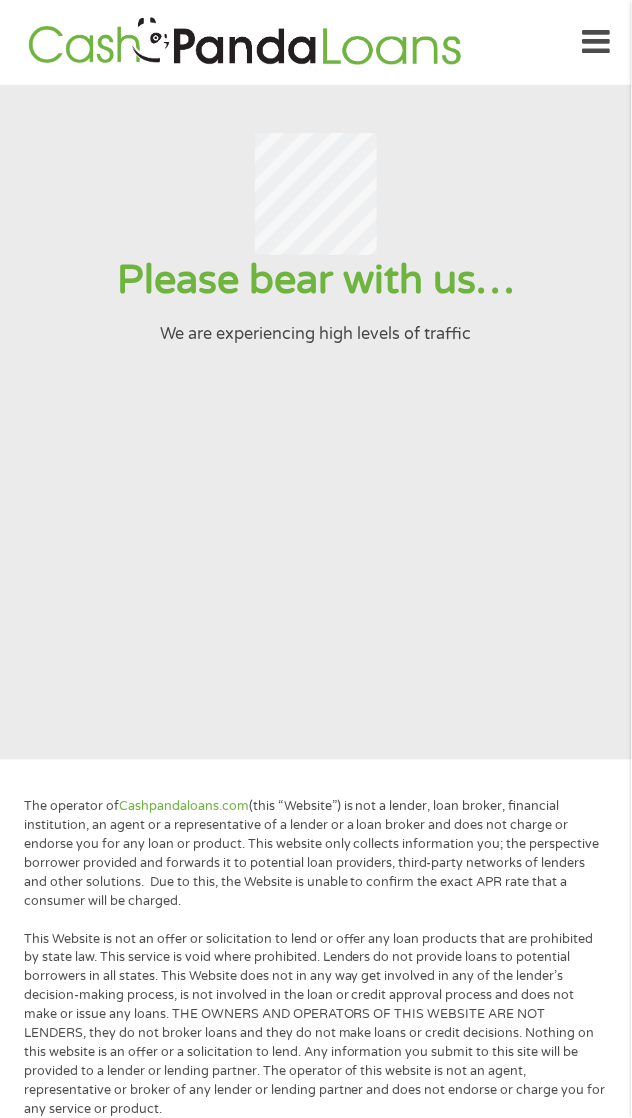 scroll, scrollTop: 1, scrollLeft: 0, axis: vertical 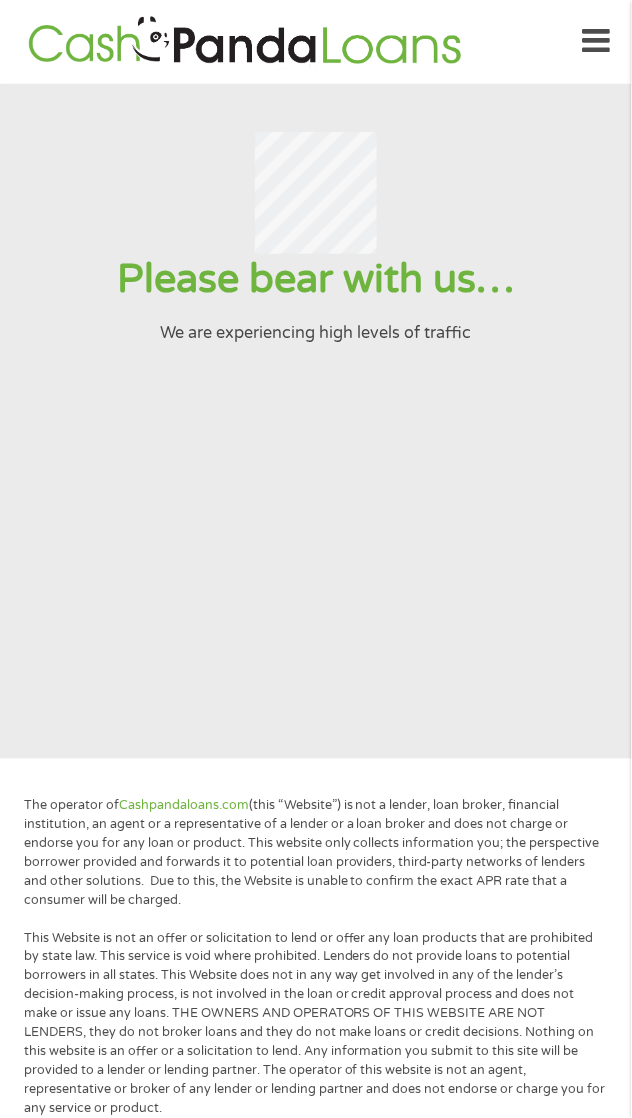 click on "Please bear with us…
We are experiencing high levels of traffic" at bounding box center [316, 421] 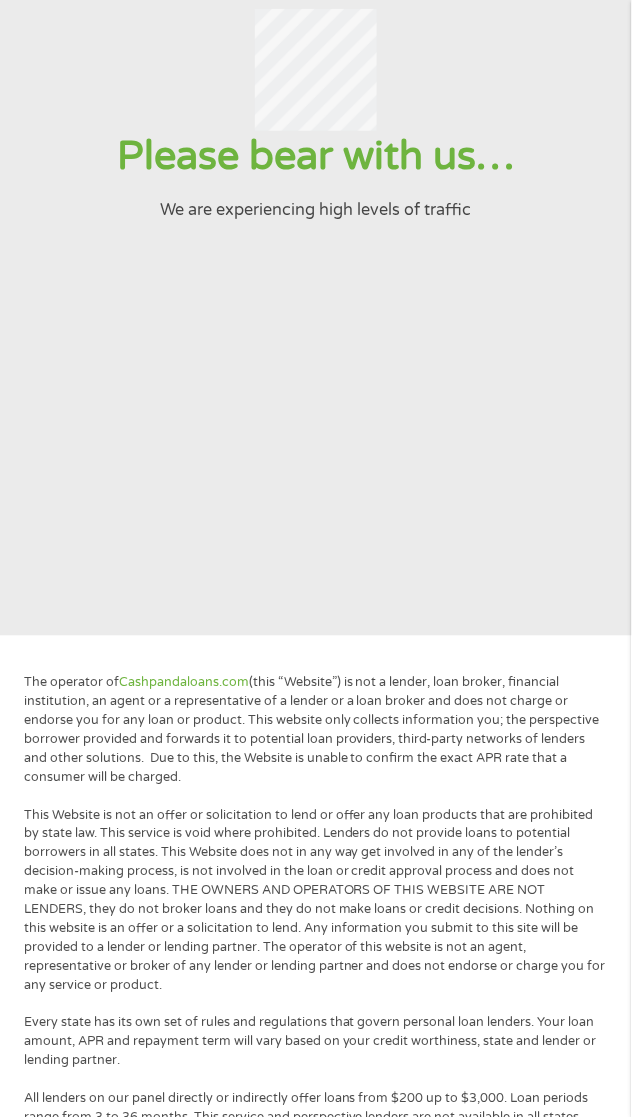 scroll, scrollTop: 0, scrollLeft: 0, axis: both 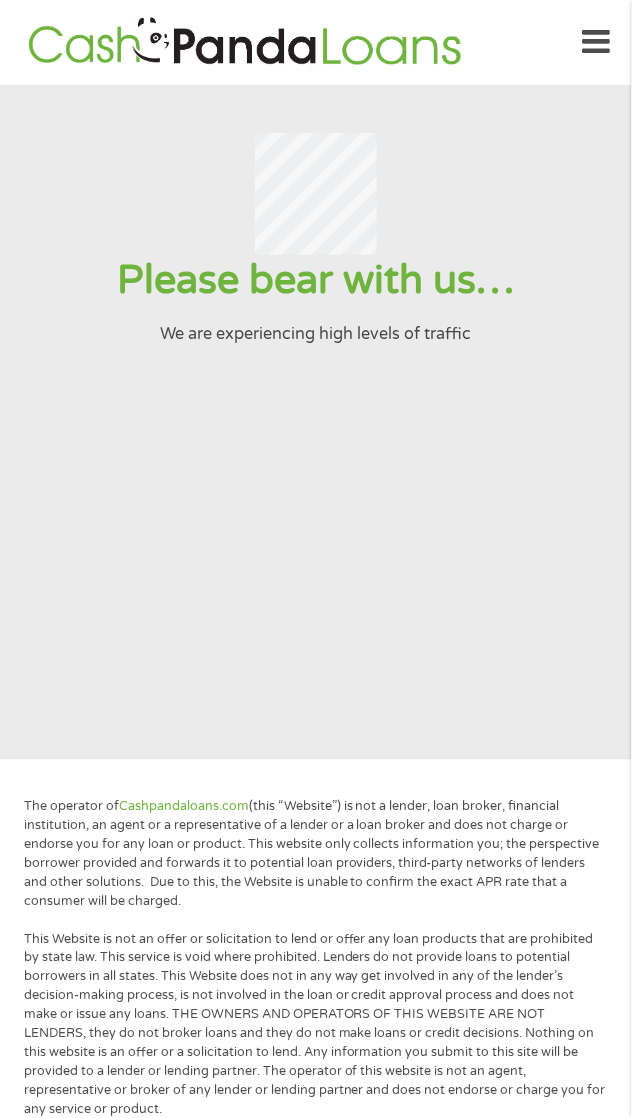 click at bounding box center [596, 42] 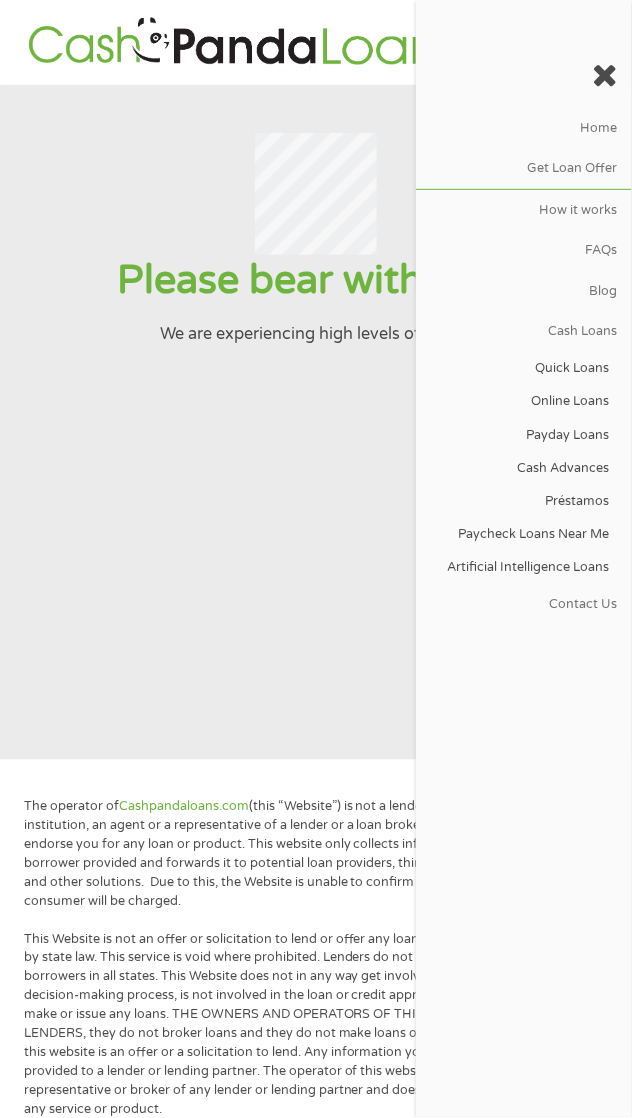 click on "Please bear with us…
We are experiencing high levels of traffic" at bounding box center (316, 422) 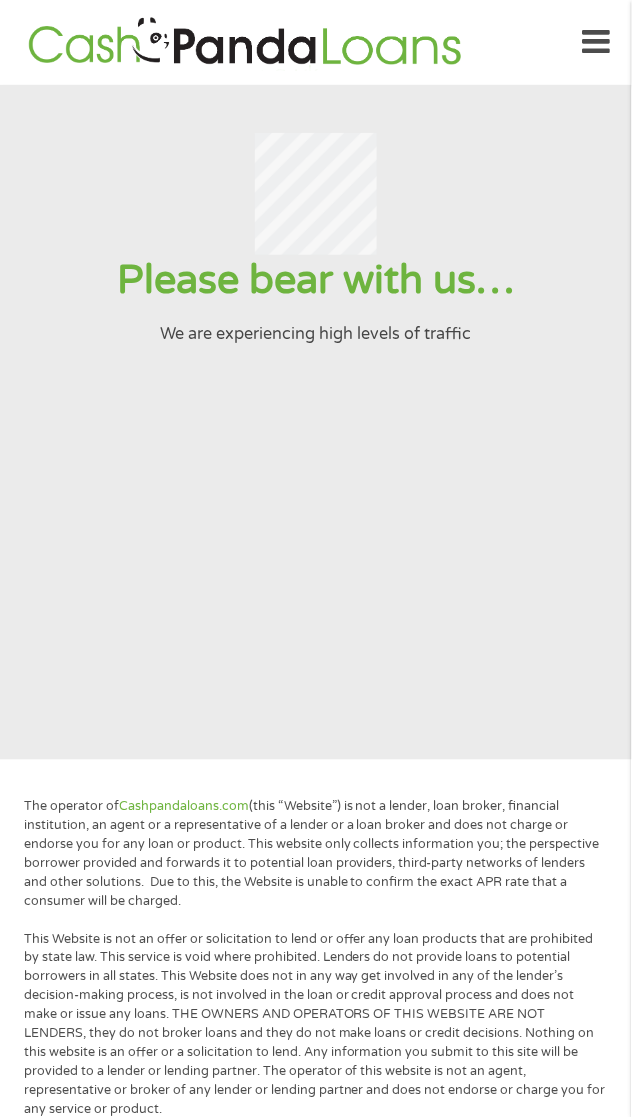 click on "Please bear with us…
We are experiencing high levels of traffic" at bounding box center [316, 422] 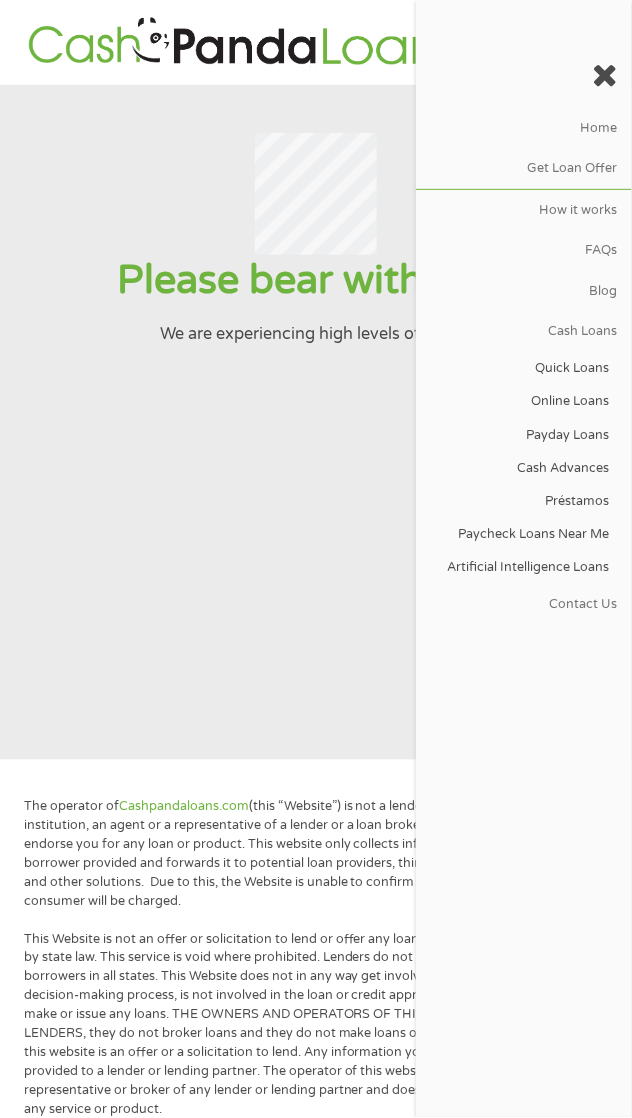 click at bounding box center [605, 75] 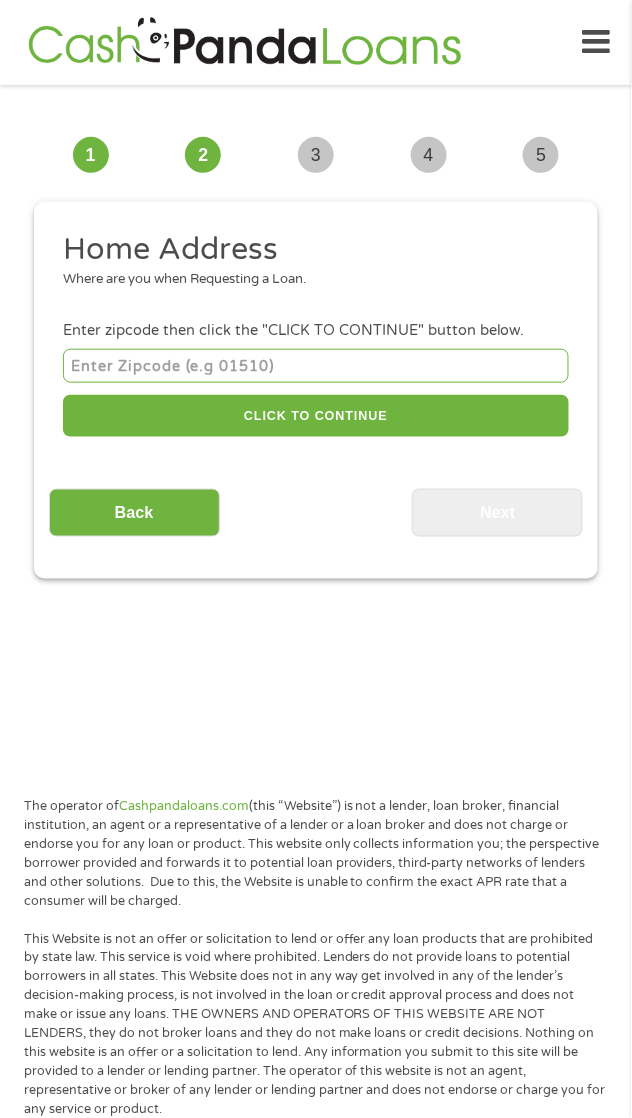 scroll, scrollTop: 15, scrollLeft: 0, axis: vertical 